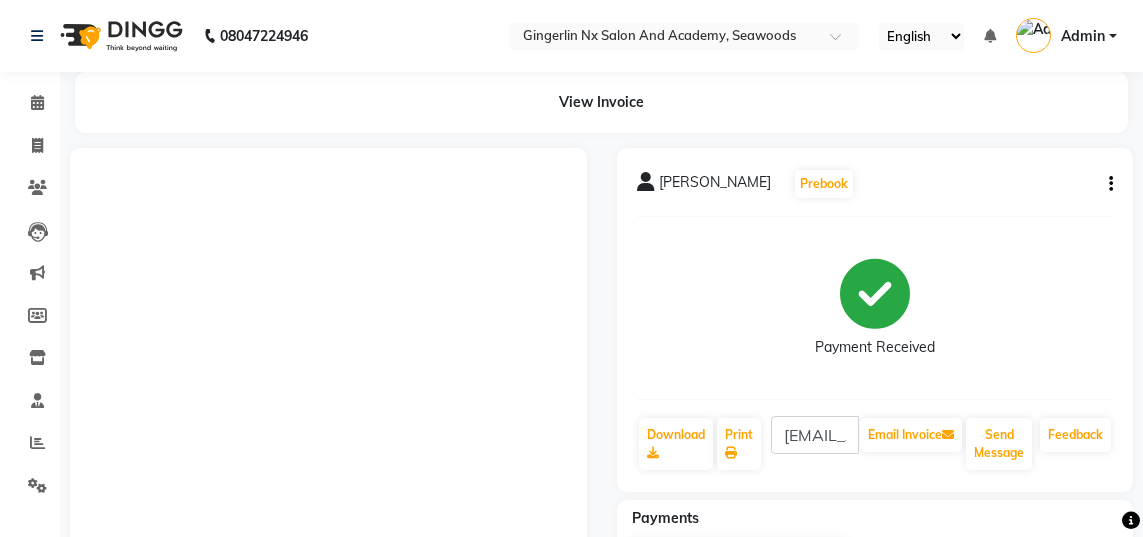 scroll, scrollTop: 274, scrollLeft: 0, axis: vertical 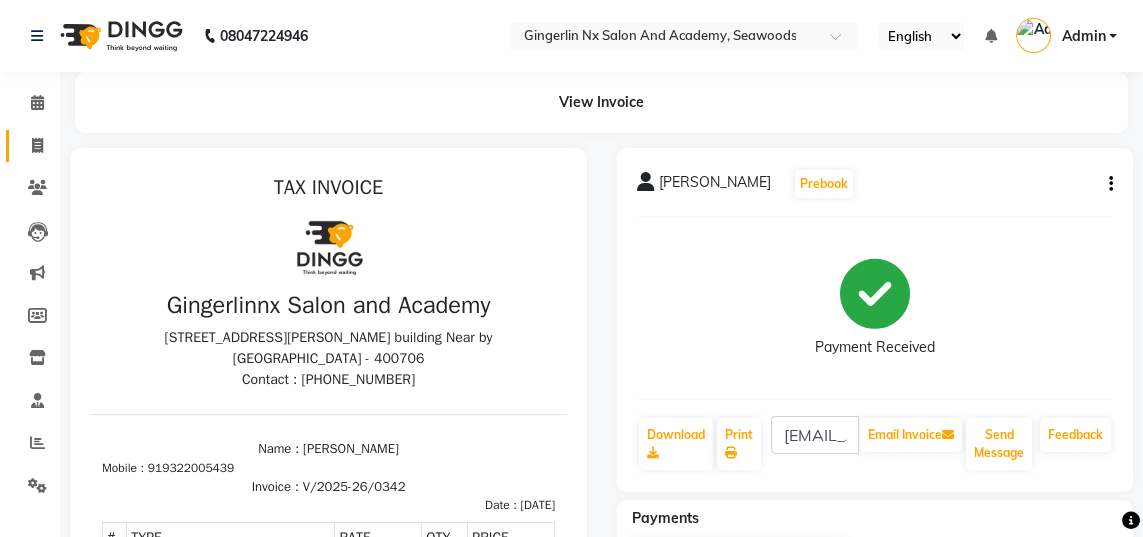 click 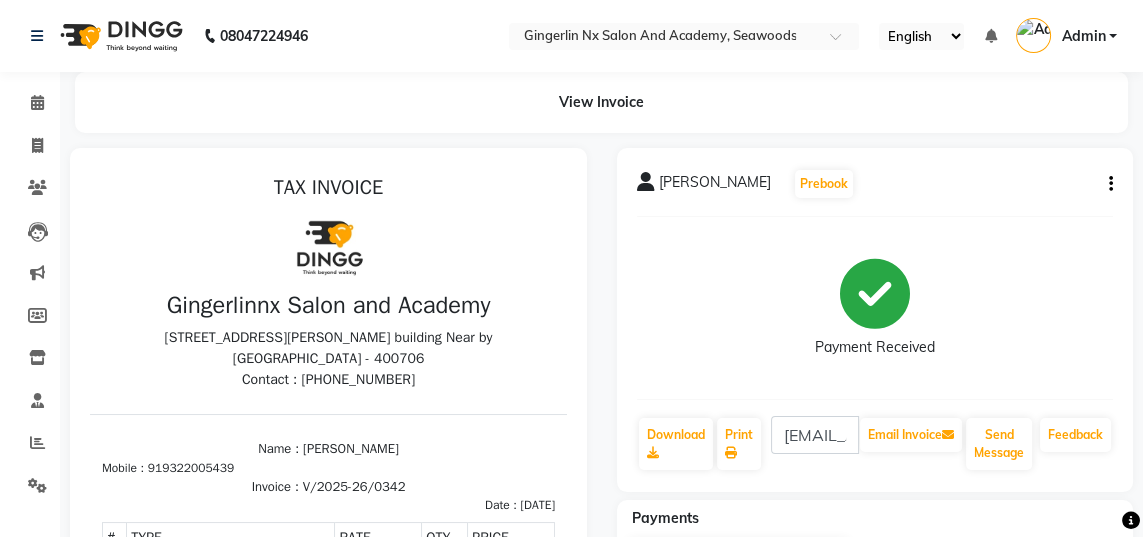 select on "service" 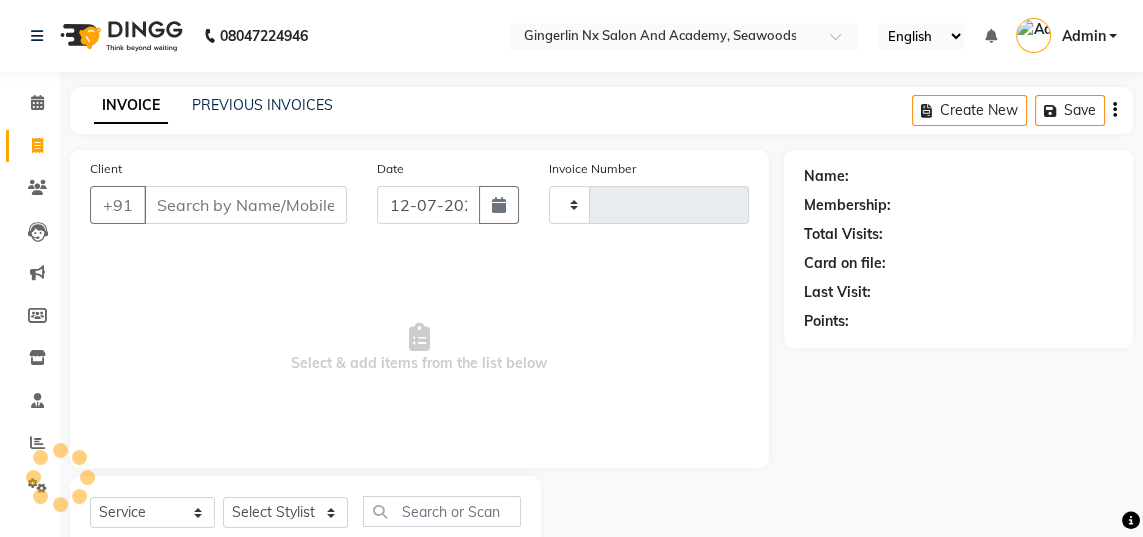 type on "0401" 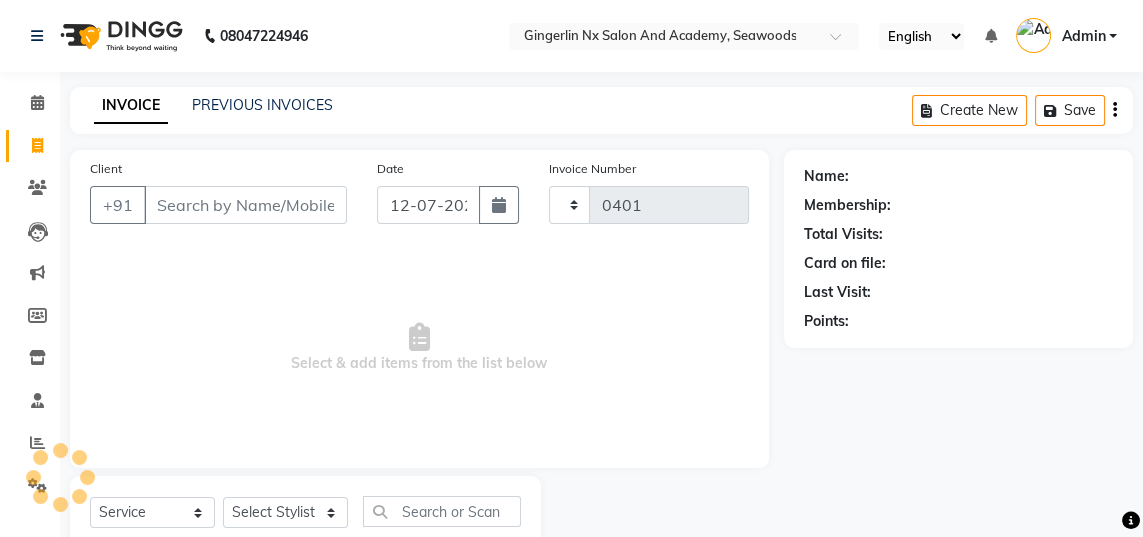 select on "480" 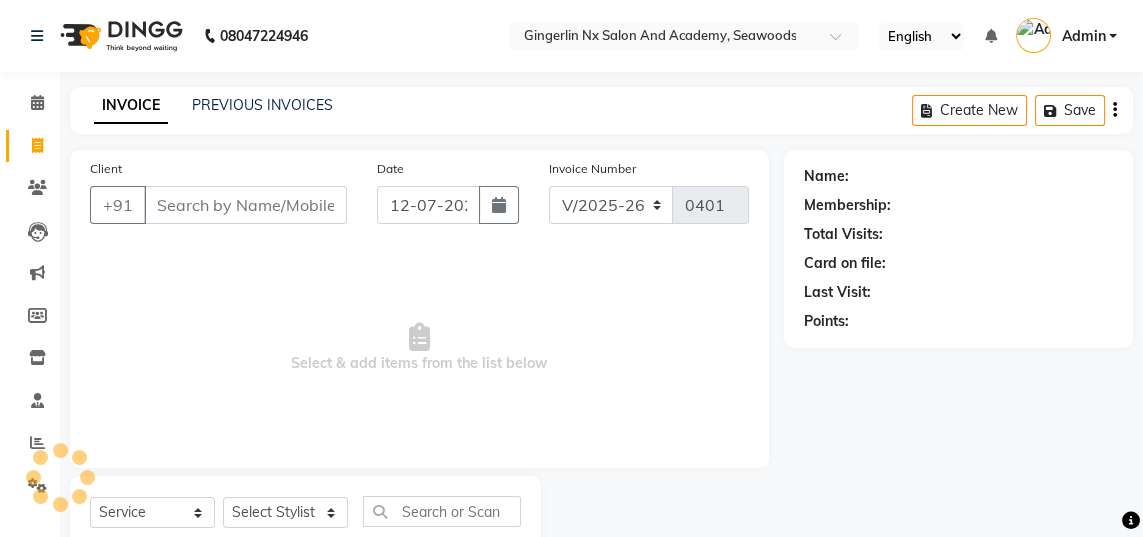 scroll, scrollTop: 63, scrollLeft: 0, axis: vertical 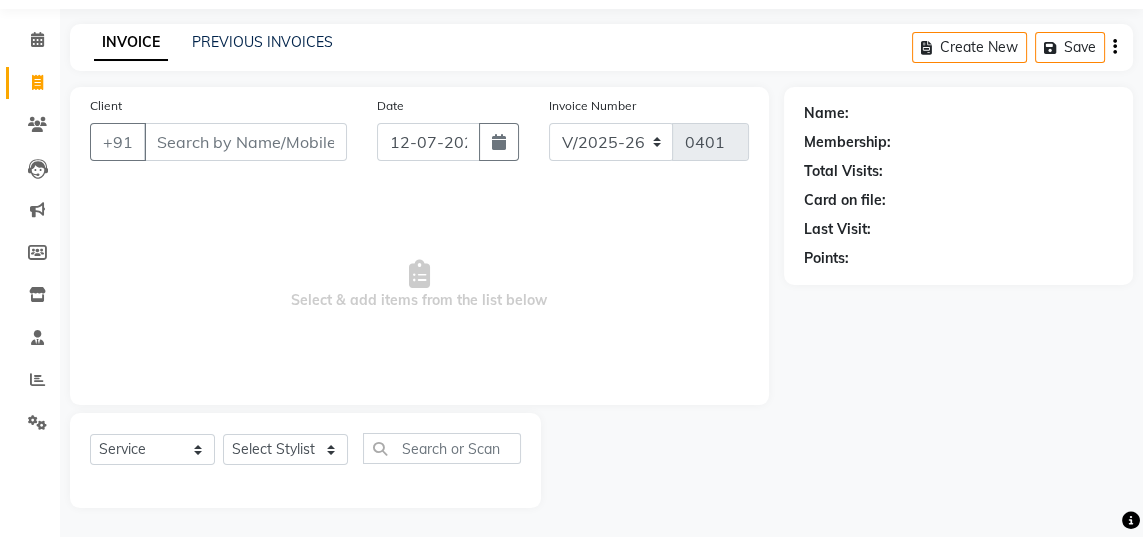 click on "Client" at bounding box center (245, 142) 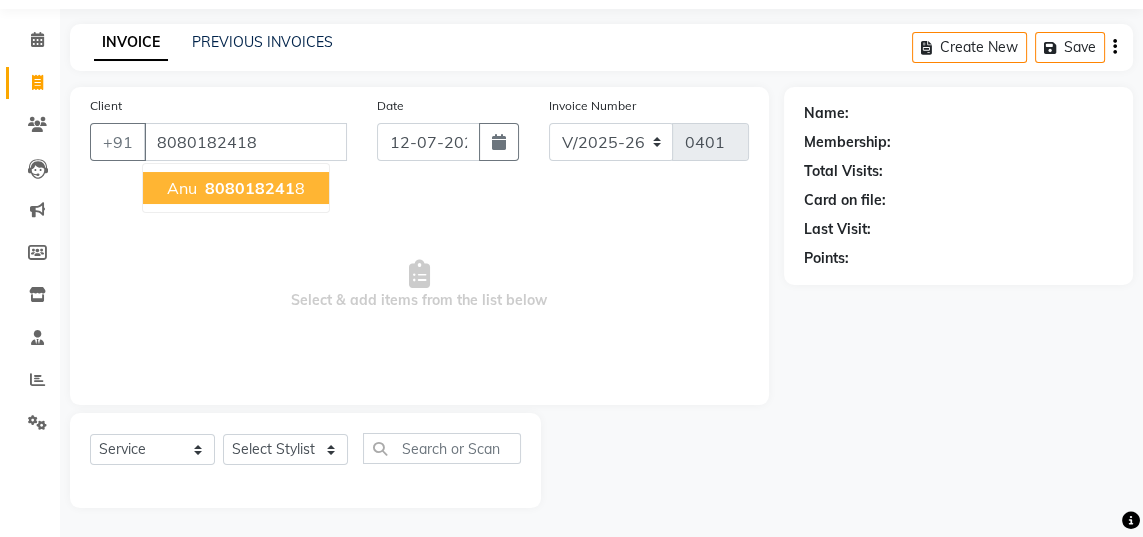 scroll, scrollTop: 0, scrollLeft: 0, axis: both 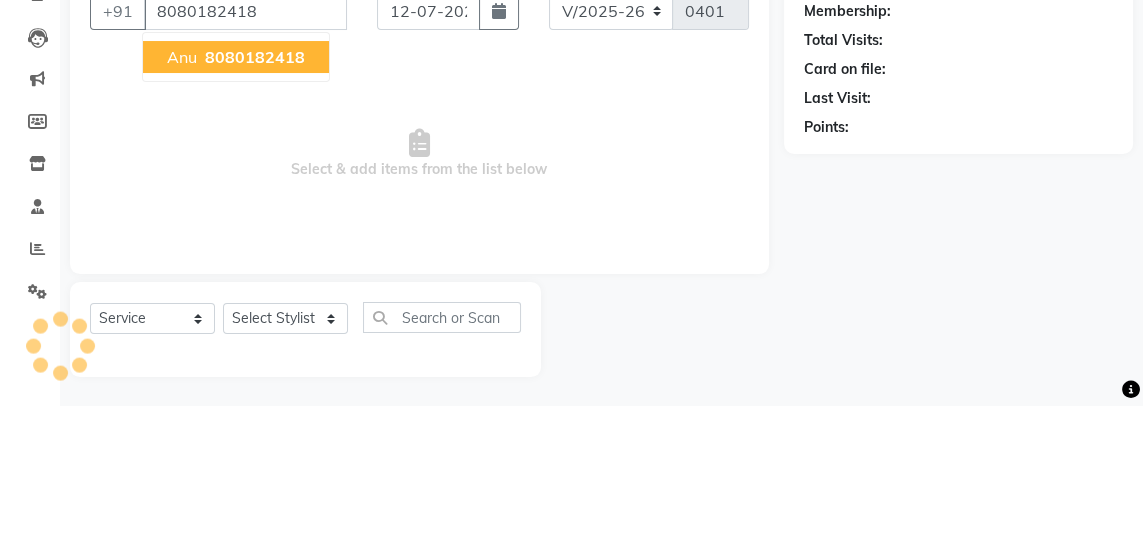 click on "8080182418" at bounding box center [255, 188] 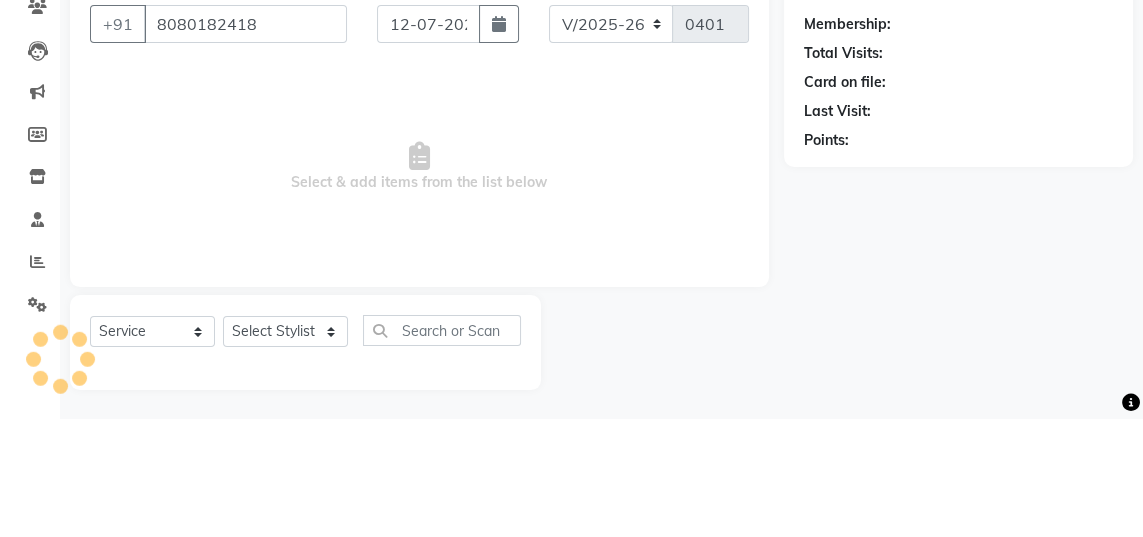 scroll, scrollTop: 63, scrollLeft: 0, axis: vertical 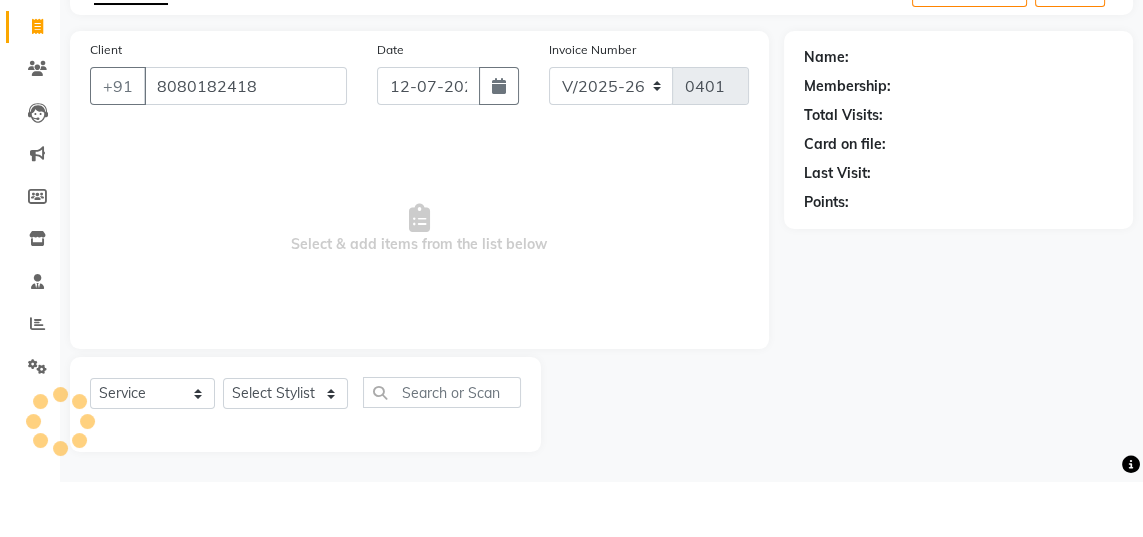 type on "8080182418" 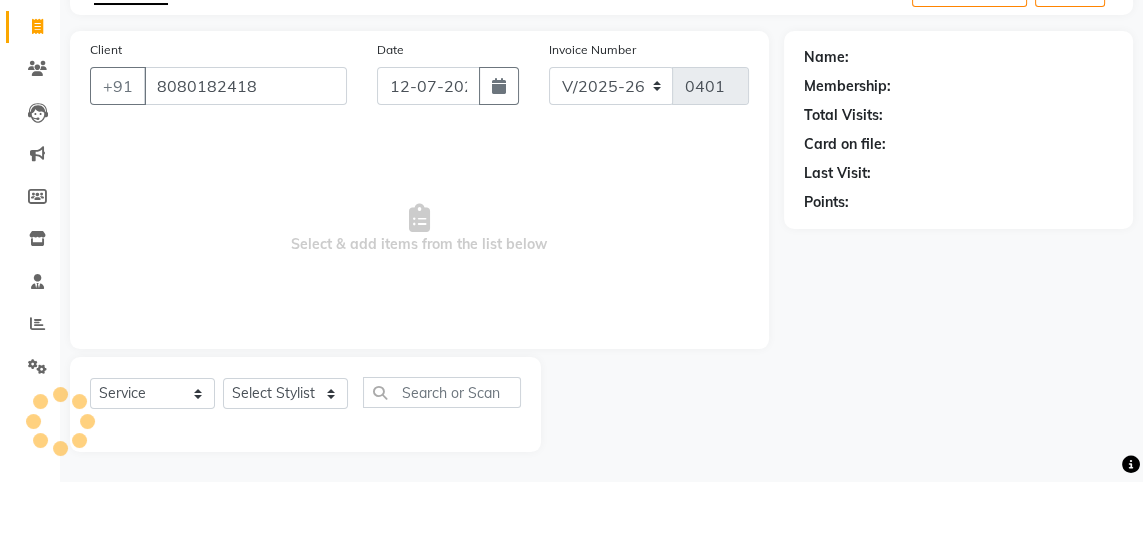 scroll, scrollTop: 63, scrollLeft: 0, axis: vertical 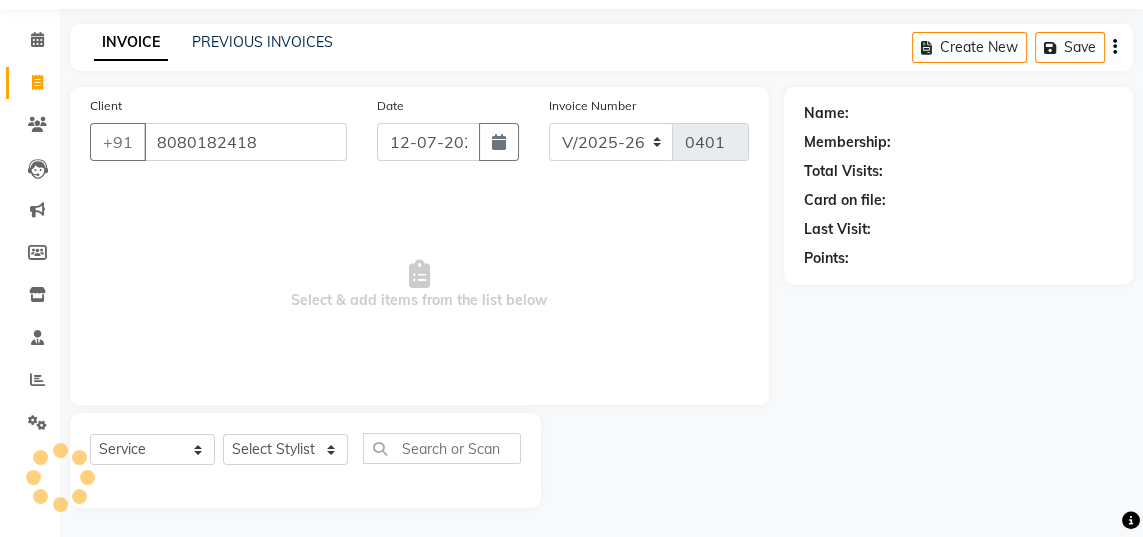 select on "1: Object" 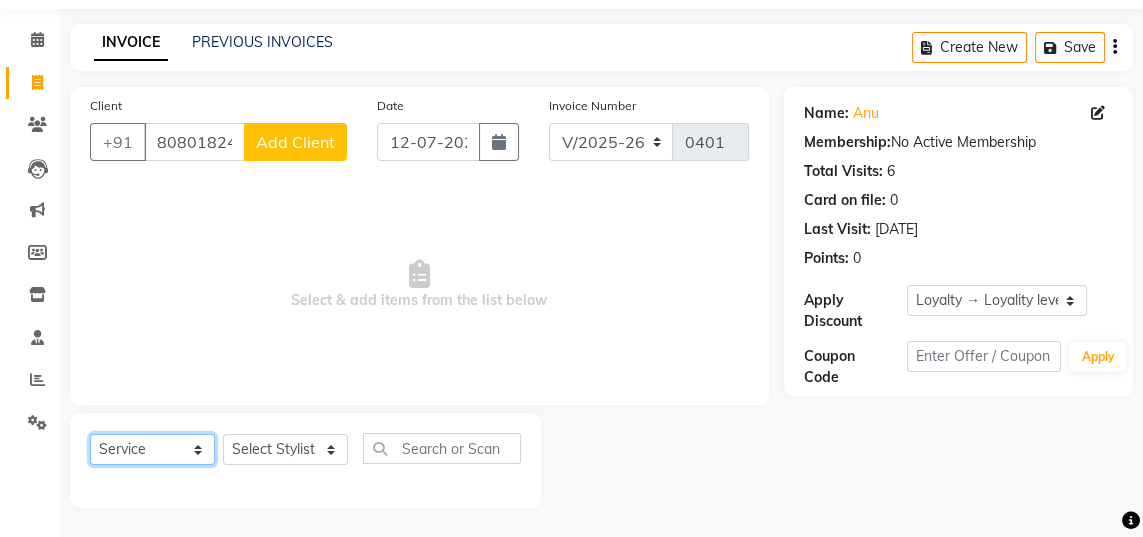 click on "Select  Service  Product  Membership  Package Voucher Prepaid Gift Card" 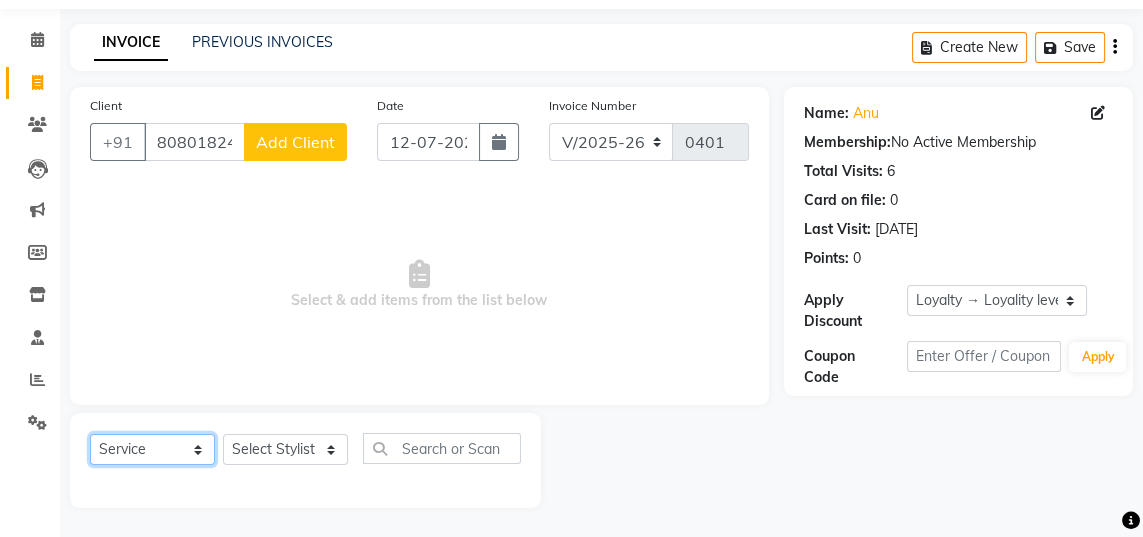 select on "membership" 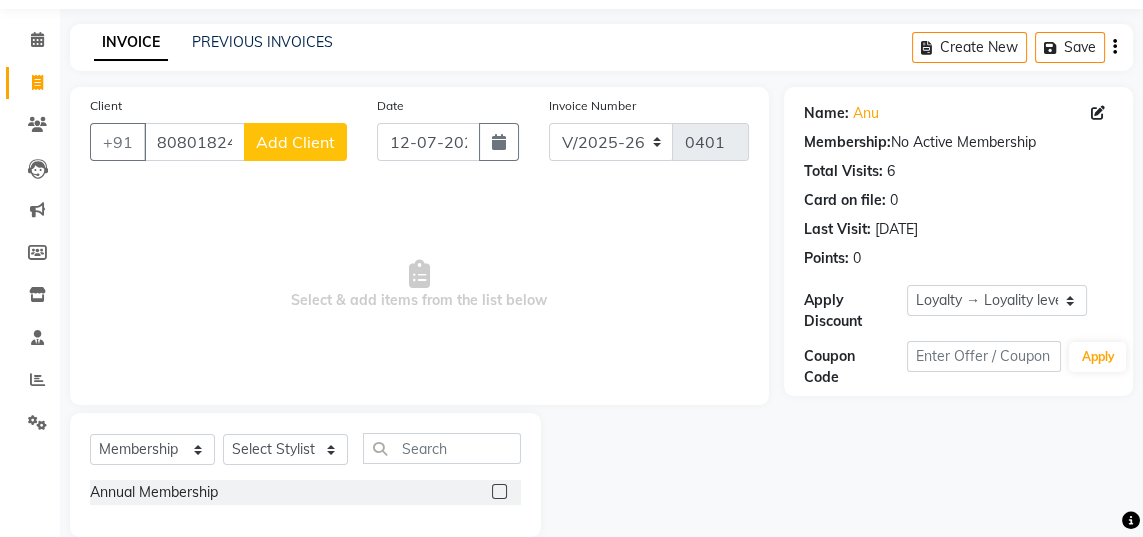 click 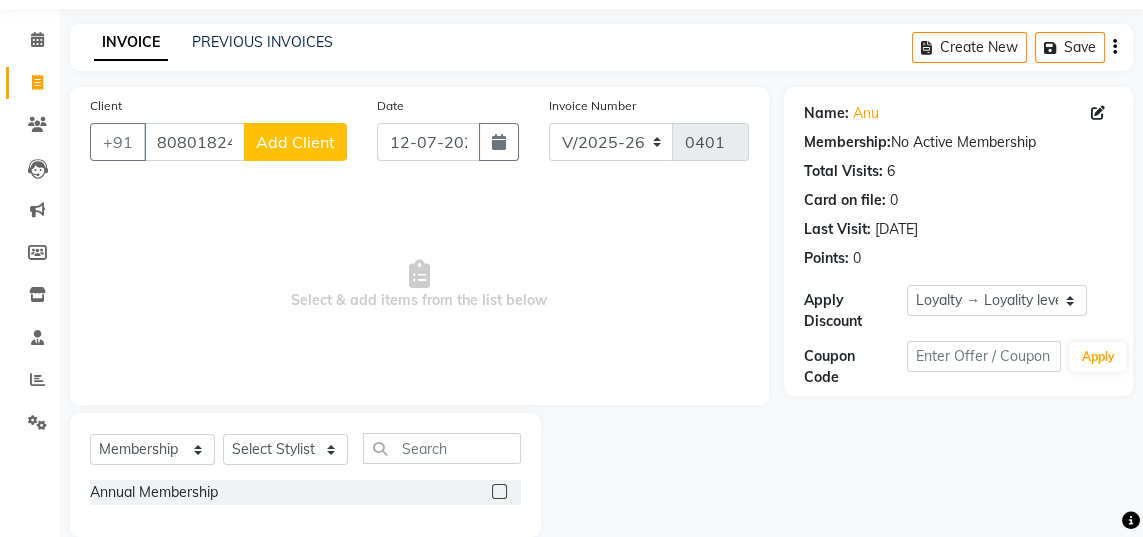 click 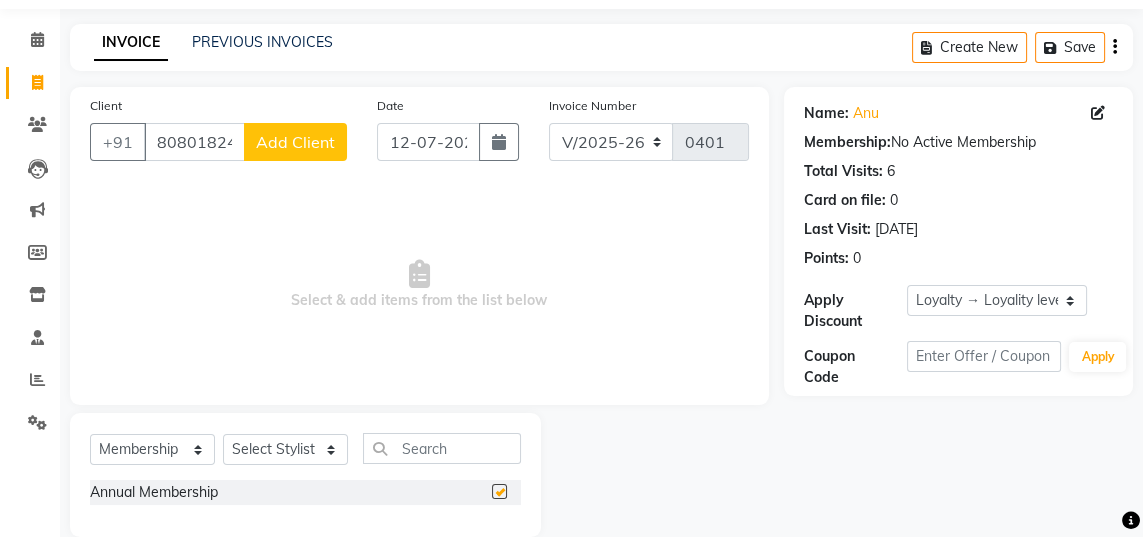 checkbox on "false" 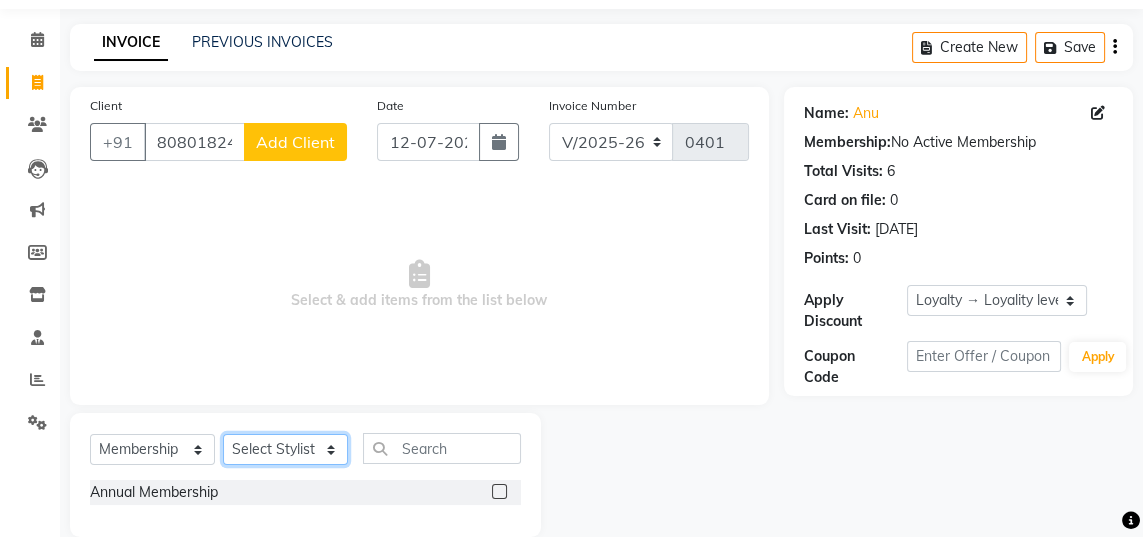 click on "Select Stylist [PERSON_NAME] [PERSON_NAME] [PERSON_NAME]" 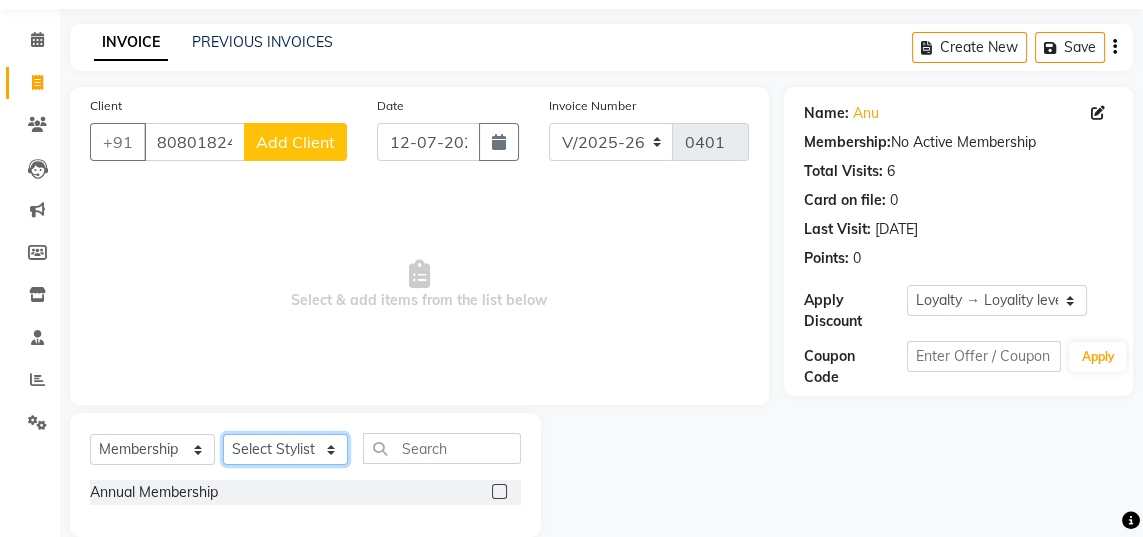 select on "84225" 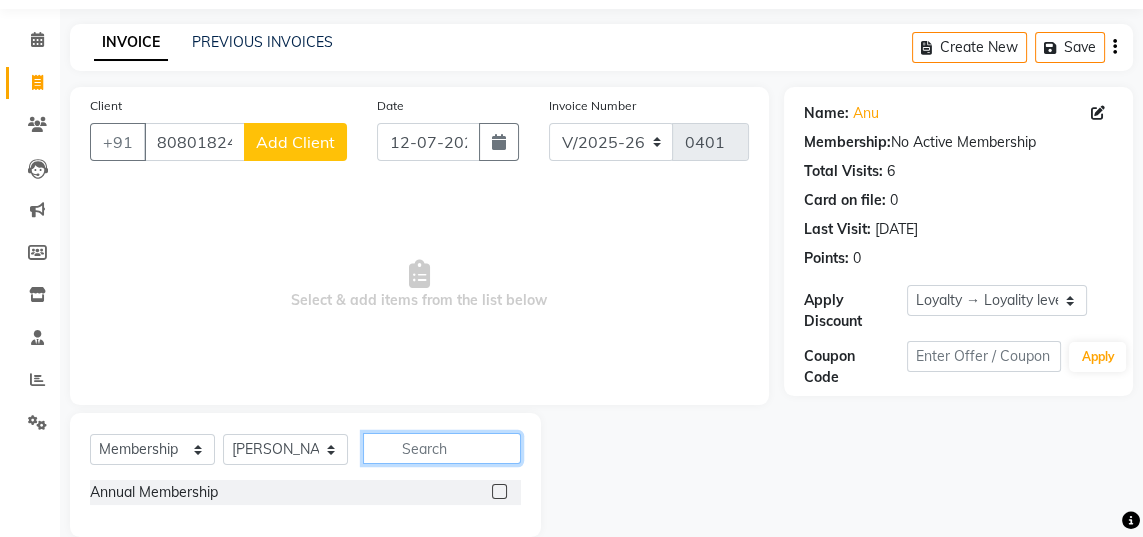 click 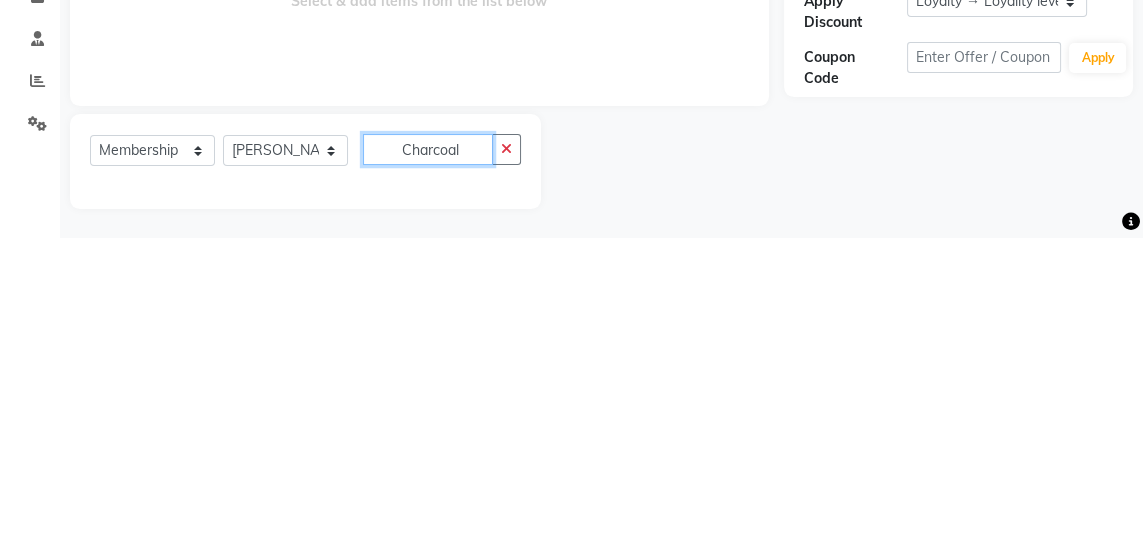 scroll, scrollTop: 63, scrollLeft: 0, axis: vertical 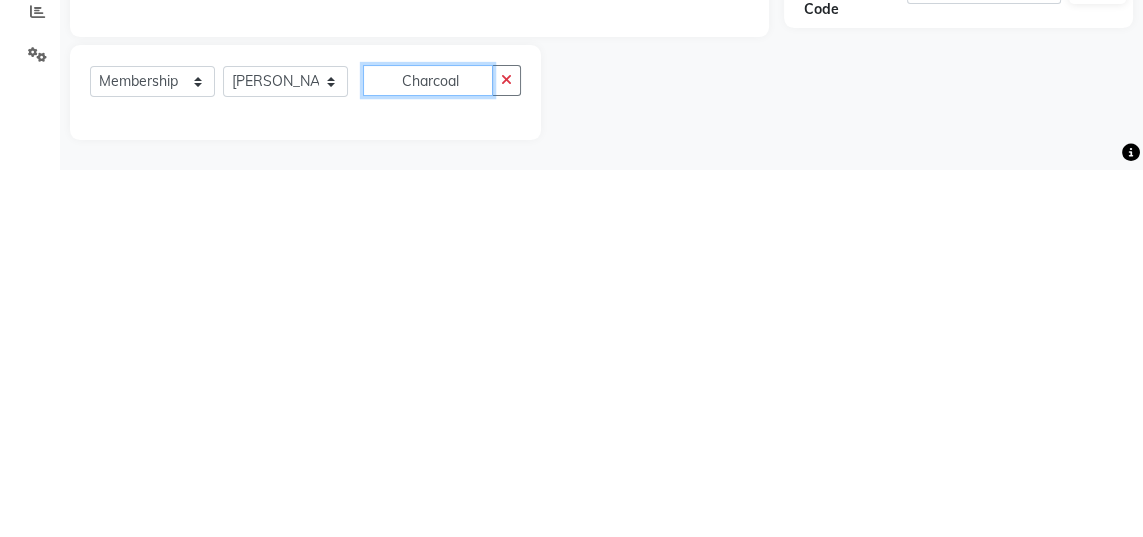type on "Charcoal" 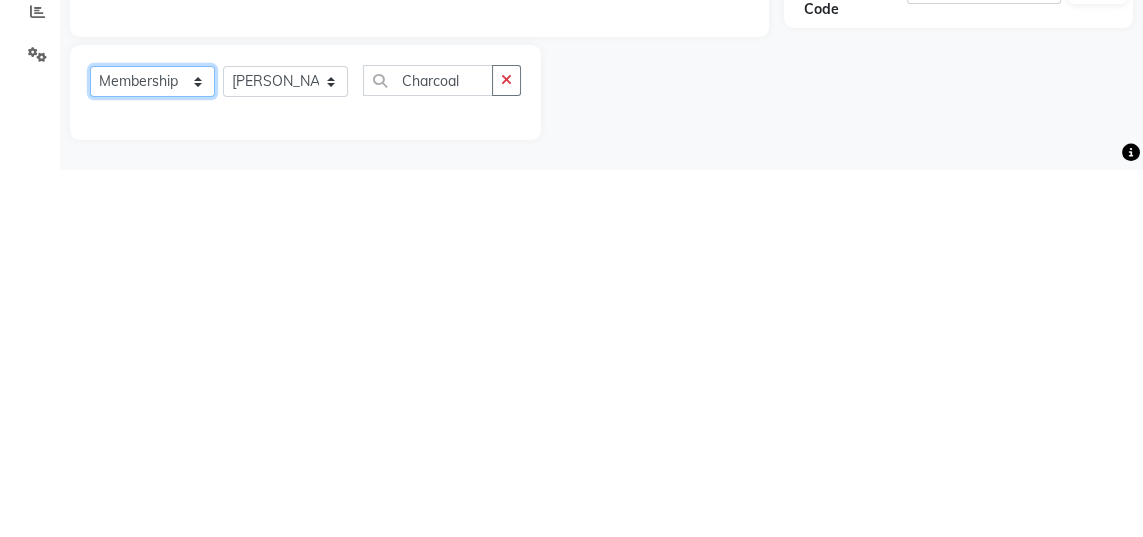 click on "Select  Service  Product  Membership  Package Voucher Prepaid Gift Card" 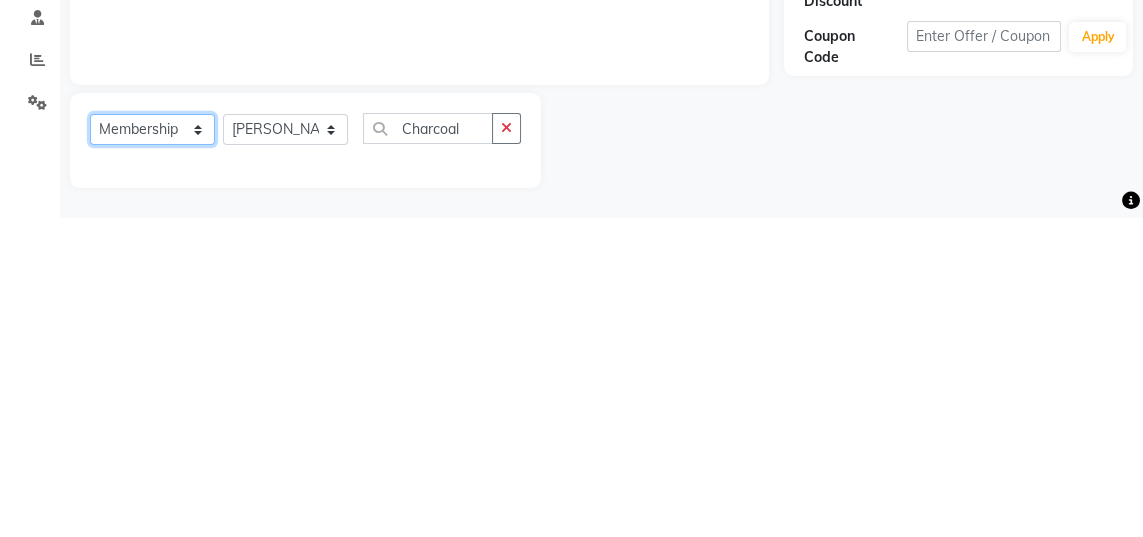 scroll, scrollTop: 63, scrollLeft: 0, axis: vertical 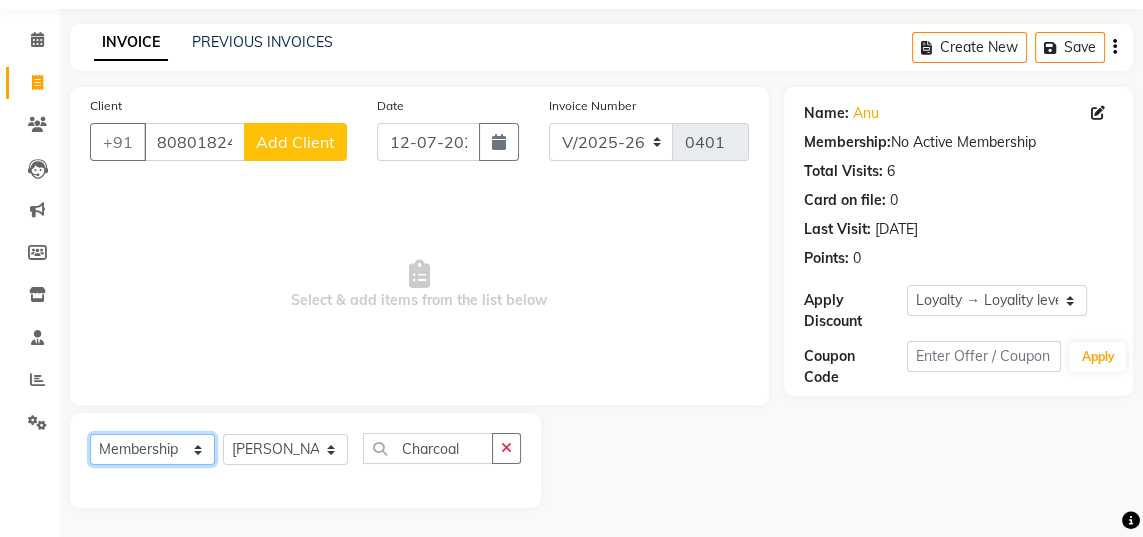 select on "service" 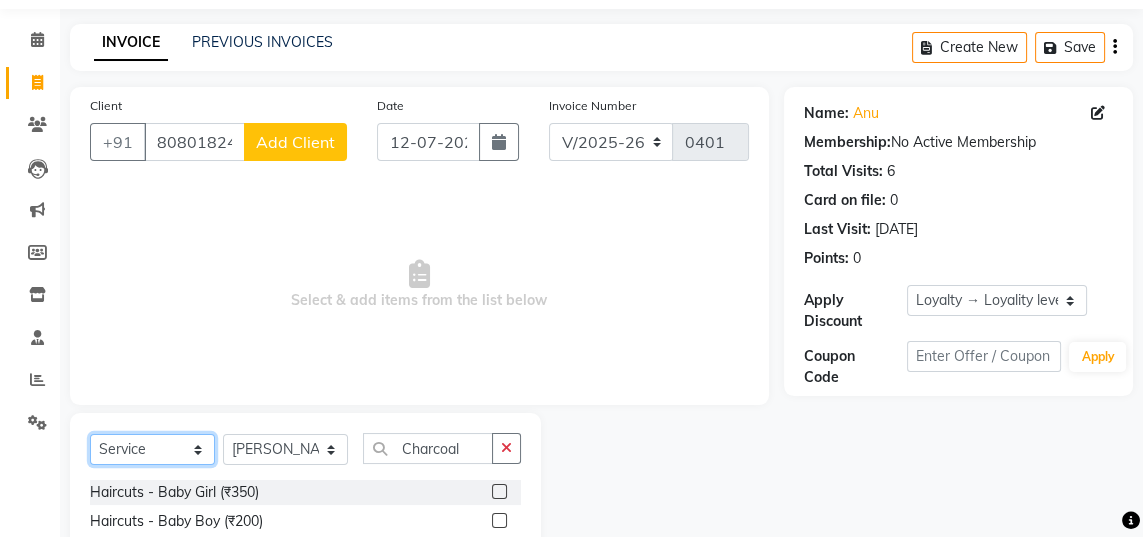 scroll, scrollTop: 167, scrollLeft: 0, axis: vertical 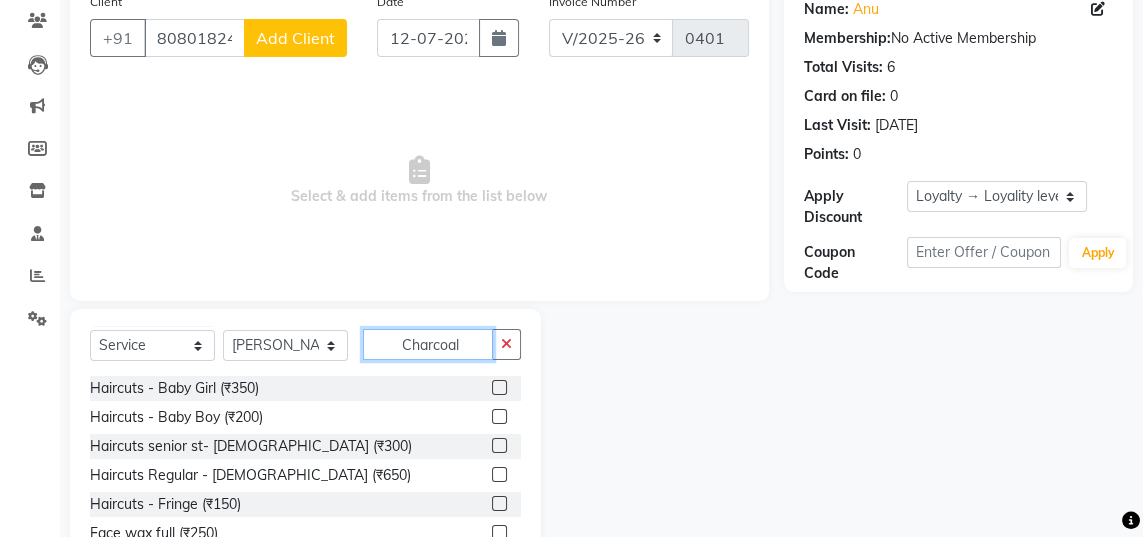 click on "Charcoal" 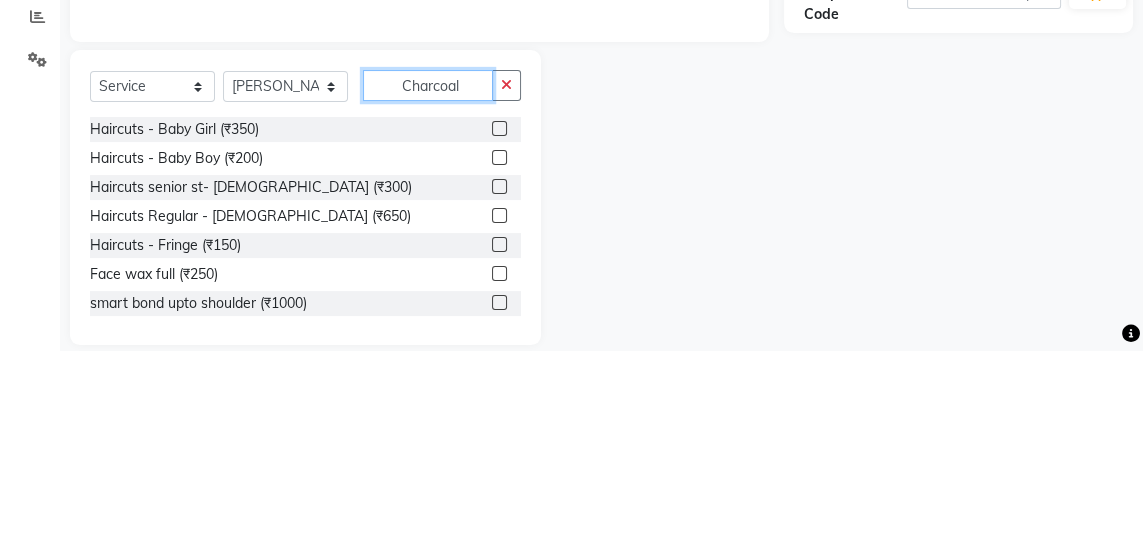 scroll, scrollTop: 93, scrollLeft: 0, axis: vertical 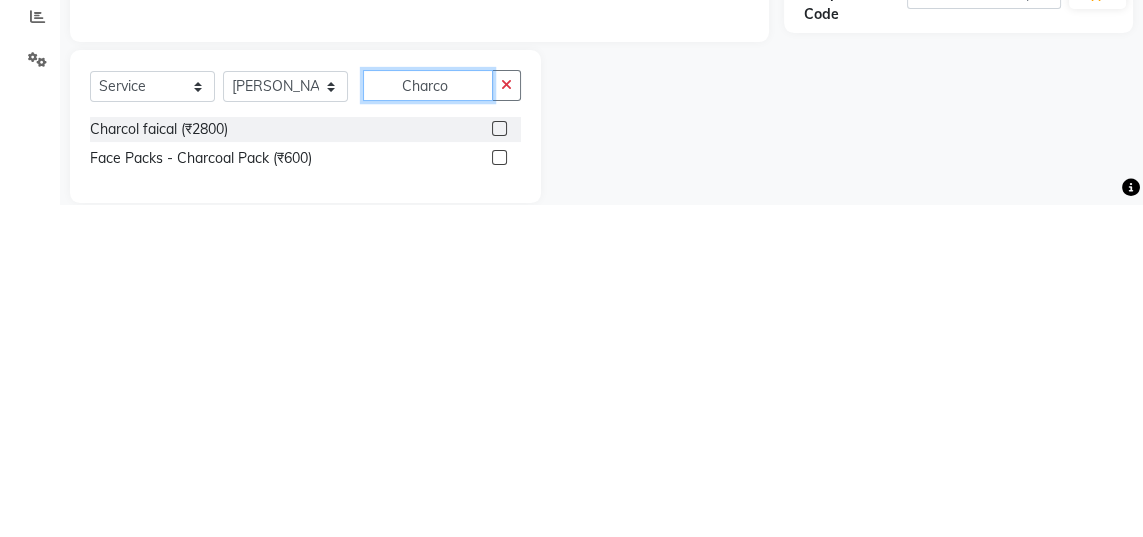 type on "Charco" 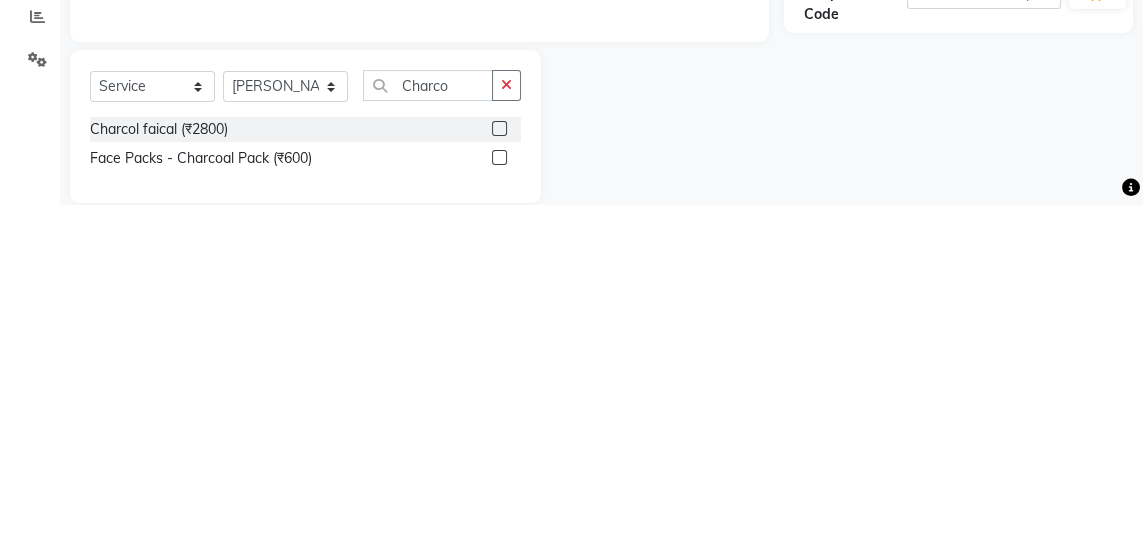 click 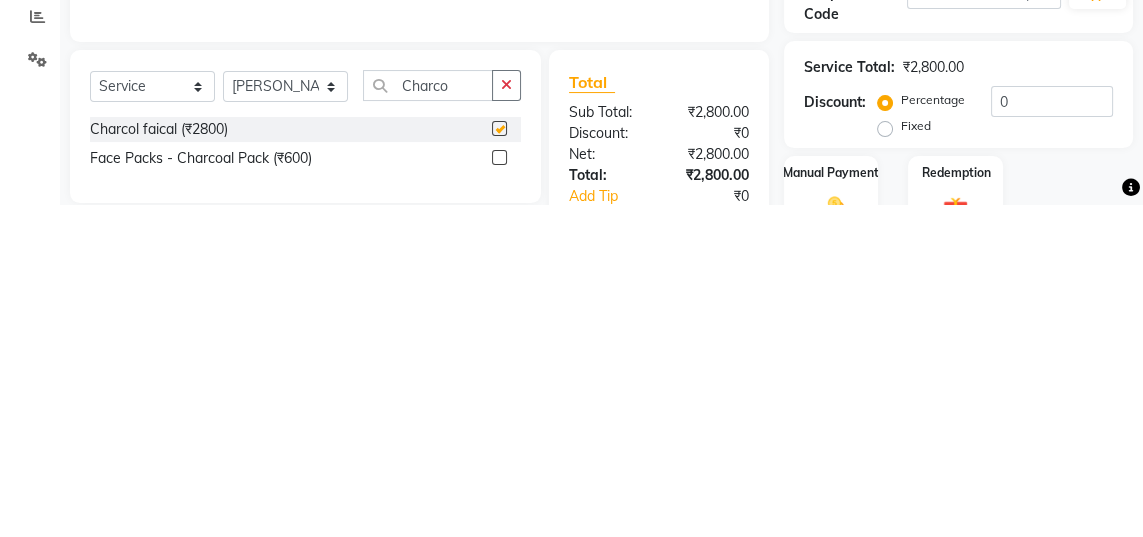 scroll, scrollTop: 93, scrollLeft: 0, axis: vertical 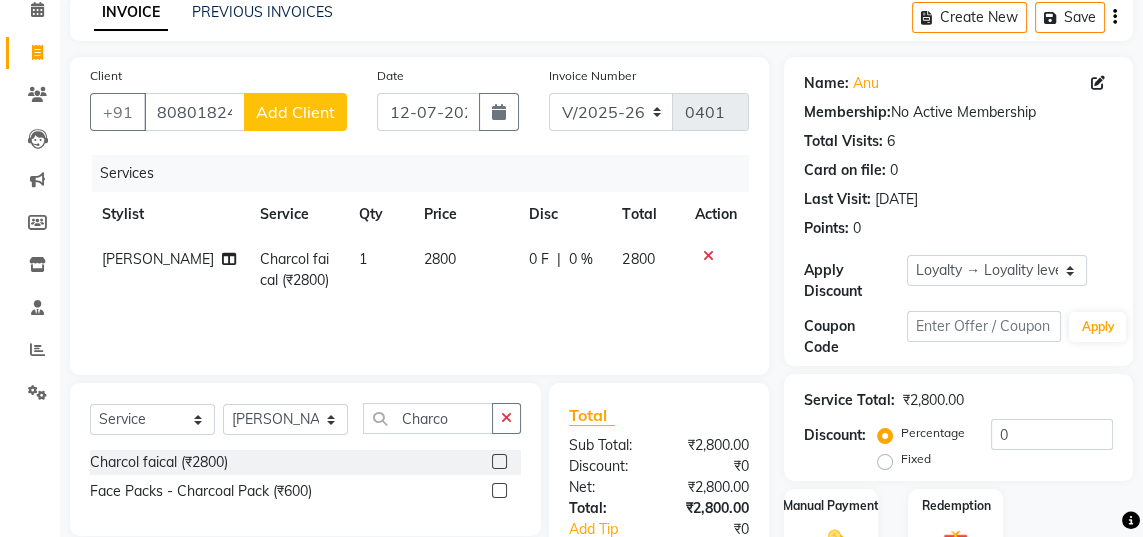 checkbox on "false" 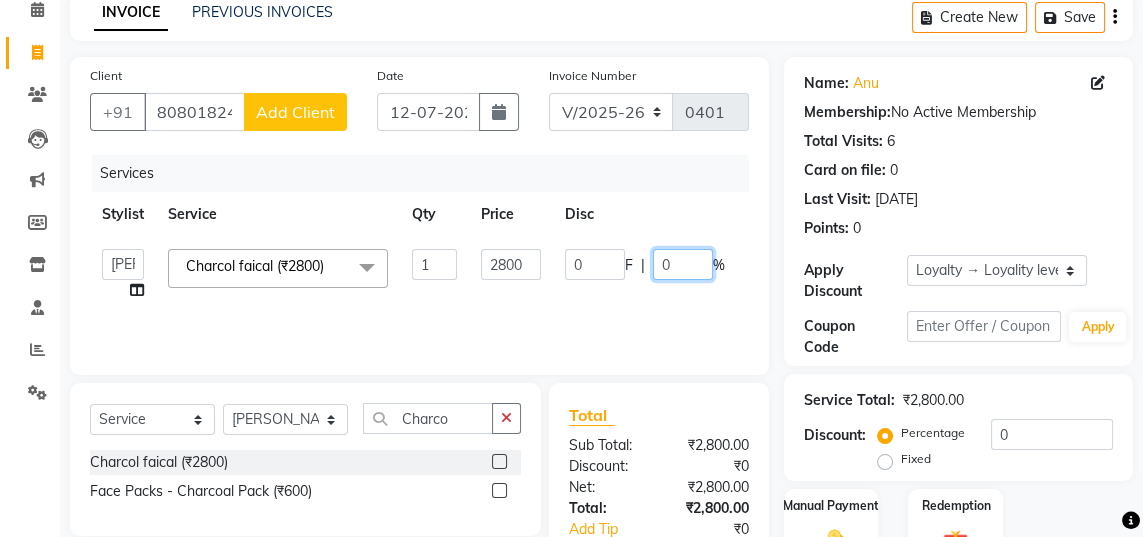 click on "0" 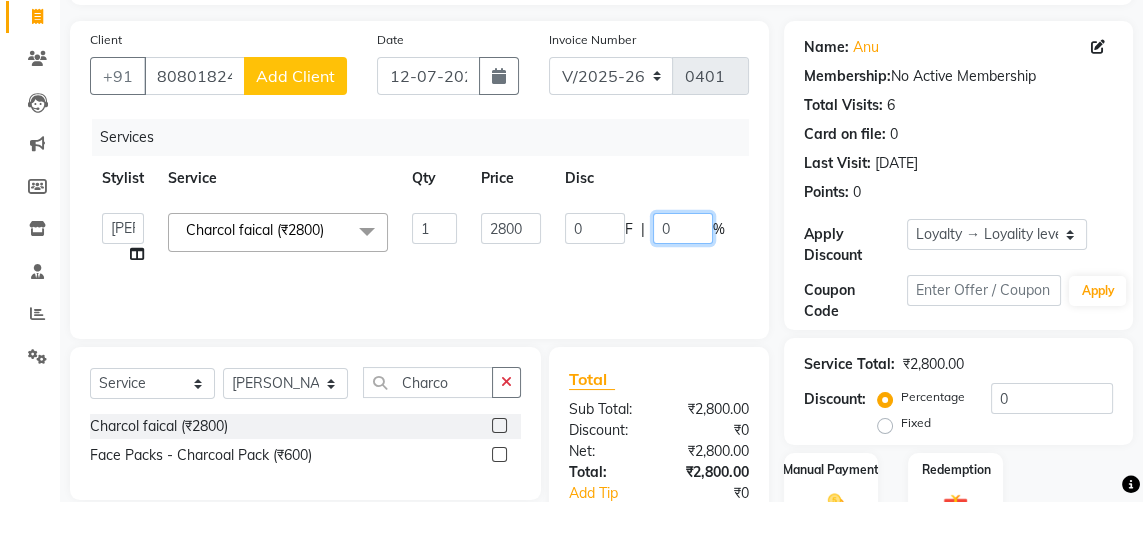 scroll, scrollTop: 93, scrollLeft: 0, axis: vertical 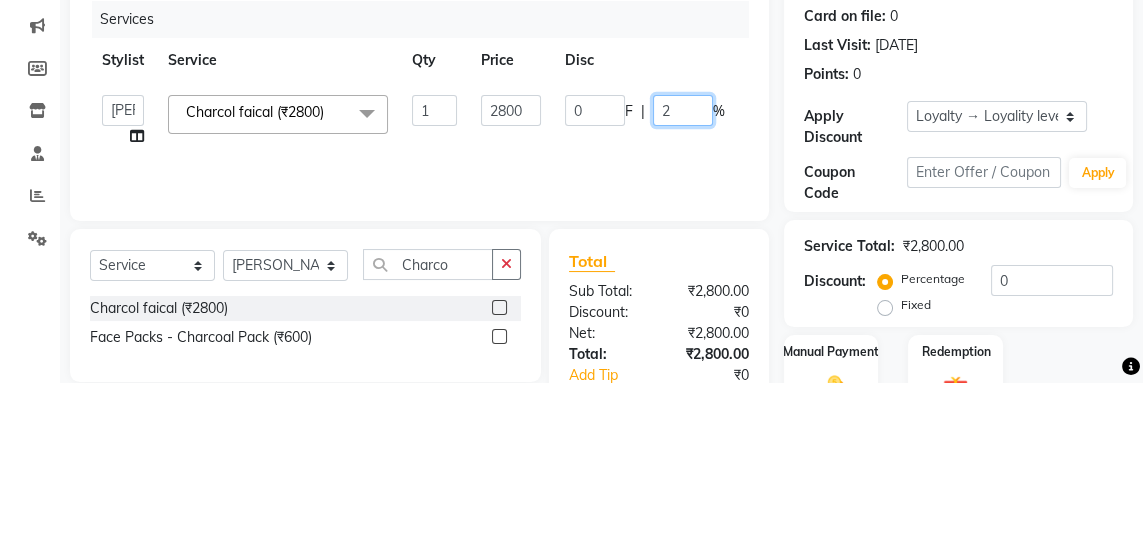 type on "20" 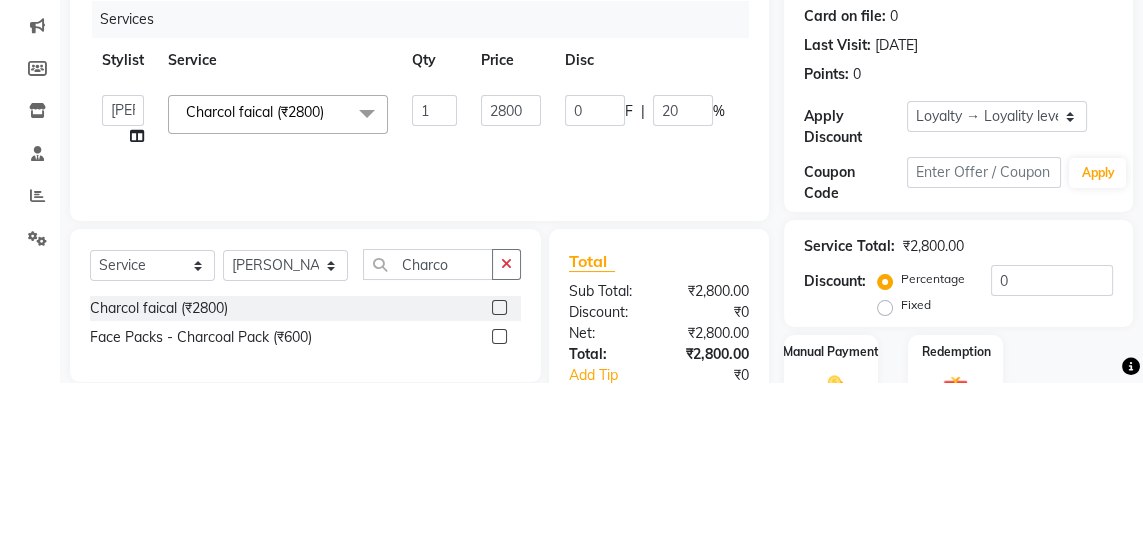 click on "Services Stylist Service Qty Price Disc Total Action  Jaya   [PERSON_NAME]   [PERSON_NAME]   [PERSON_NAME]  Charcol faical (₹2800)  x Haircuts - Baby Girl (₹350) Haircuts - Baby Boy (₹200) Haircuts senior st- [DEMOGRAPHIC_DATA] (₹300) Haircuts Regular - [DEMOGRAPHIC_DATA]  (₹650) Haircuts - Fringe (₹150) Face wax full (₹250) smart bond upto shoulder (₹1000) smart bond below shoulder (₹1200) Haircuts Sr. Stylist - [DEMOGRAPHIC_DATA]  (₹800) Haircuts Director - [DEMOGRAPHIC_DATA]  (₹1000) Haircuts Sr. Stylist - [DEMOGRAPHIC_DATA] (₹300) Haircuts Director- [DEMOGRAPHIC_DATA] (₹500) streaks (₹250) cystein wash upto shoulder (₹350) cystien wash below shoulder (₹350) [MEDICAL_DATA] (₹5000) Nanoplastia (₹6000) Makeup (₹2500) Olaplex (₹1500) Back neck bleach (₹400) Neck bleach (₹400) Arms bleach (₹600) Feet bleach  (₹300) Back bleach (₹600) Half leg bleach (₹600) Full legs bleach  (₹800) Charcol faical (₹2800) Radiance  (₹2500) Face bleach (₹400) D tan face  (₹850) D tan hand (₹1200) D tan feet (₹500) Sealer (₹1300) Taksh mask (₹1080)" 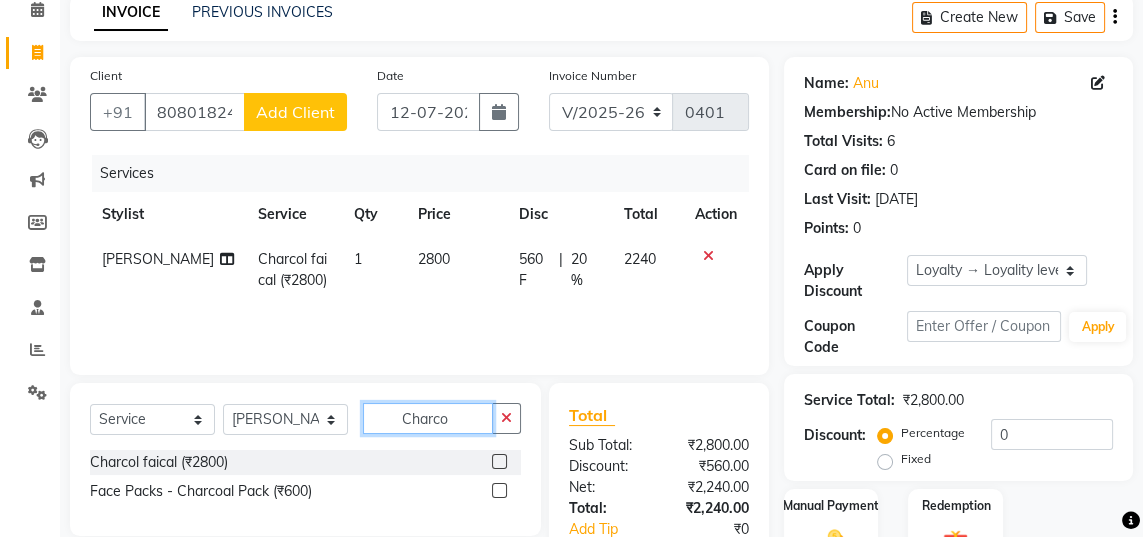 click on "Charco" 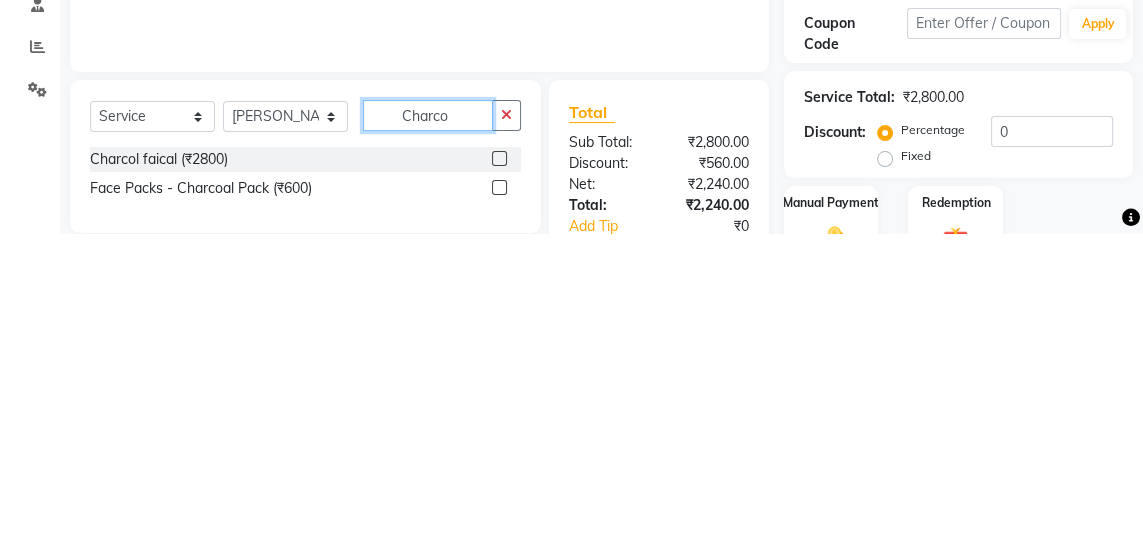 scroll, scrollTop: 93, scrollLeft: 0, axis: vertical 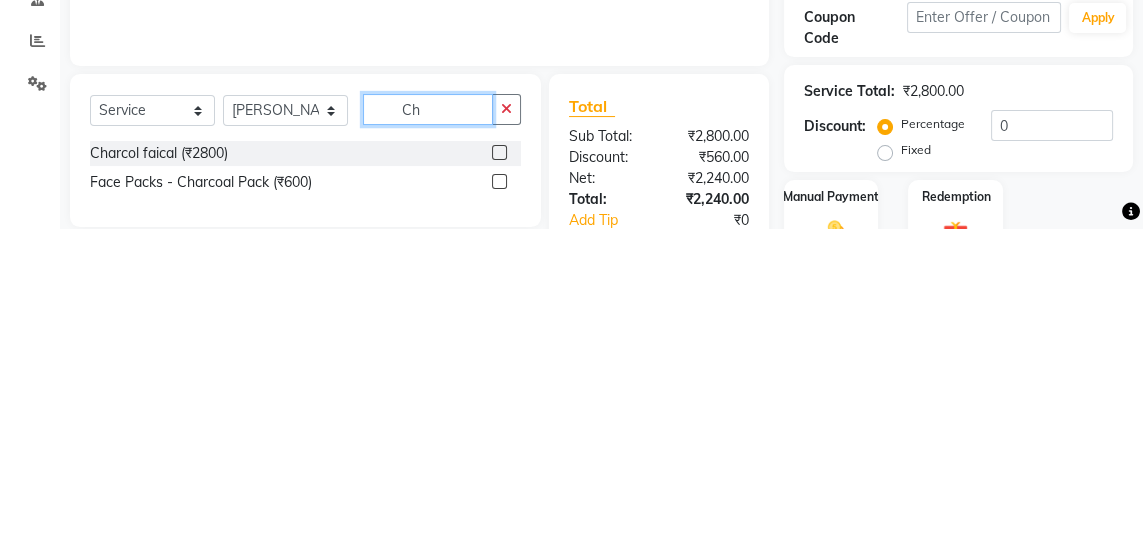 type on "C" 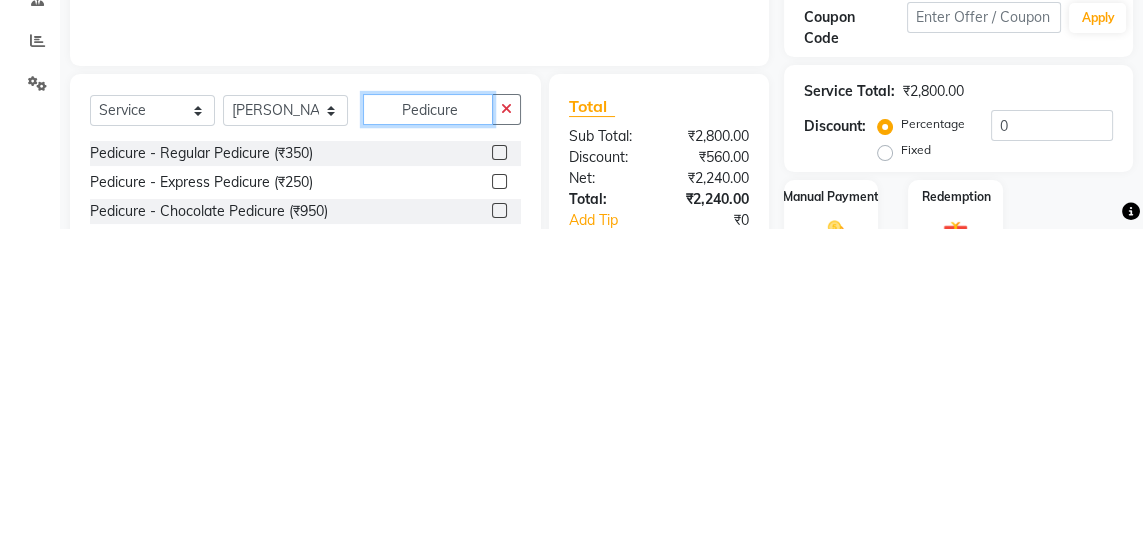type on "Pedicure" 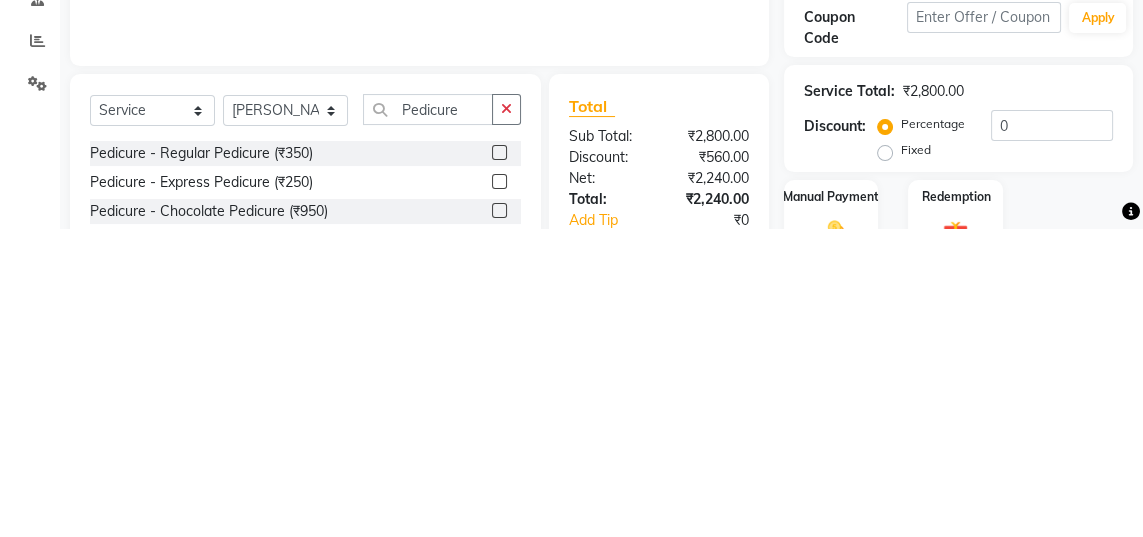 click 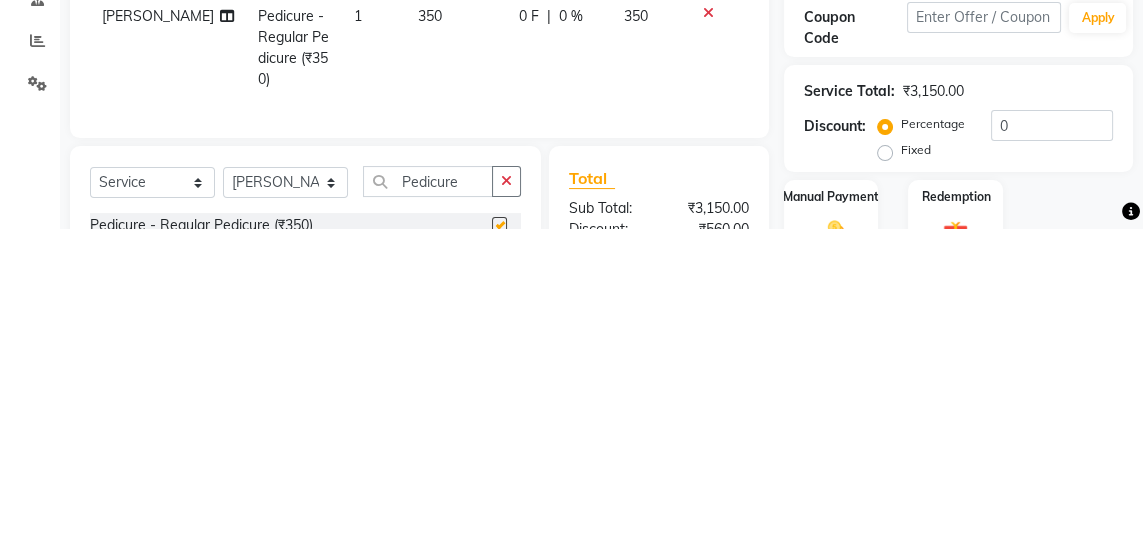 scroll, scrollTop: 93, scrollLeft: 0, axis: vertical 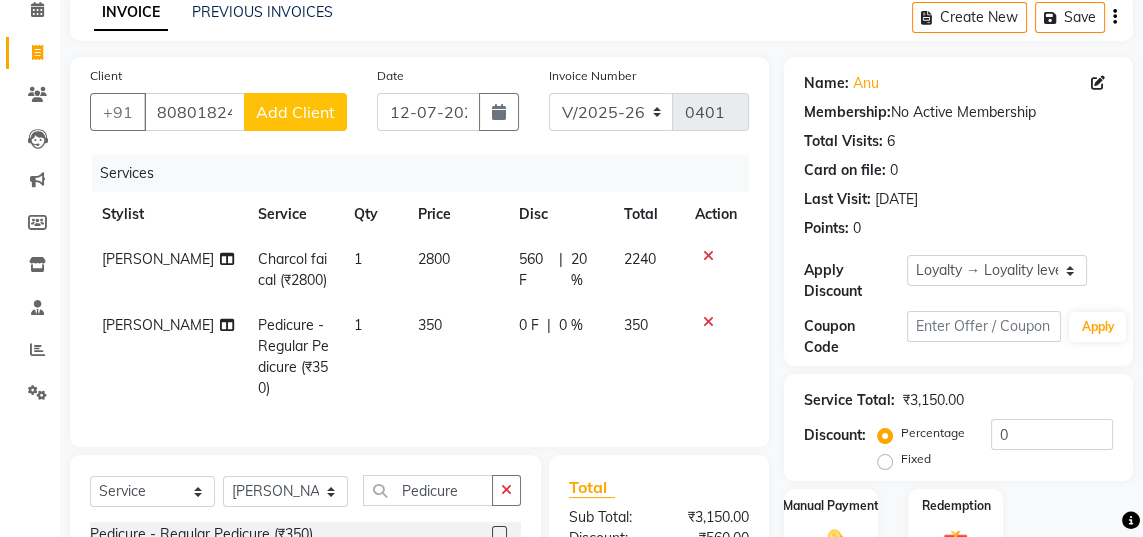 checkbox on "false" 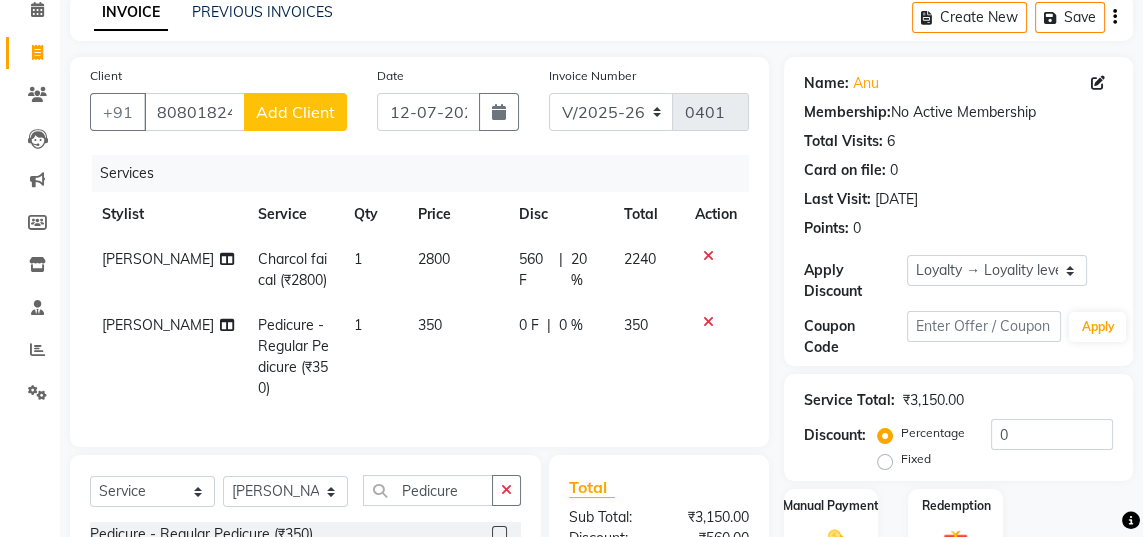 click on "350" 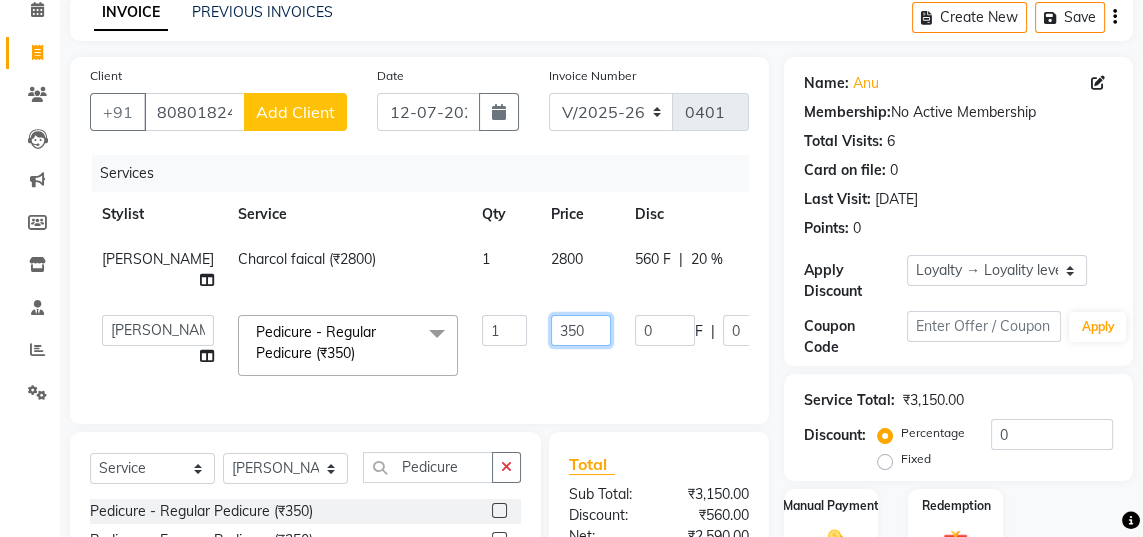 click on "350" 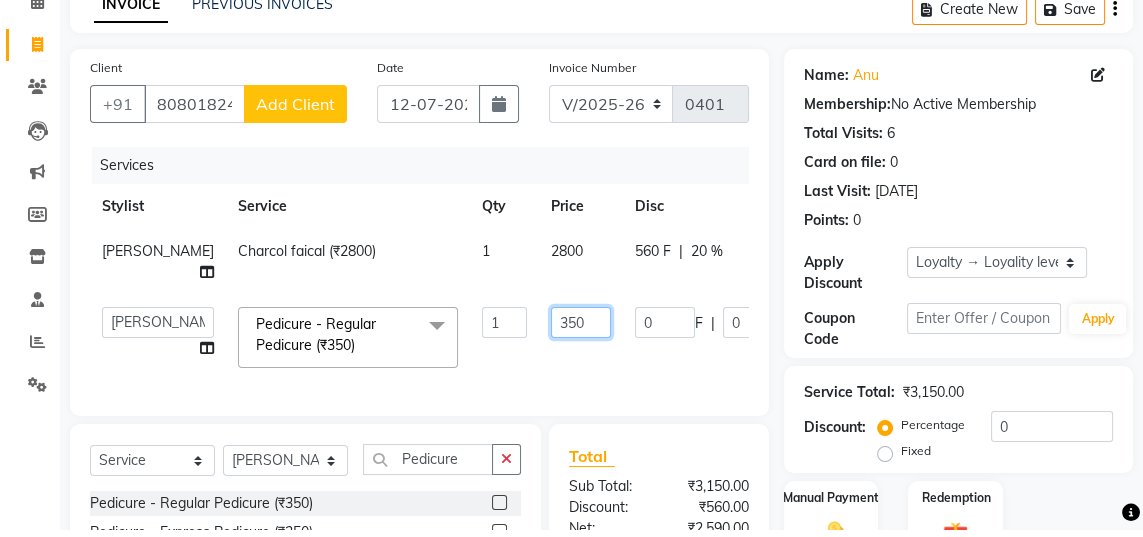 scroll, scrollTop: 93, scrollLeft: 0, axis: vertical 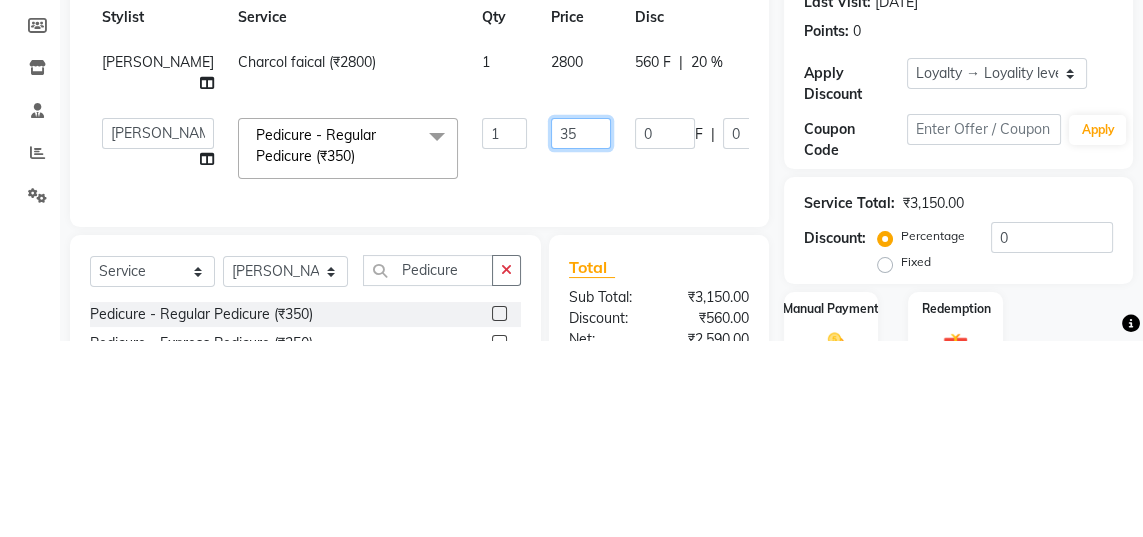 type on "3" 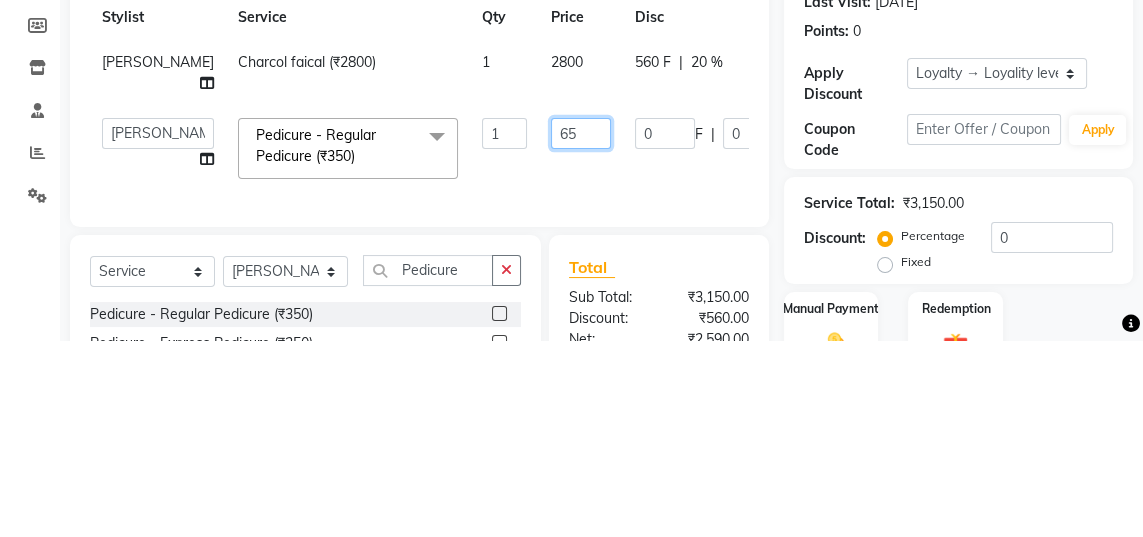 type on "650" 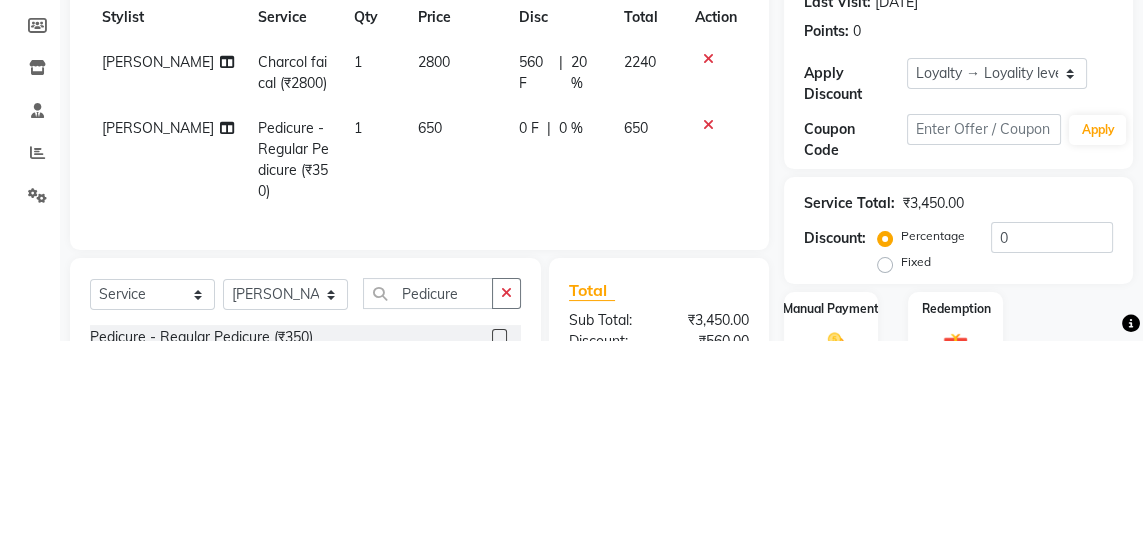 scroll, scrollTop: 93, scrollLeft: 0, axis: vertical 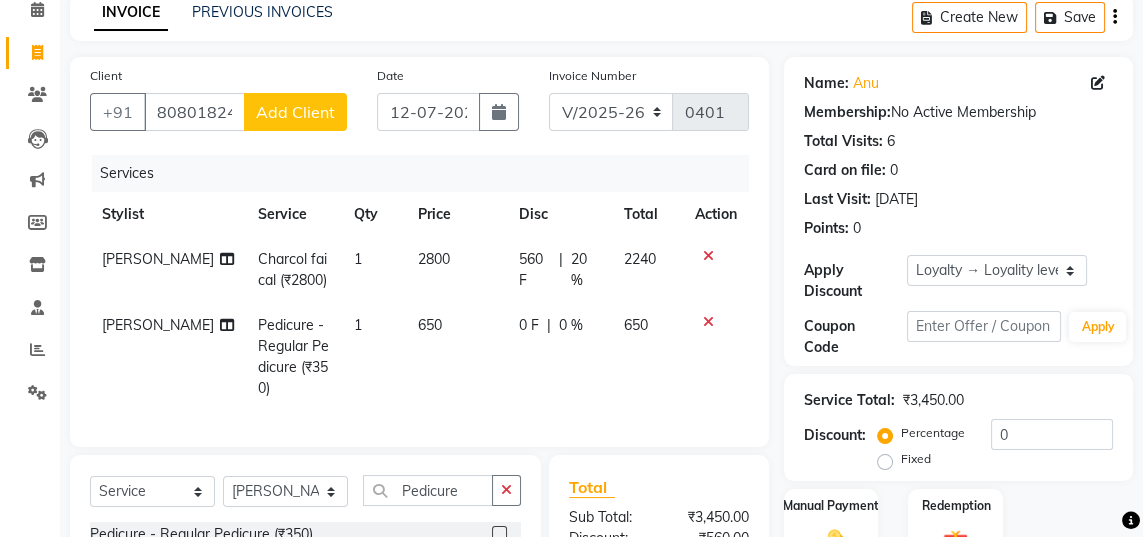 click on "650" 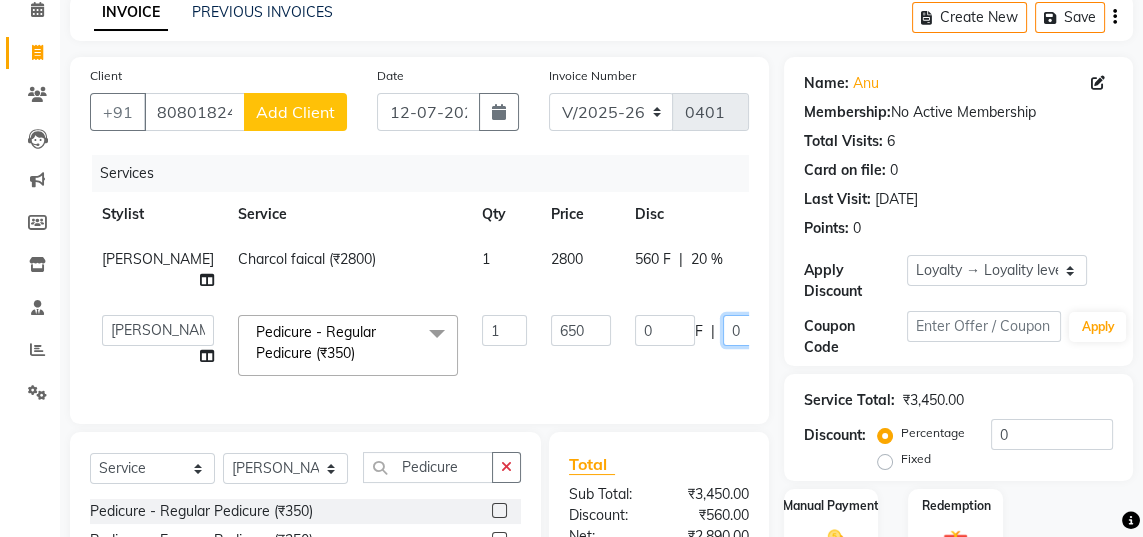 click on "0" 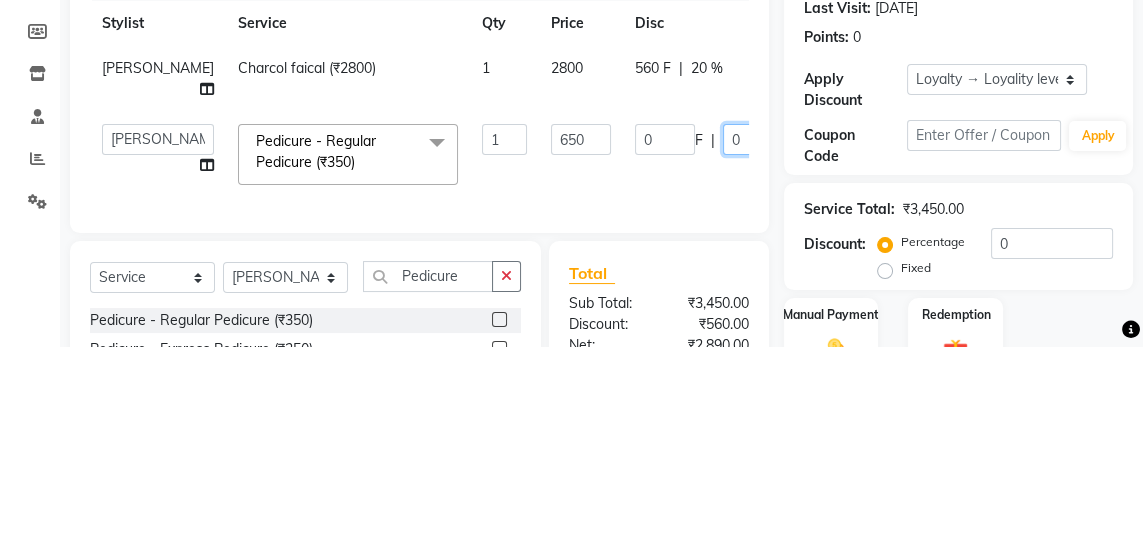 scroll, scrollTop: 93, scrollLeft: 0, axis: vertical 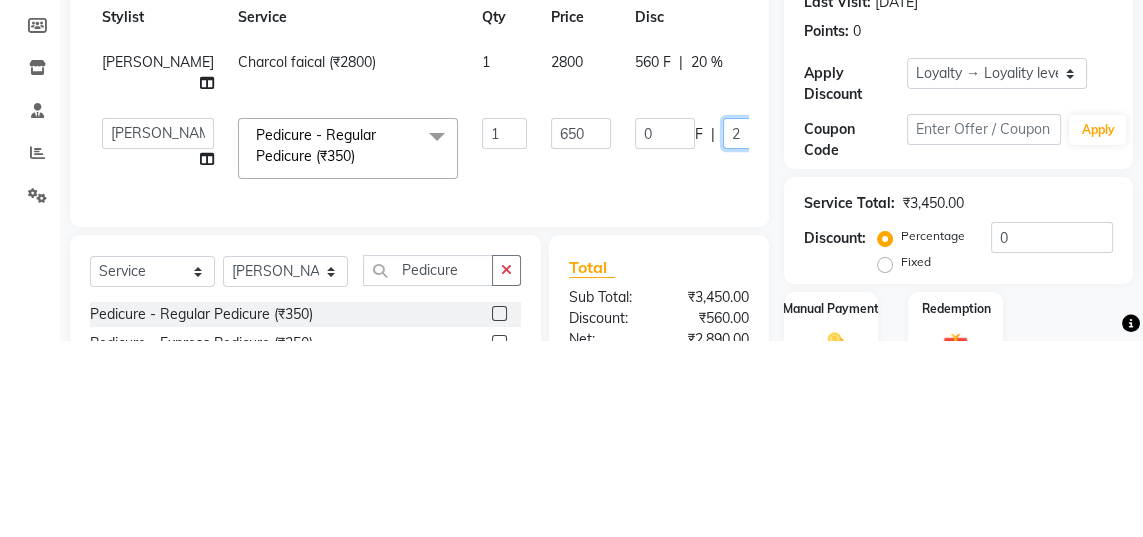 type on "20" 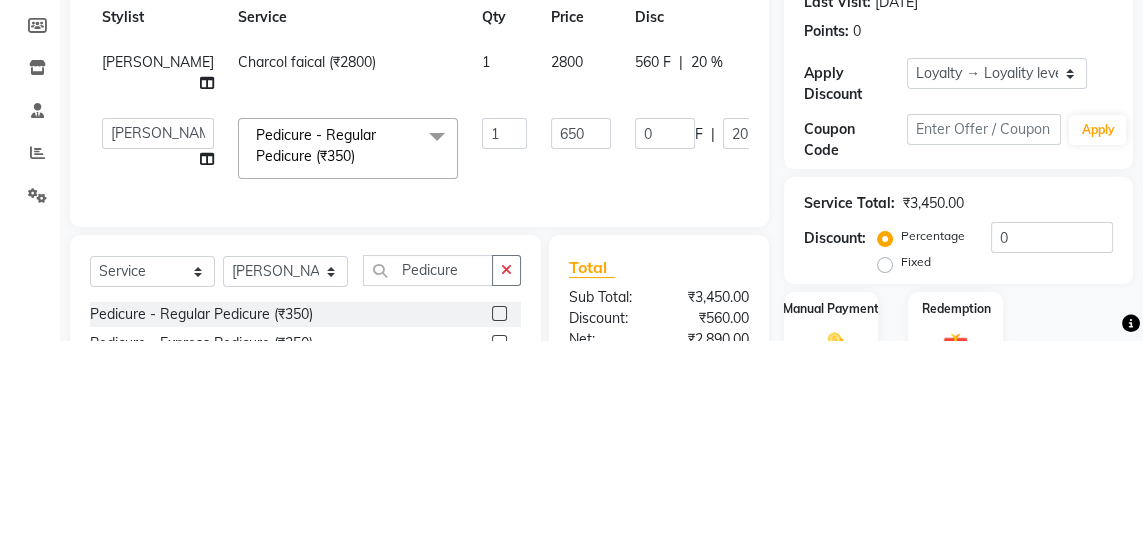 click on "[PERSON_NAME]   [PERSON_NAME]   [PERSON_NAME]  Pedicure - Regular Pedicure (₹350)  x Haircuts - Baby Girl (₹350) Haircuts - Baby Boy (₹200) Haircuts senior st- [DEMOGRAPHIC_DATA] (₹300) Haircuts Regular - [DEMOGRAPHIC_DATA]  (₹650) Haircuts - Fringe (₹150) Face wax full (₹250) smart bond upto shoulder (₹1000) smart bond below shoulder (₹1200) Haircuts Sr. Stylist - [DEMOGRAPHIC_DATA]  (₹800) Haircuts Director - [DEMOGRAPHIC_DATA]  (₹1000) Haircuts Sr. Stylist - [DEMOGRAPHIC_DATA] (₹300) Haircuts Director- [DEMOGRAPHIC_DATA] (₹500) streaks (₹250) cystein wash upto shoulder (₹350) cystien wash below shoulder (₹350) [MEDICAL_DATA] (₹5000) Nanoplastia (₹6000) Makeup (₹2500) Olaplex (₹1500) Back neck bleach (₹400) Neck bleach (₹400) Arms bleach (₹600) Feet bleach  (₹300) Back bleach (₹600) Half leg bleach (₹600) Full legs bleach  (₹800) Charcol faical (₹2800) Radiance  (₹2500) Face bleach (₹400) D tan face  (₹850) D tan hand (₹1200) D tan feet (₹500) Sealer (₹1300) Inforcer shampoo (₹990) Taksh mask (₹1080) Taksh (₹990)" 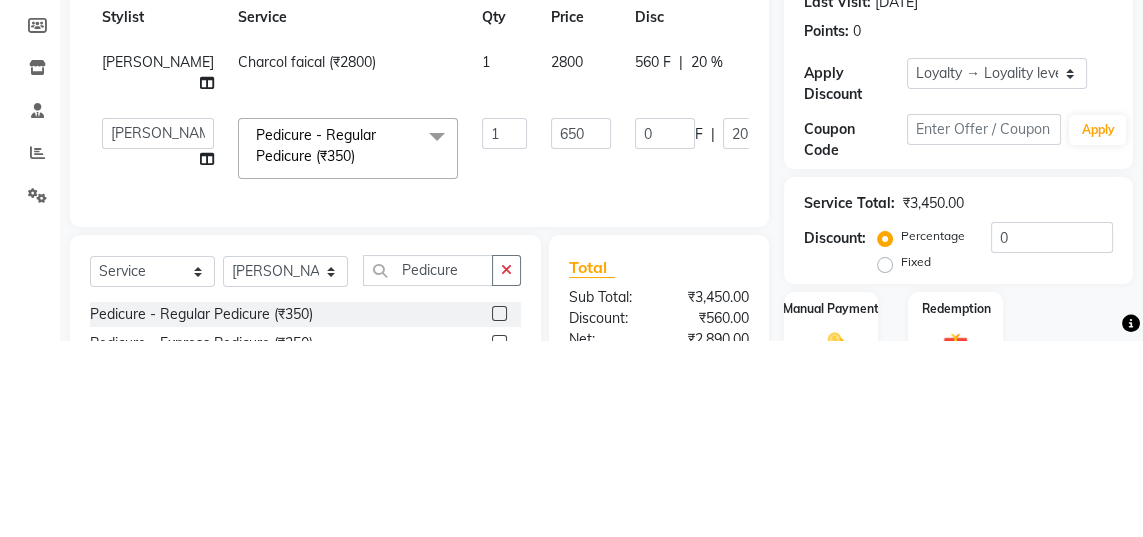 scroll, scrollTop: 93, scrollLeft: 0, axis: vertical 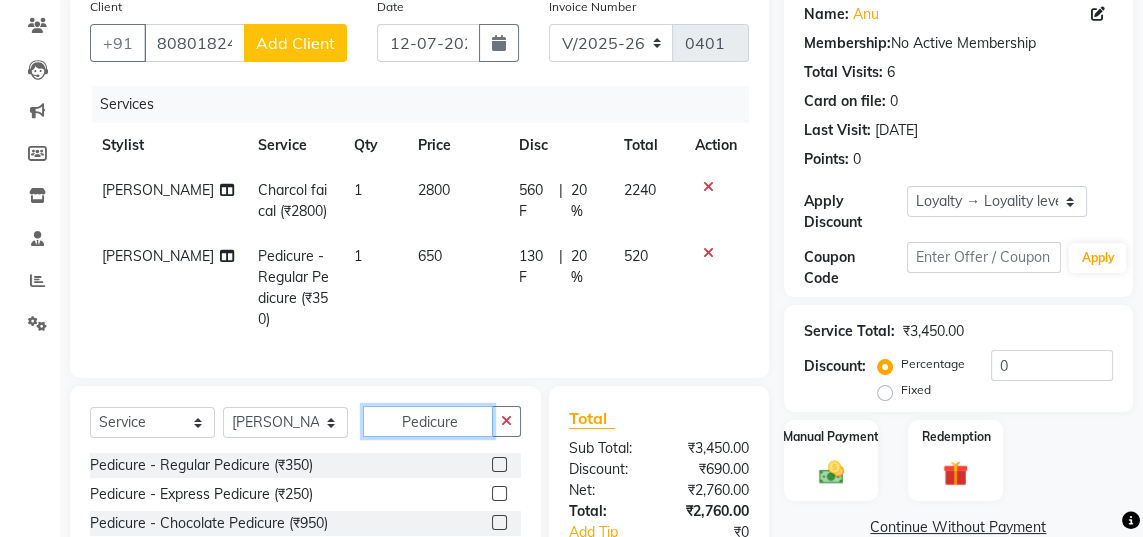 click on "Pedicure" 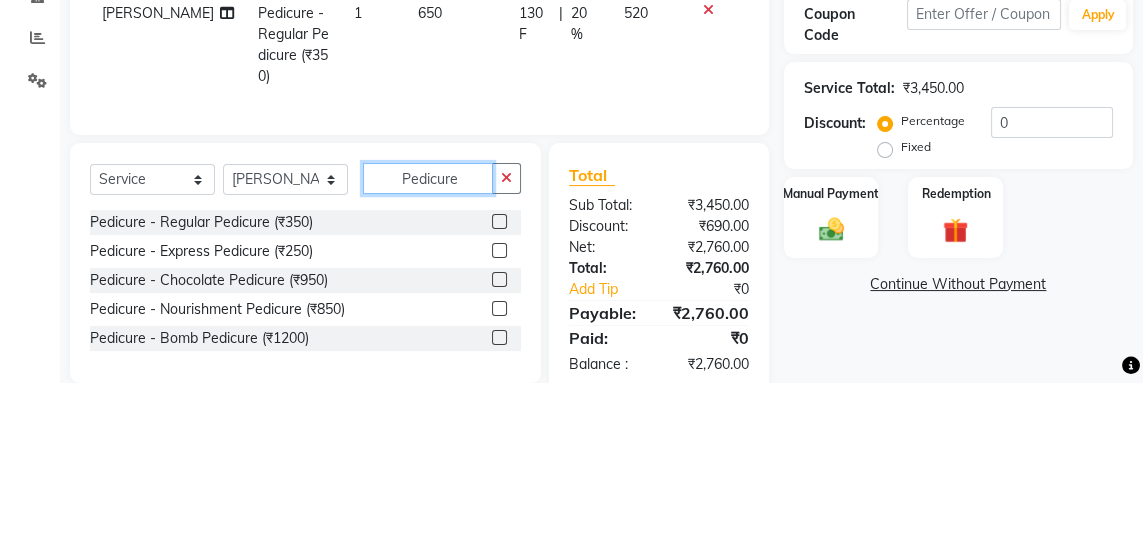 scroll, scrollTop: 250, scrollLeft: 0, axis: vertical 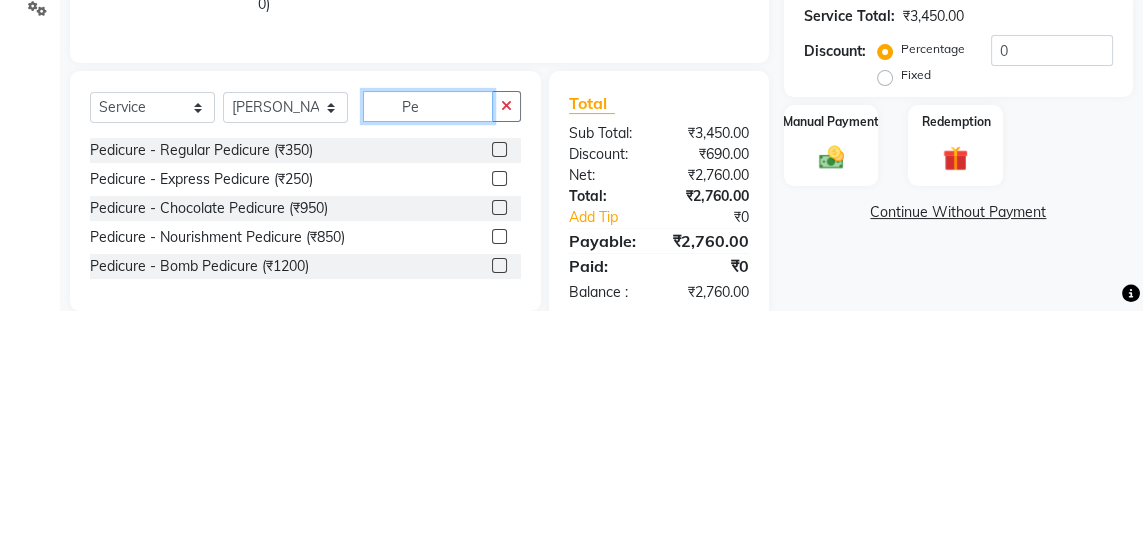 type on "P" 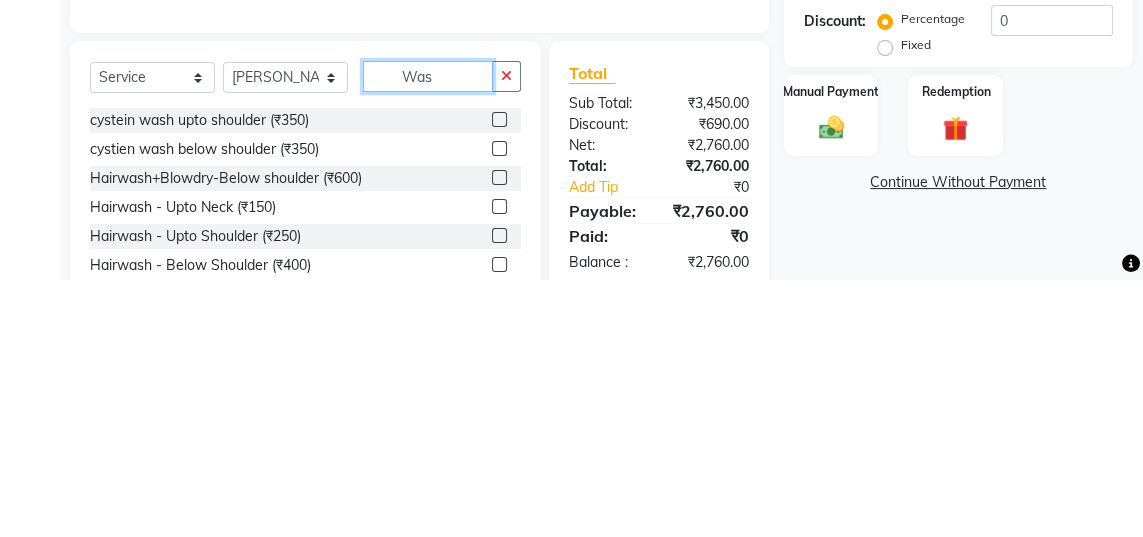 scroll, scrollTop: 250, scrollLeft: 0, axis: vertical 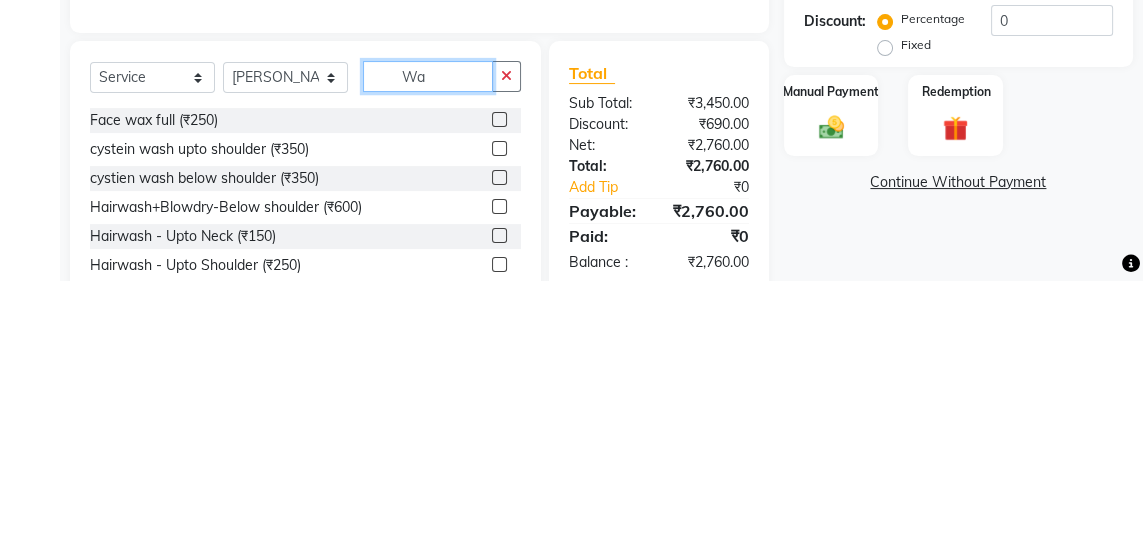 type on "W" 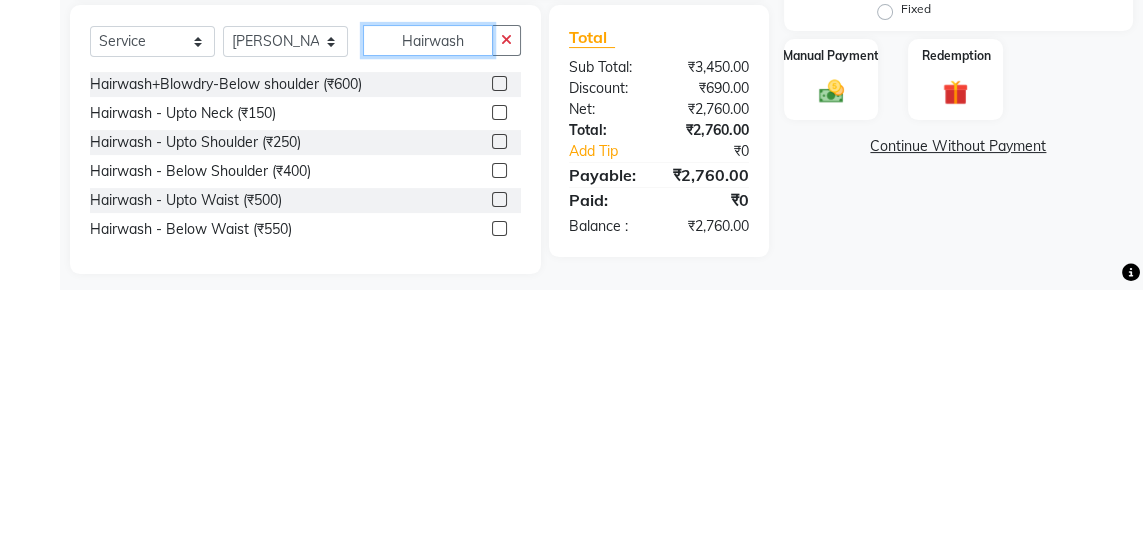 scroll, scrollTop: 295, scrollLeft: 0, axis: vertical 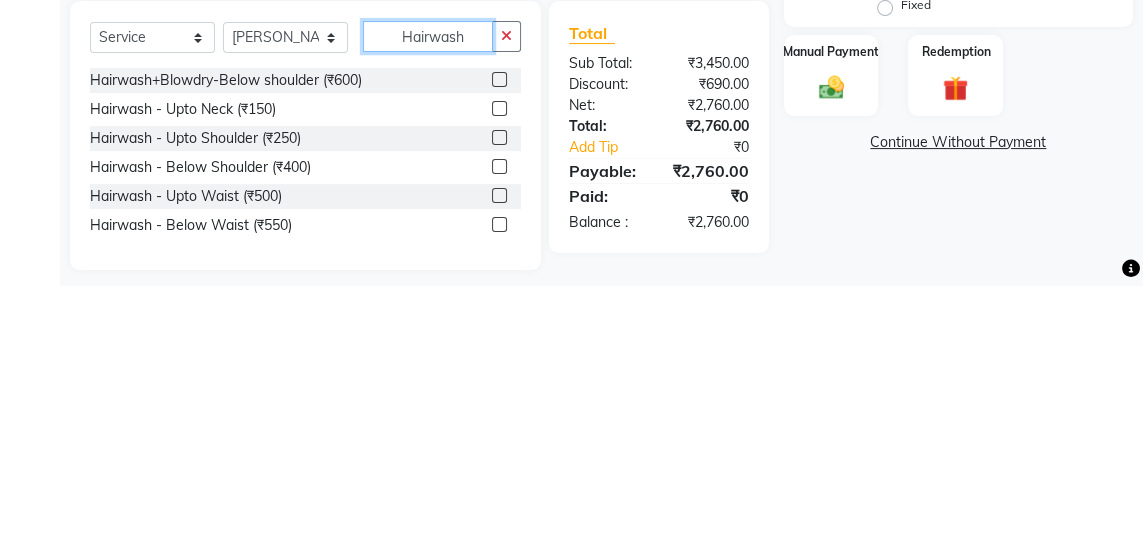 type on "Hairwash" 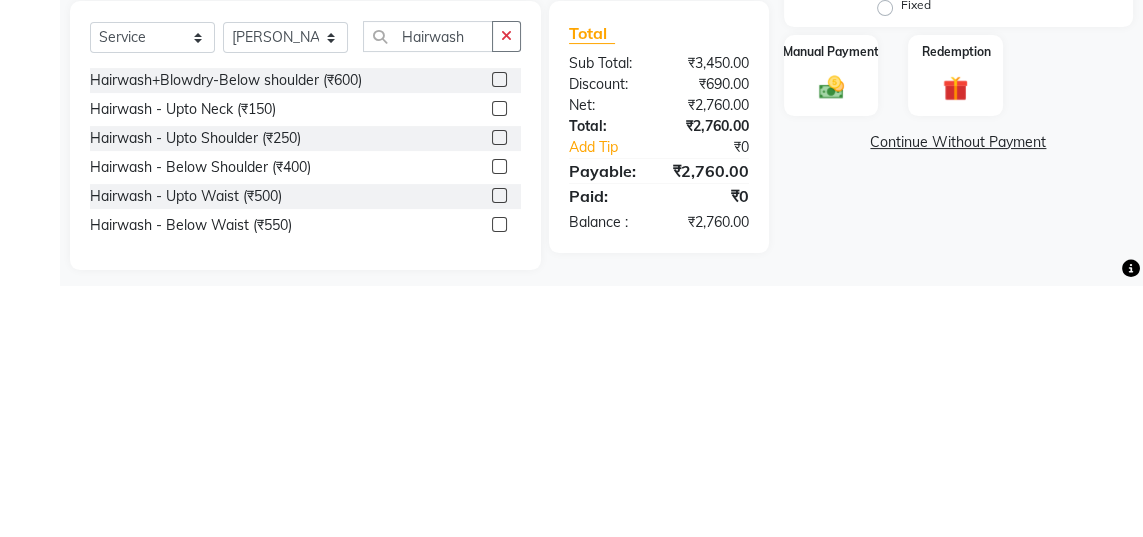 click 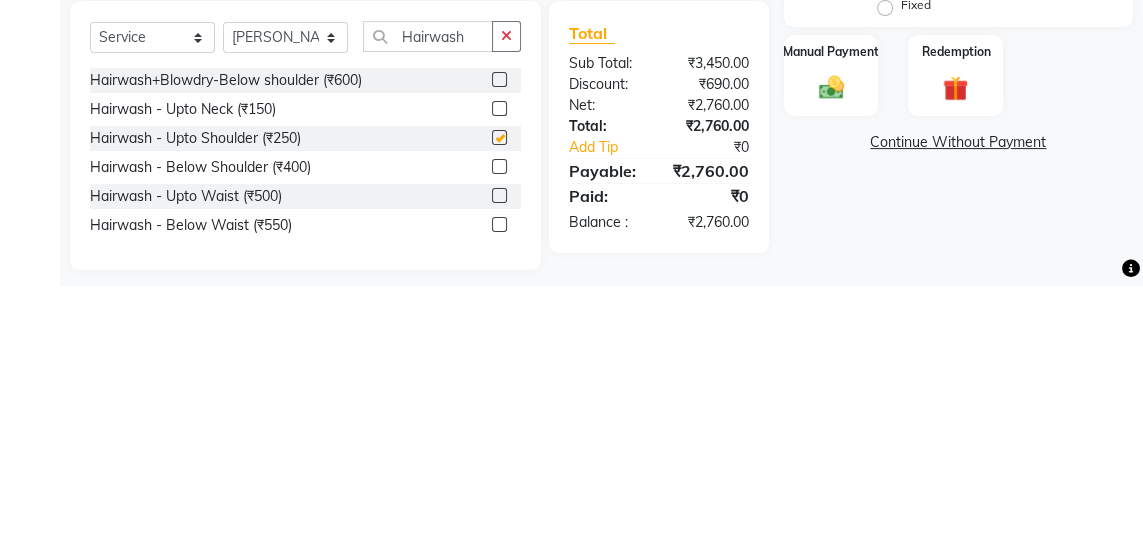 scroll, scrollTop: 295, scrollLeft: 0, axis: vertical 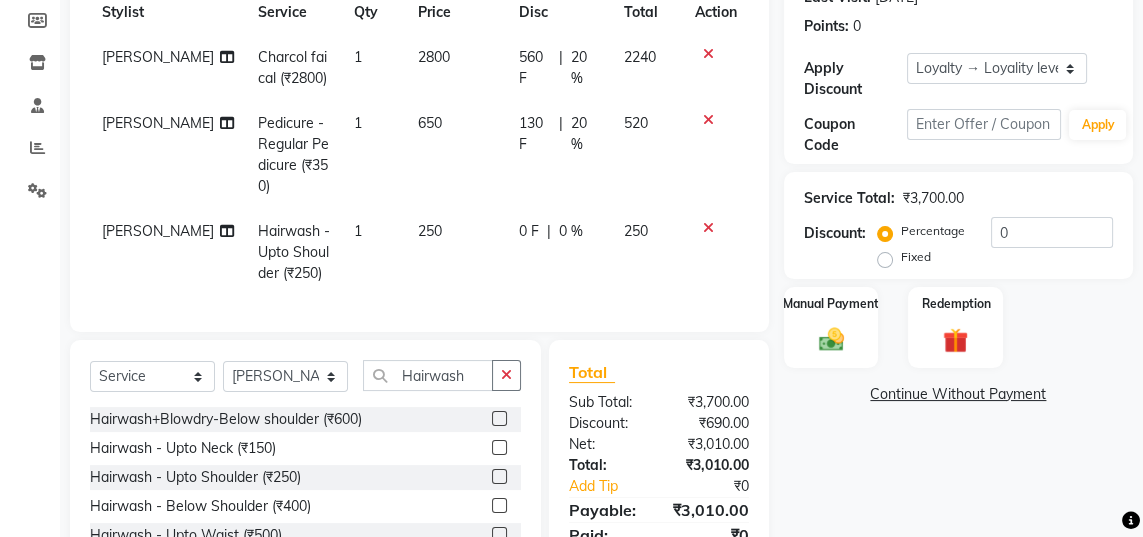 checkbox on "false" 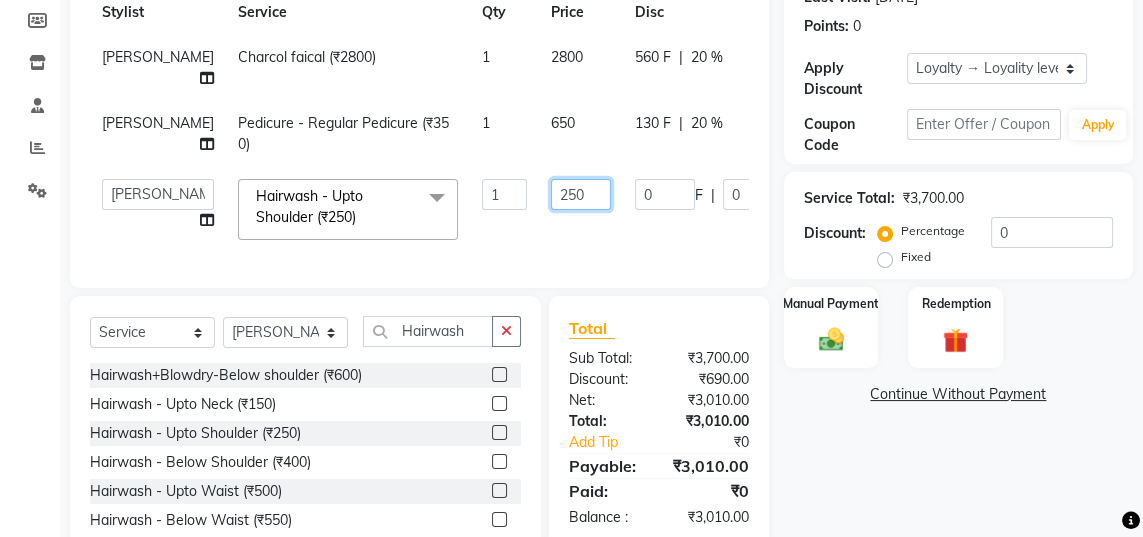 click on "250" 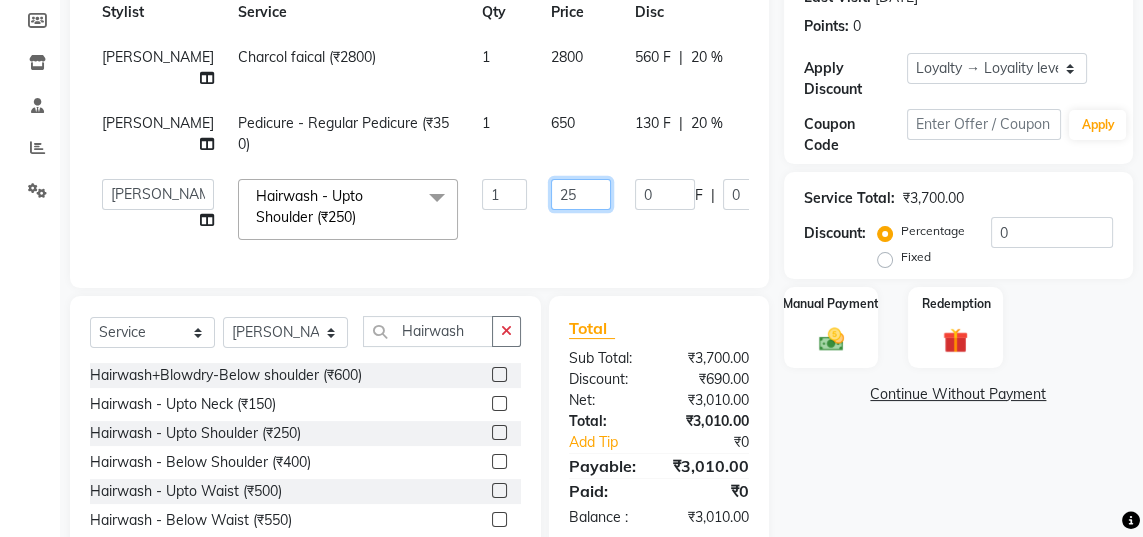 type on "2" 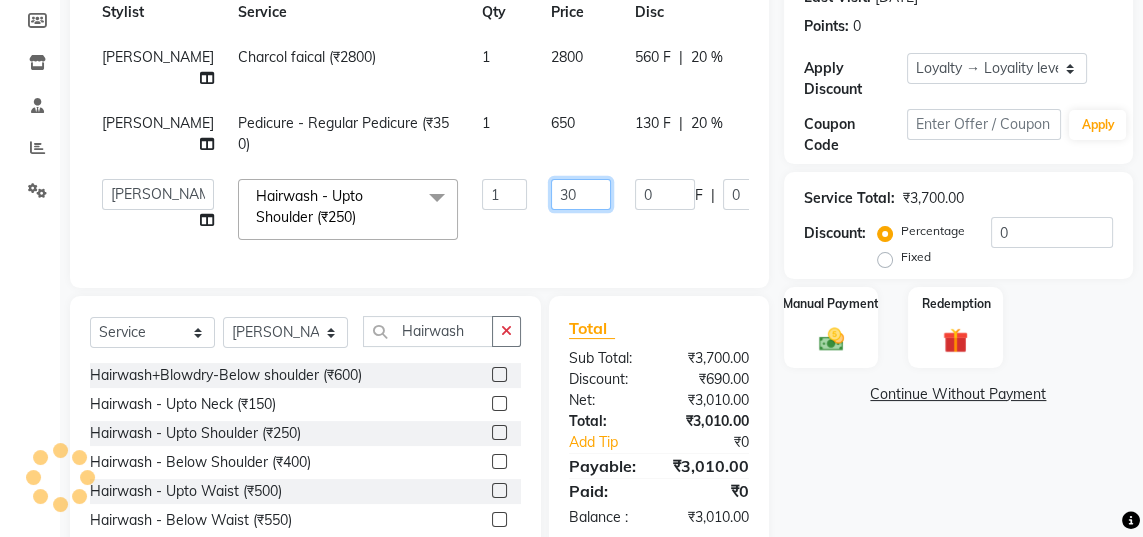 type on "300" 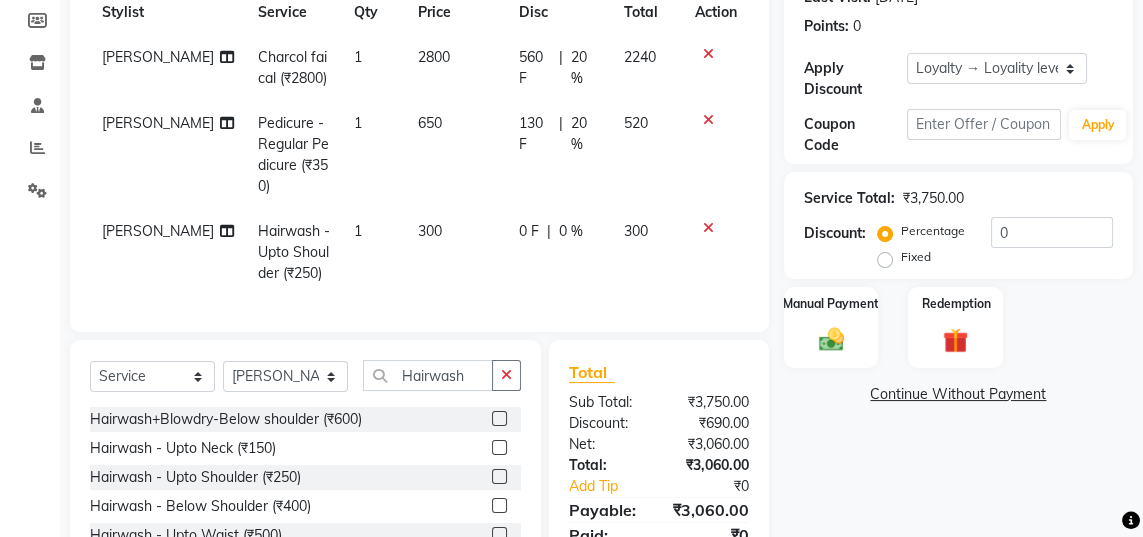 click on "300" 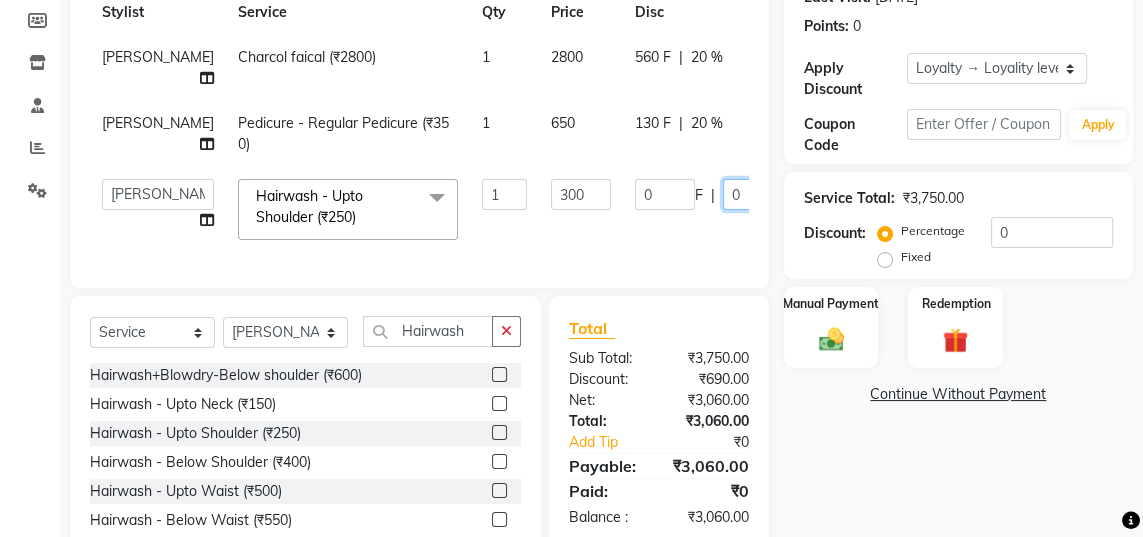 click on "0" 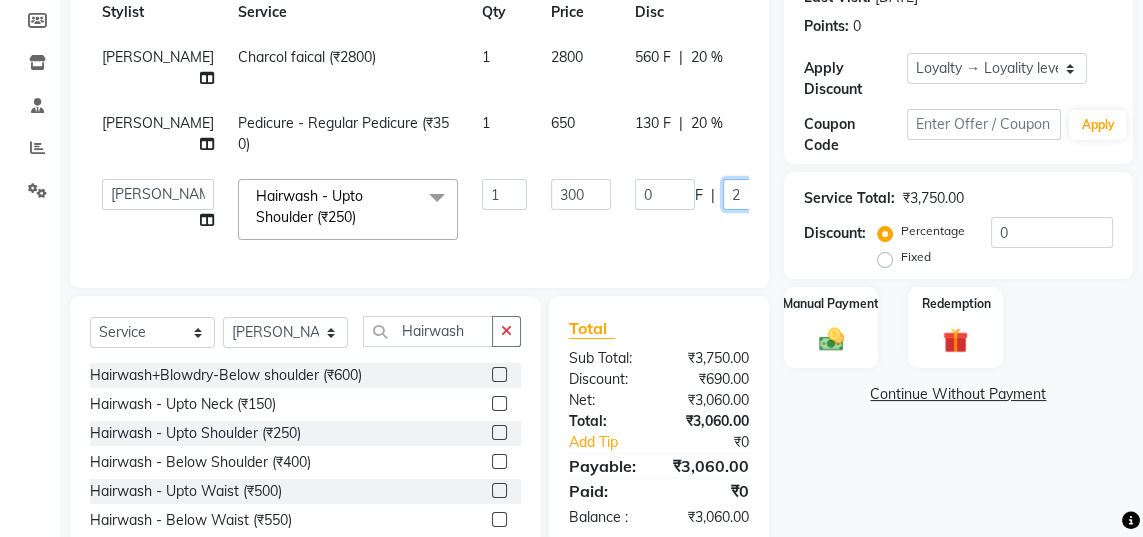 type on "20" 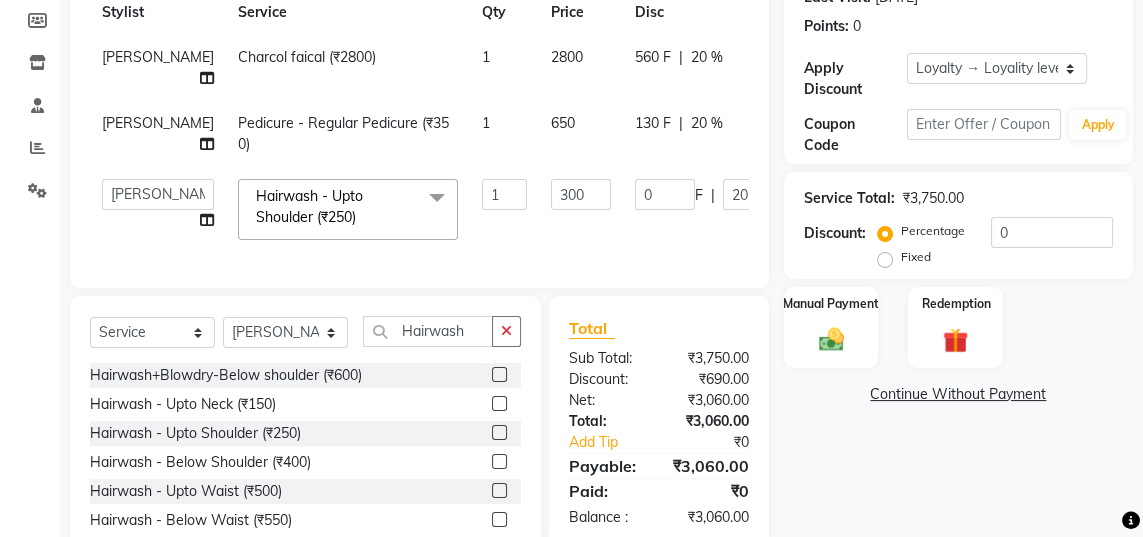 click on "Client [PHONE_NUMBER] Add Client Date [DATE] Invoice Number V/2025 V/[PHONE_NUMBER] Services Stylist Service Qty Price Disc Total Action [PERSON_NAME] Charcol faical (₹2800) 1 2800 560 F | 20 % 2240 [PERSON_NAME] Pedicure - Regular Pedicure (₹350) 1 650 130 F | 20 % 520  Jaya   [PERSON_NAME]   [PERSON_NAME]   [PERSON_NAME]  Hairwash - Upto Shoulder (₹250)  x Haircuts - Baby Girl (₹350) Haircuts - Baby Boy (₹200) Haircuts senior st- [DEMOGRAPHIC_DATA] (₹300) Haircuts Regular - [DEMOGRAPHIC_DATA]  (₹650) Haircuts - Fringe (₹150) Face wax full (₹250) smart bond upto shoulder (₹1000) smart bond below shoulder (₹1200) Haircuts Sr. Stylist - [DEMOGRAPHIC_DATA]  (₹800) Haircuts Director - [DEMOGRAPHIC_DATA]  (₹1000) Haircuts Sr. Stylist - [DEMOGRAPHIC_DATA] (₹300) Haircuts Director- [DEMOGRAPHIC_DATA] (₹500) streaks (₹250) cystein wash upto shoulder (₹350) cystien wash below shoulder (₹350) [MEDICAL_DATA] (₹5000) Nanoplastia (₹6000) Makeup (₹2500) Olaplex (₹1500) Back neck bleach (₹400) Neck bleach (₹400) Arms bleach (₹600) Feet bleach  (₹300) Back bleach (₹600)" 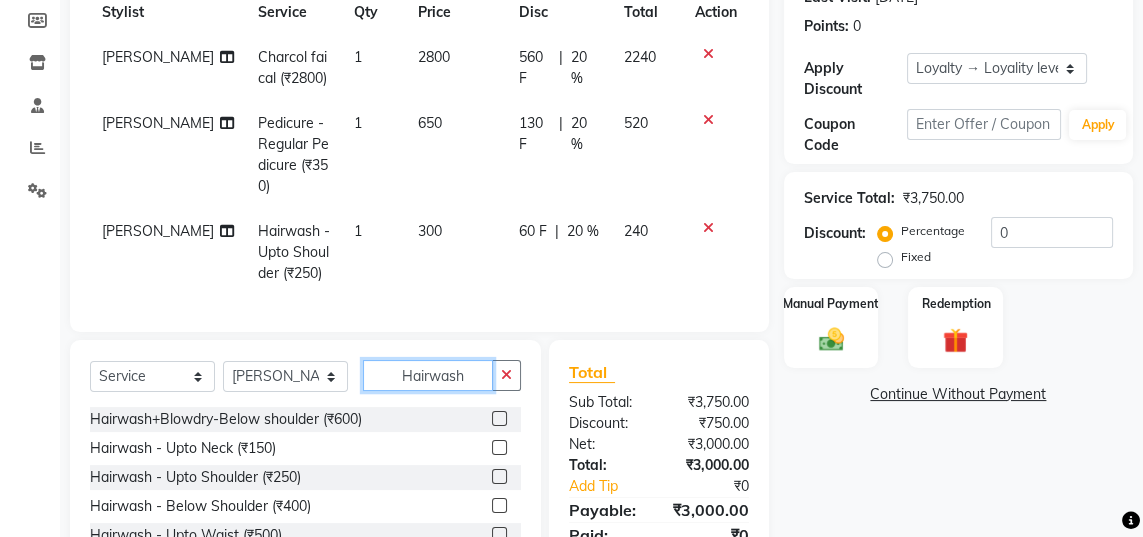 click on "Hairwash" 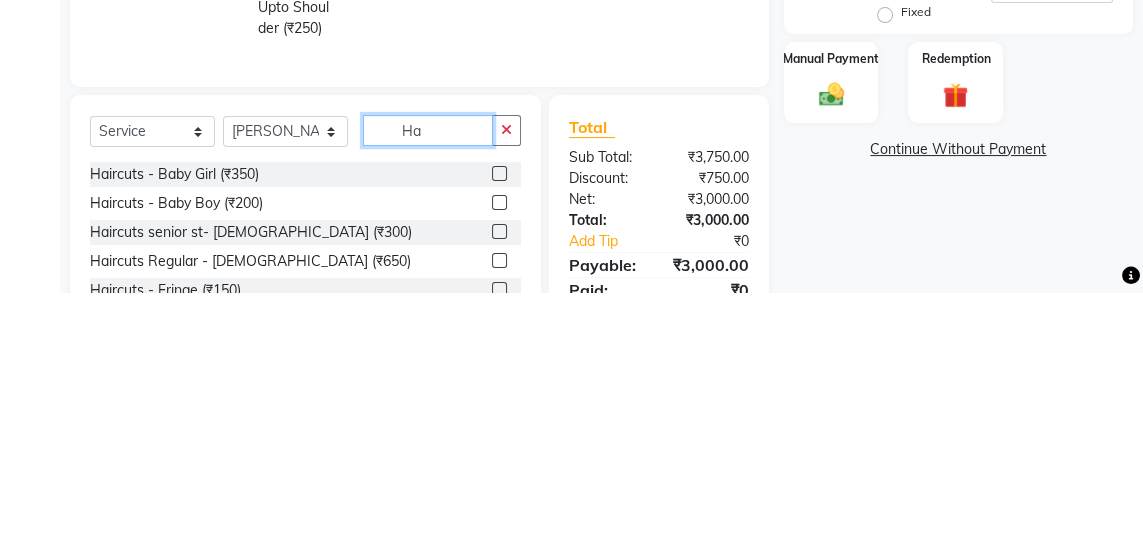 type on "H" 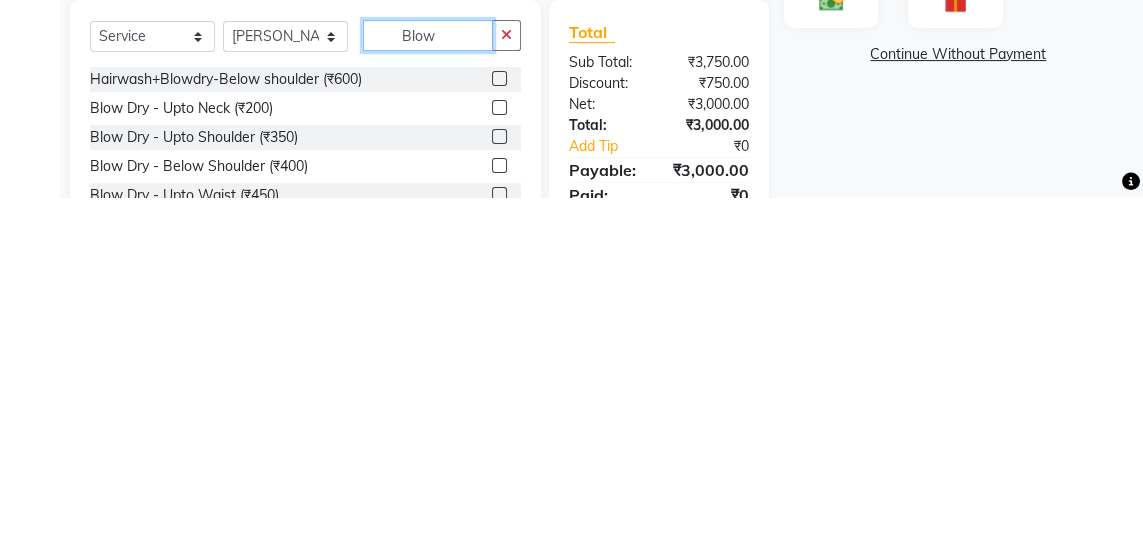 scroll, scrollTop: 295, scrollLeft: 0, axis: vertical 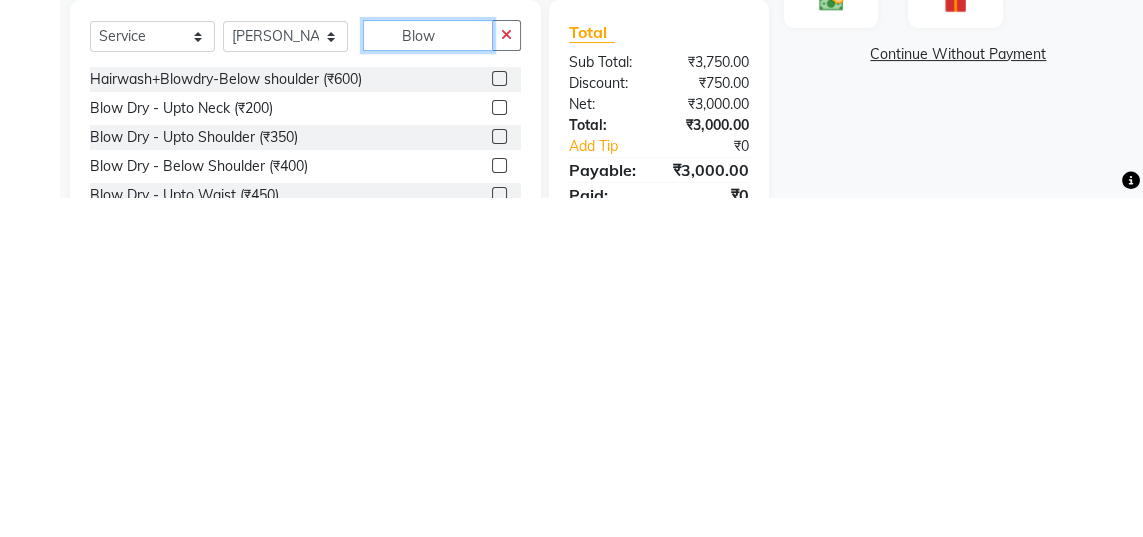 type on "Blow" 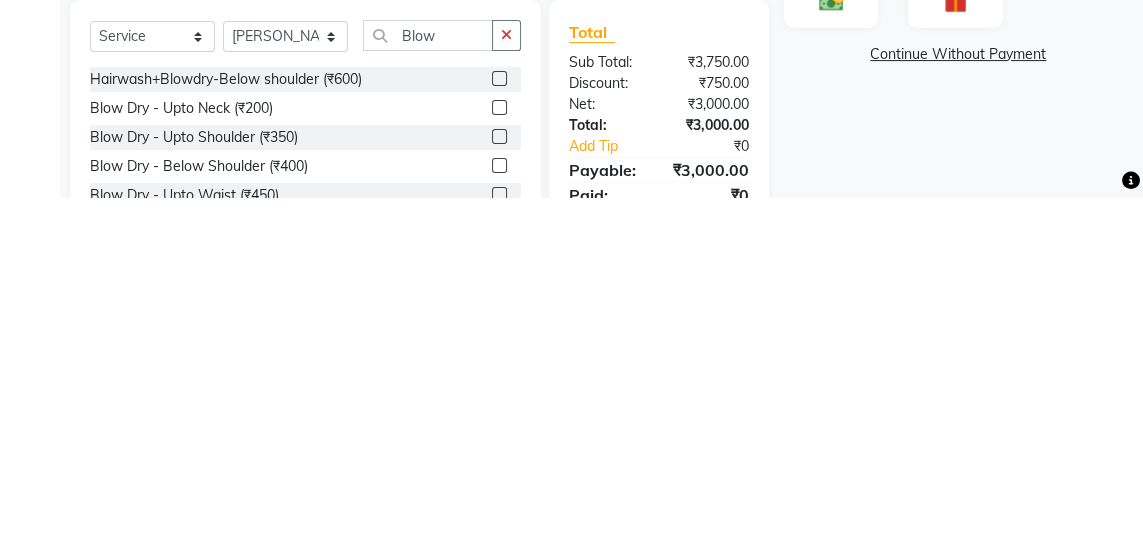 click 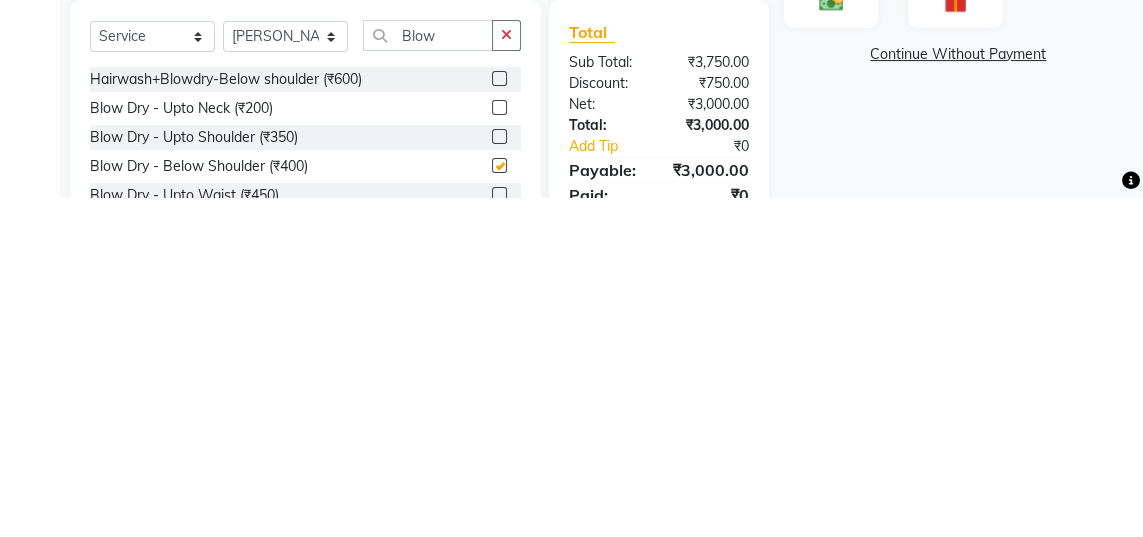 scroll, scrollTop: 295, scrollLeft: 0, axis: vertical 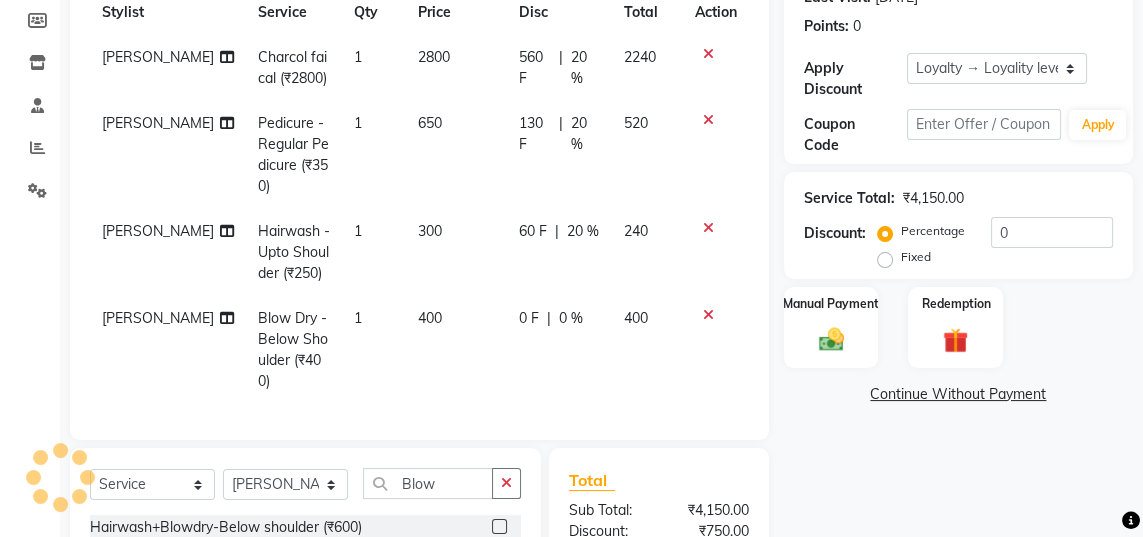 checkbox on "false" 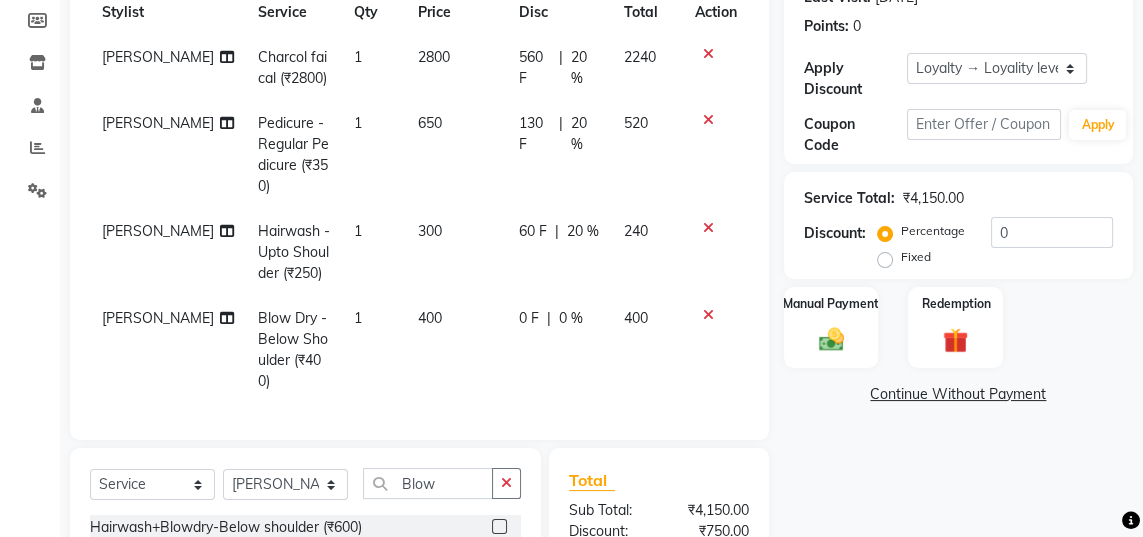 click on "400" 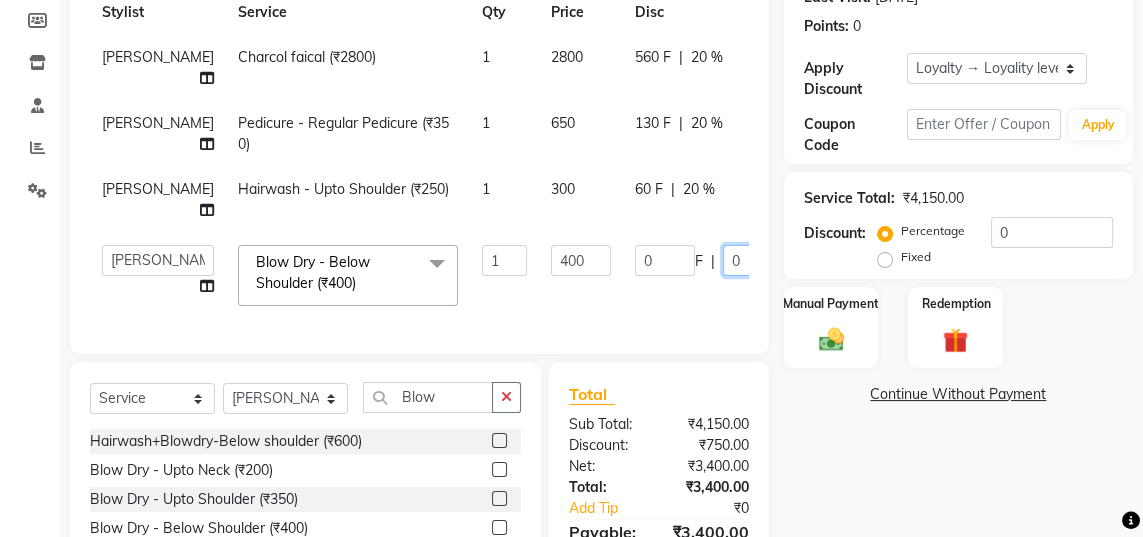 click on "0" 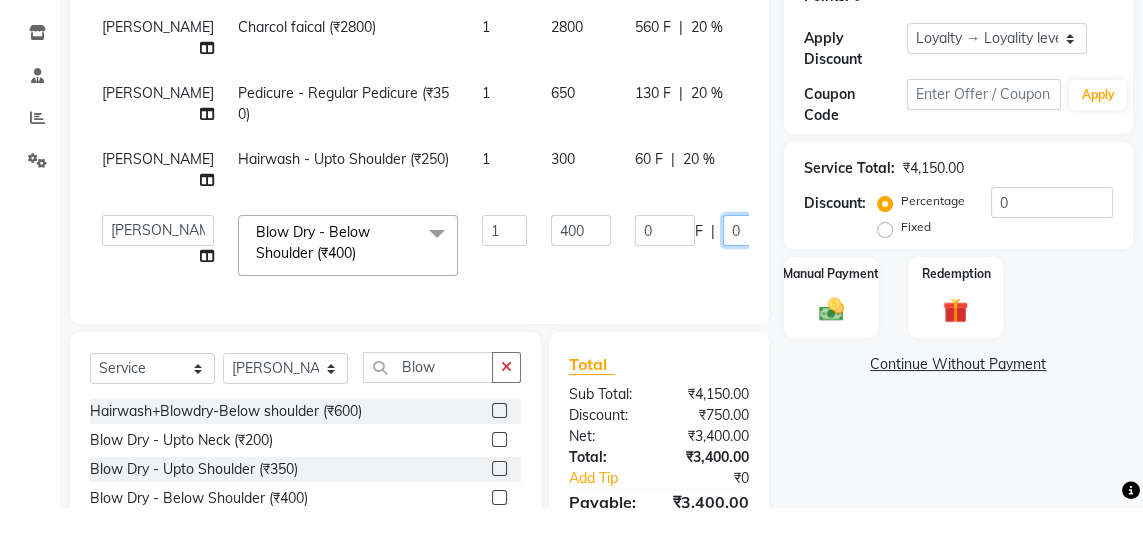 scroll, scrollTop: 295, scrollLeft: 0, axis: vertical 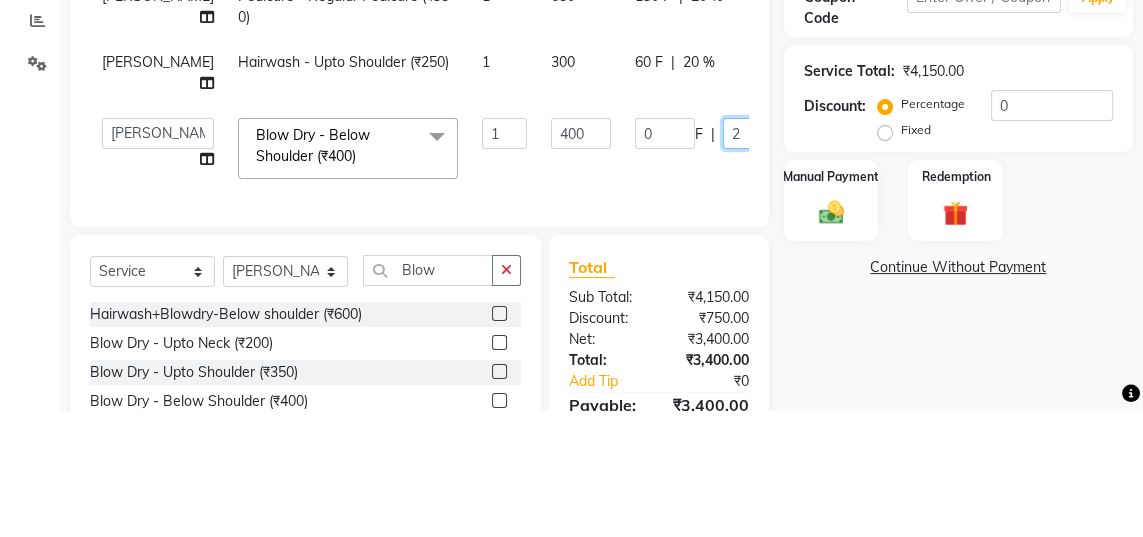 type on "20" 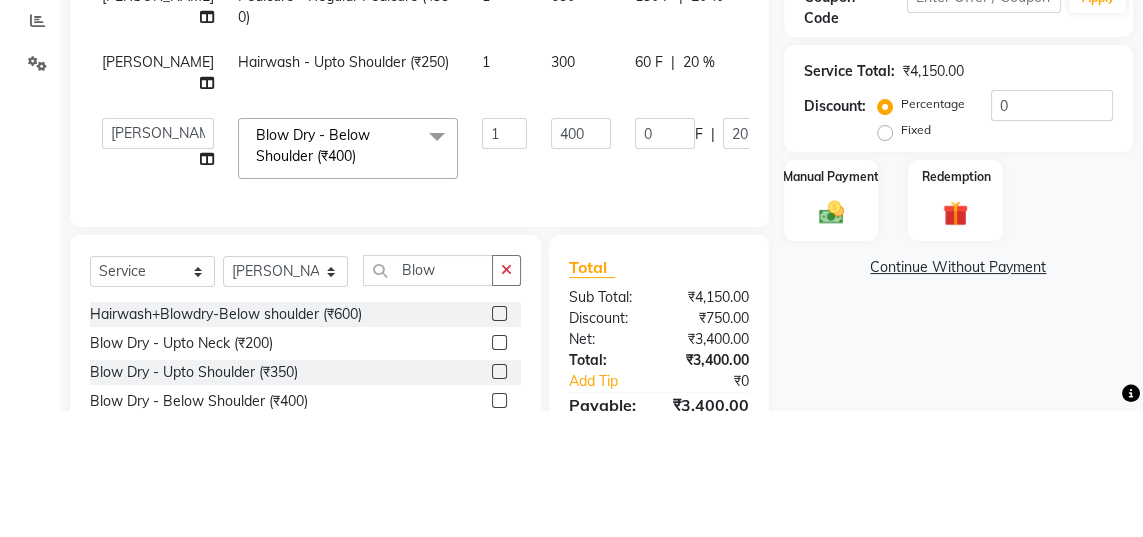 click on "[PERSON_NAME]   [PERSON_NAME]   [PERSON_NAME]  Blow Dry - Below Shoulder (₹400)  x Haircuts - Baby Girl (₹350) Haircuts - Baby Boy (₹200) Haircuts senior st- [DEMOGRAPHIC_DATA] (₹300) Haircuts Regular - [DEMOGRAPHIC_DATA]  (₹650) Haircuts - Fringe (₹150) Face wax full (₹250) smart bond upto shoulder (₹1000) smart bond below shoulder (₹1200) Haircuts Sr. Stylist - [DEMOGRAPHIC_DATA]  (₹800) Haircuts Director - [DEMOGRAPHIC_DATA]  (₹1000) Haircuts Sr. Stylist - [DEMOGRAPHIC_DATA] (₹300) Haircuts Director- [DEMOGRAPHIC_DATA] (₹500) streaks (₹250) cystein wash upto shoulder (₹350) cystien wash below shoulder (₹350) [MEDICAL_DATA] (₹5000) Nanoplastia (₹6000) Makeup (₹2500) Olaplex (₹1500) Back neck bleach (₹400) Neck bleach (₹400) Arms bleach (₹600) Feet bleach  (₹300) Back bleach (₹600) Half leg bleach (₹600) Full legs bleach  (₹800) Charcol faical (₹2800) Radiance  (₹2500) Face bleach (₹400) D tan face  (₹850) D tan hand (₹1200) D tan feet (₹500) Sealer (₹1300) Inforcer shampoo (₹990) Taksh mask (₹1080) Taksh (₹990) 1" 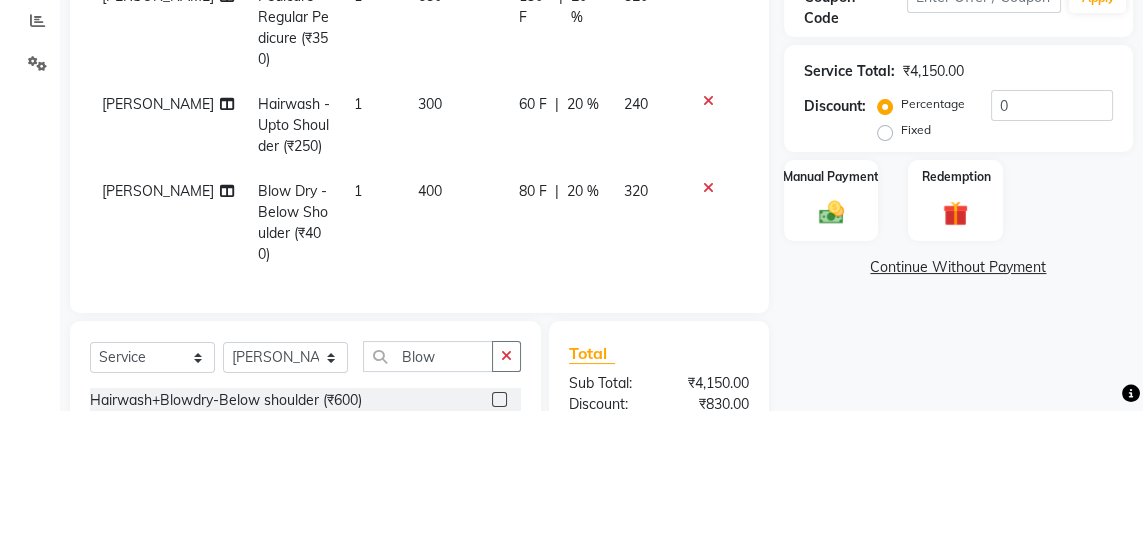 scroll, scrollTop: 295, scrollLeft: 0, axis: vertical 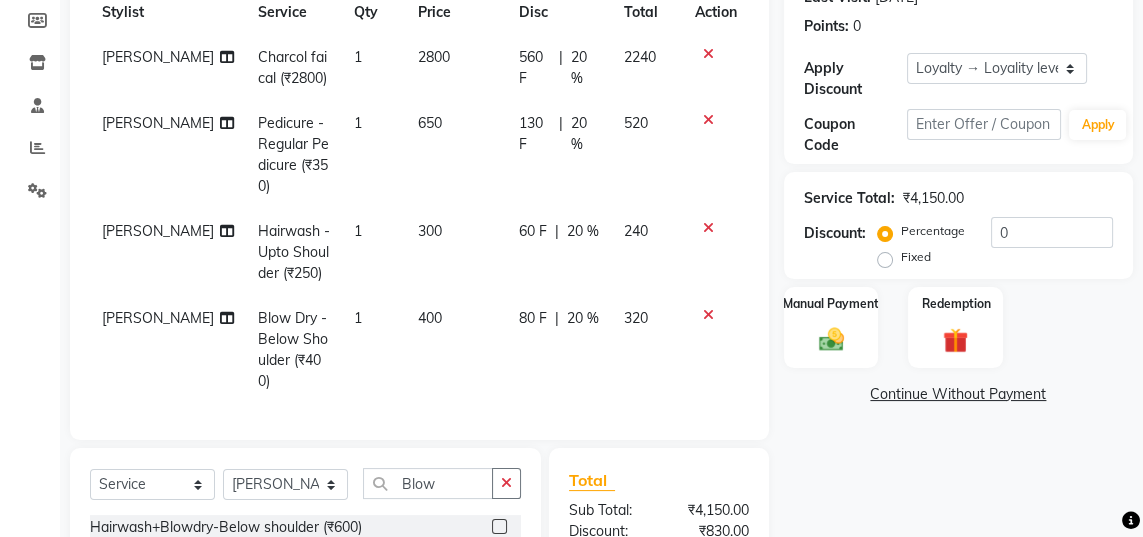 click on "[PERSON_NAME]" 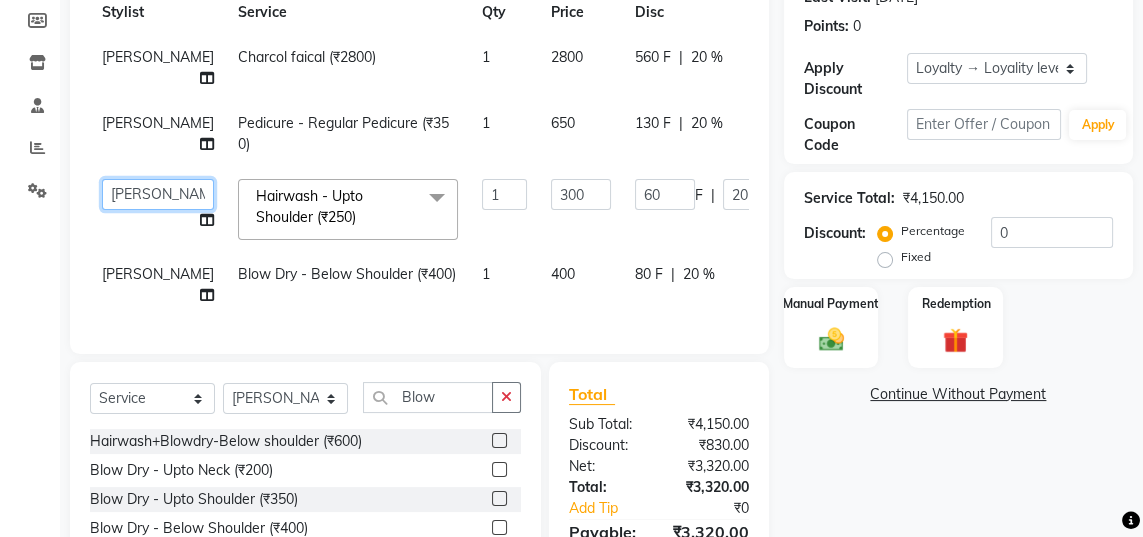 click on "Jaya   [PERSON_NAME]   [PERSON_NAME]   [PERSON_NAME]" 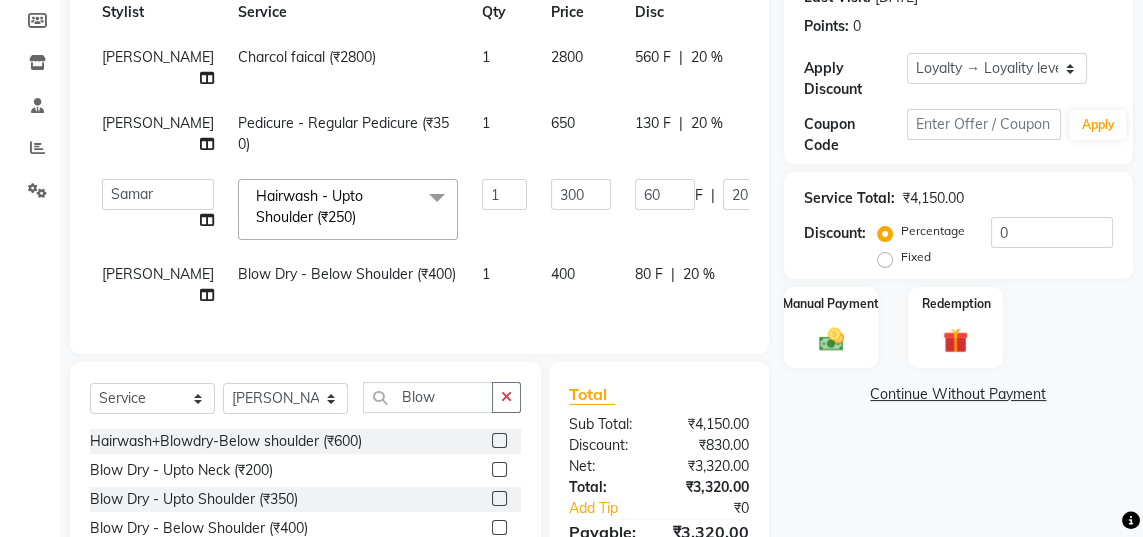 select on "84215" 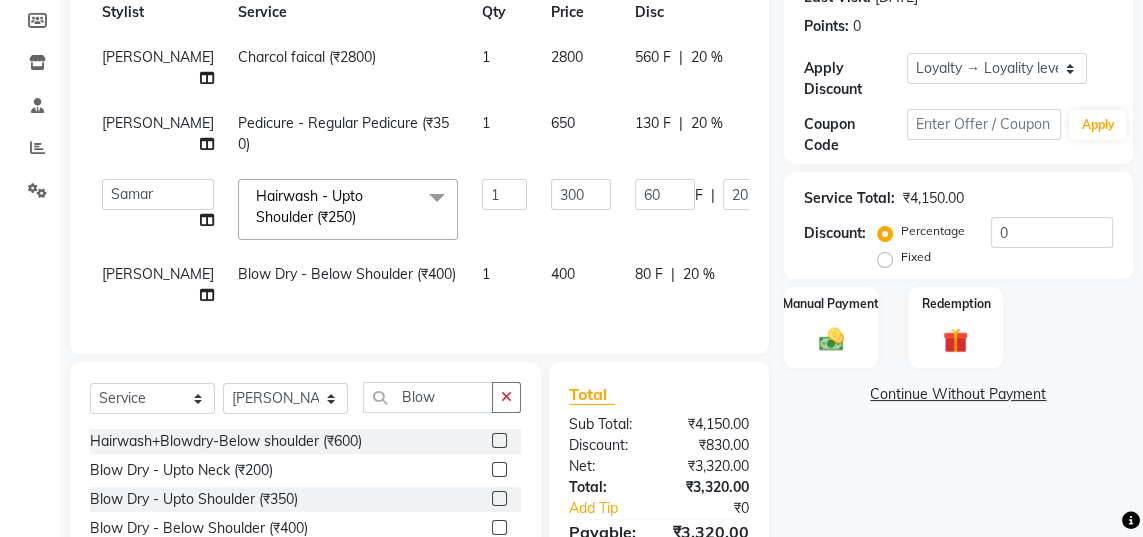 click on "[PERSON_NAME]" 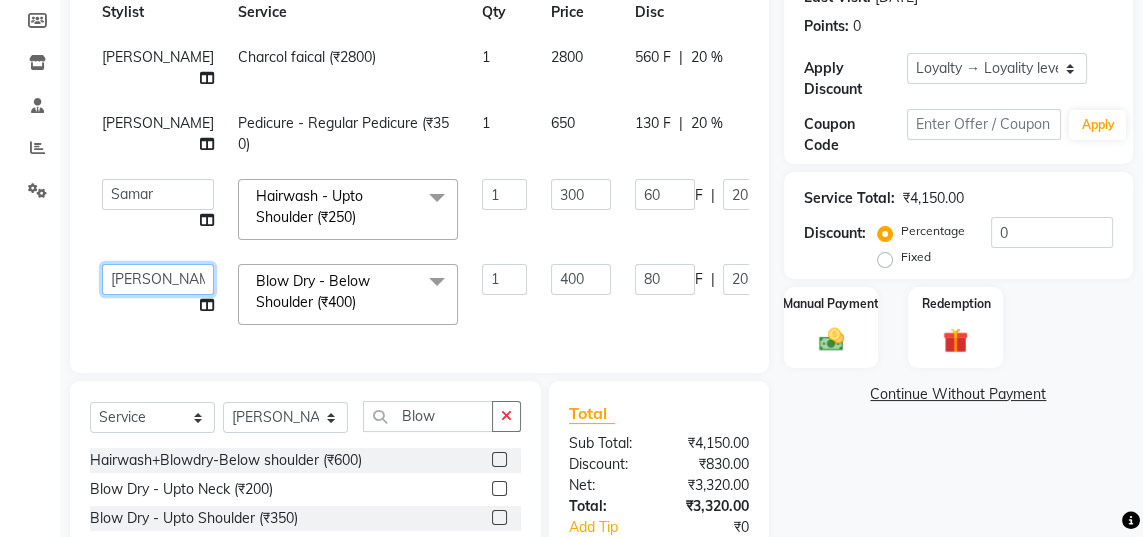 click on "Jaya   [PERSON_NAME]   [PERSON_NAME]   [PERSON_NAME]" 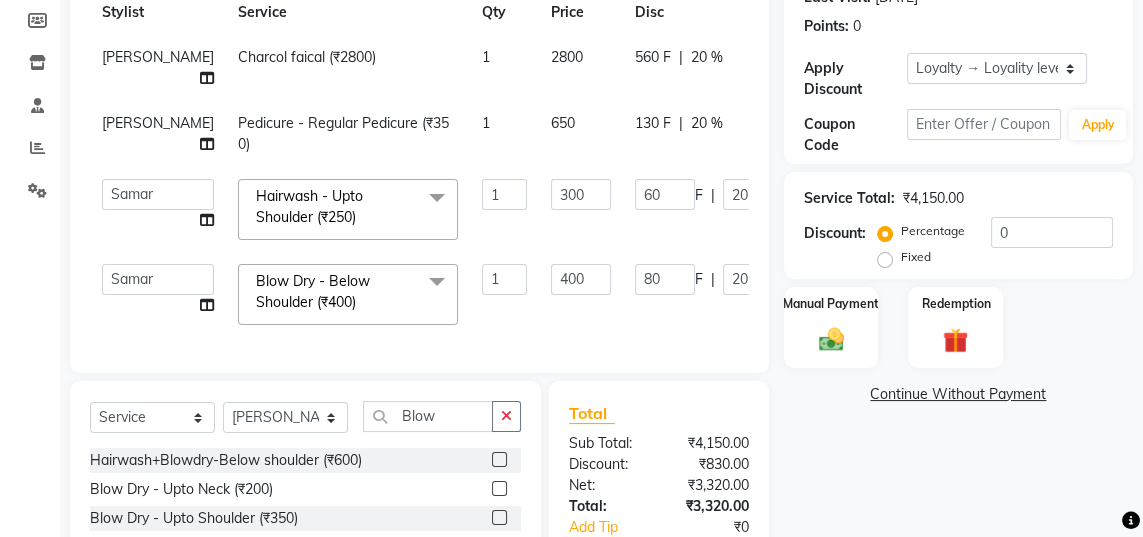 select on "84215" 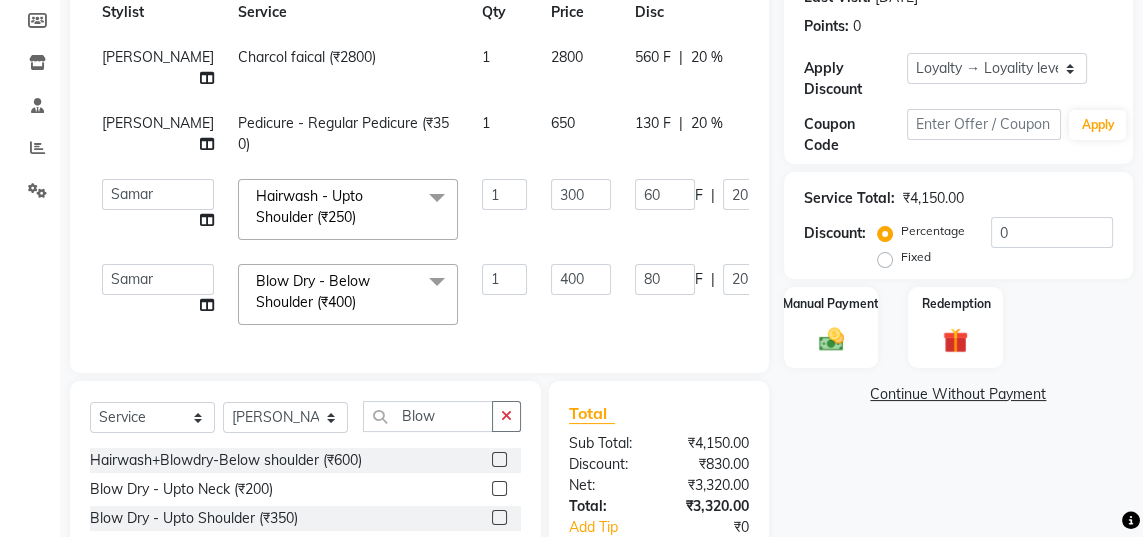 scroll, scrollTop: 278, scrollLeft: 0, axis: vertical 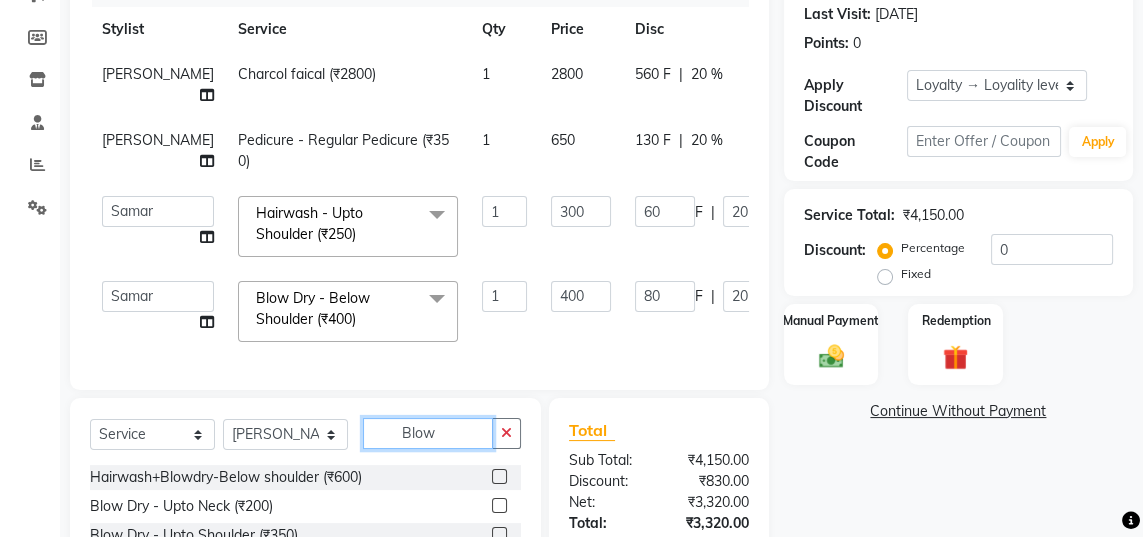 click on "Blow" 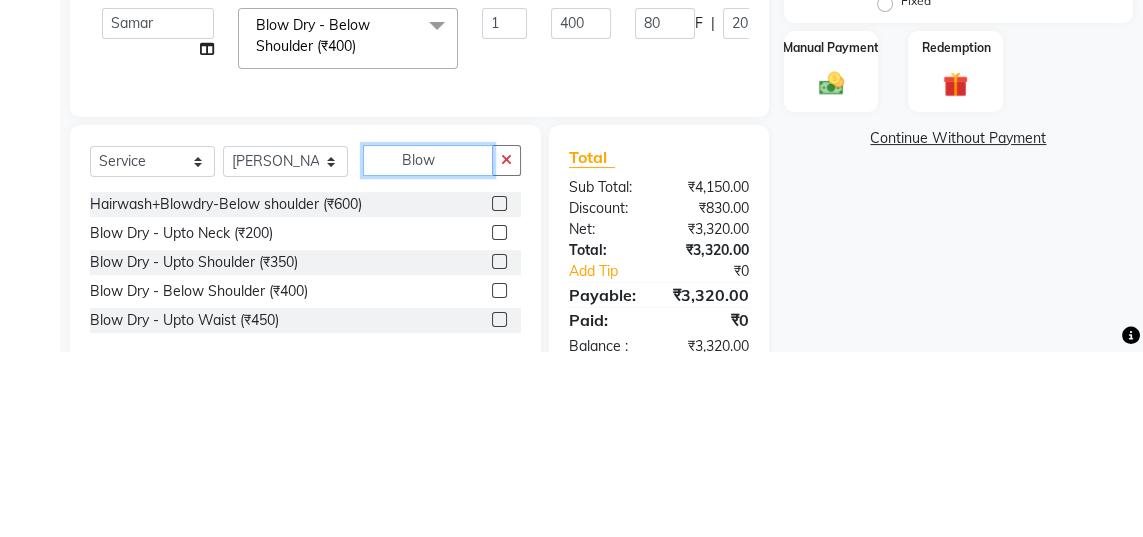 scroll, scrollTop: 366, scrollLeft: 0, axis: vertical 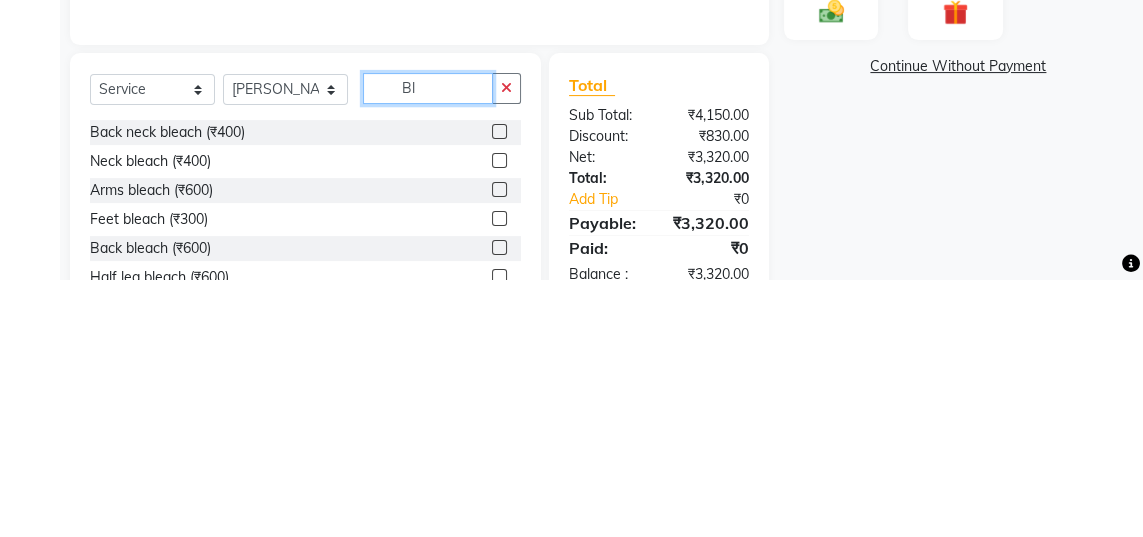 type on "B" 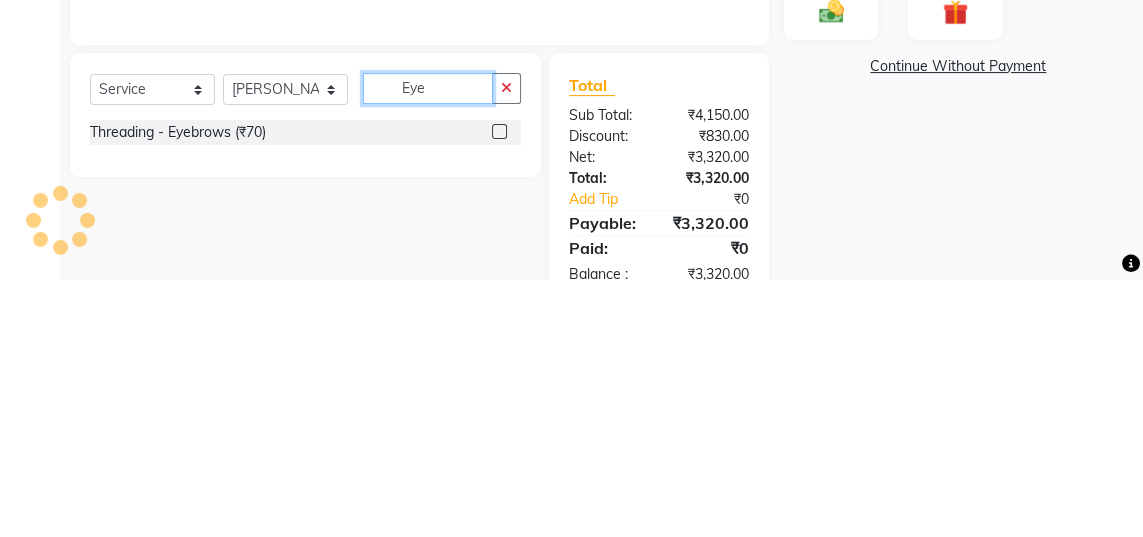 type on "Eye" 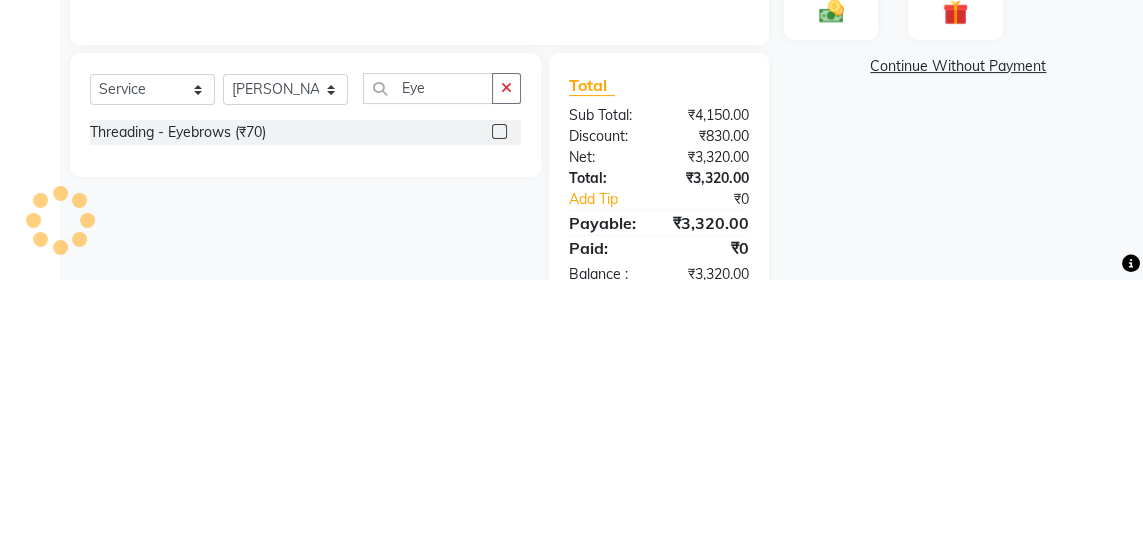 click 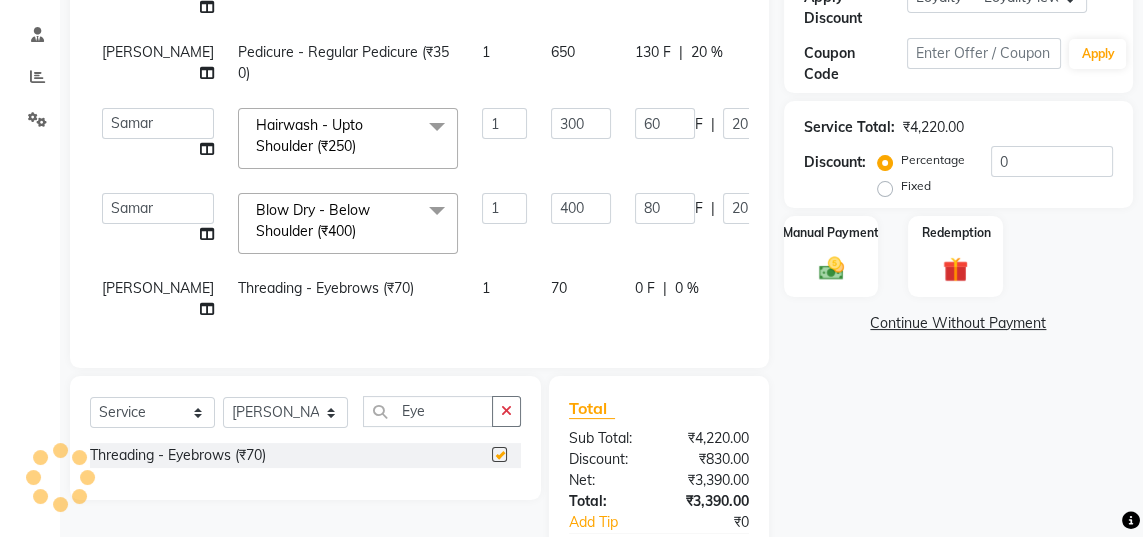 checkbox on "false" 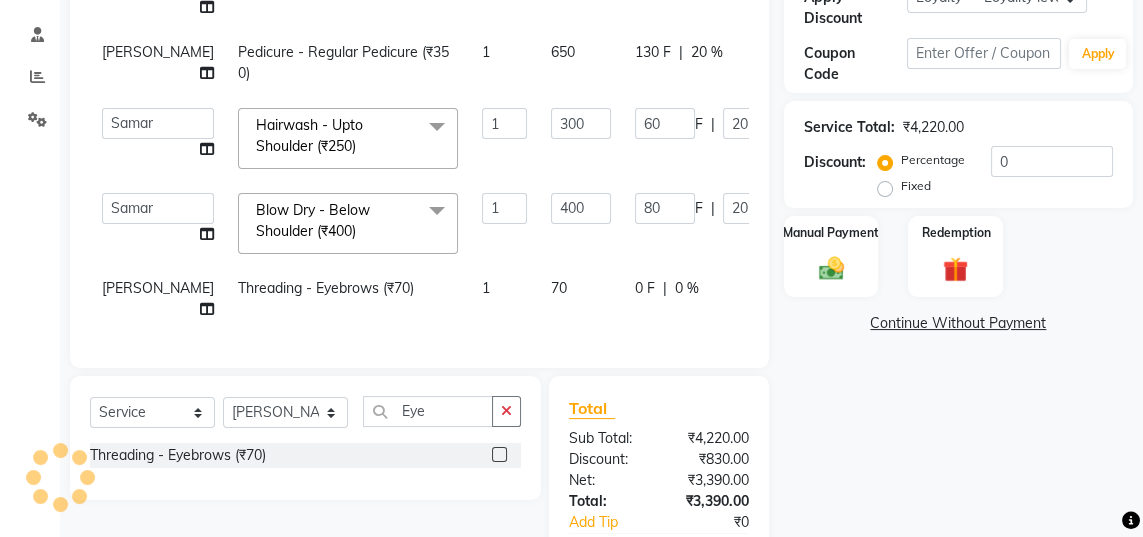 click 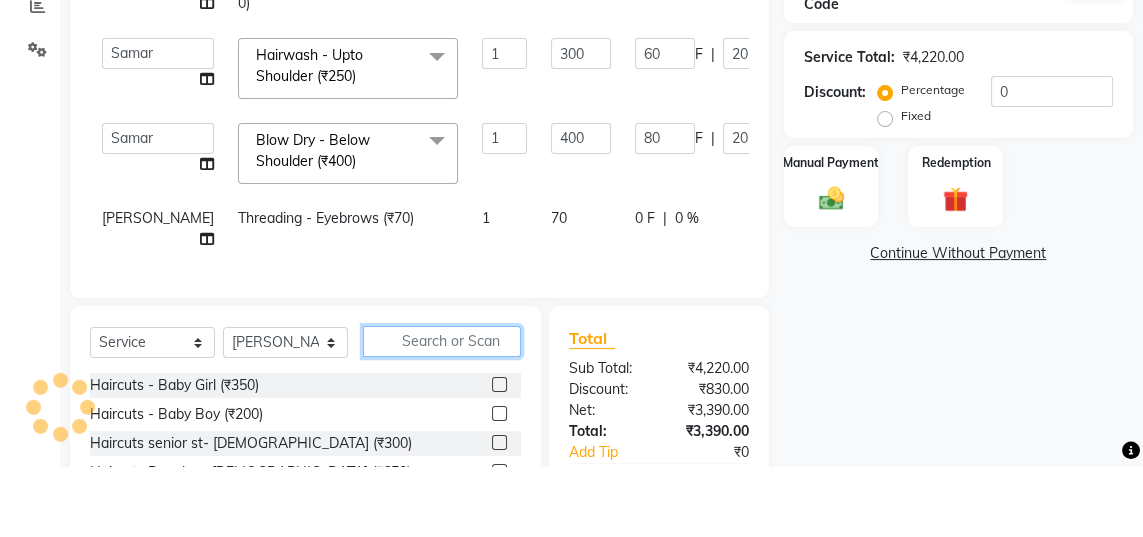 scroll, scrollTop: 366, scrollLeft: 0, axis: vertical 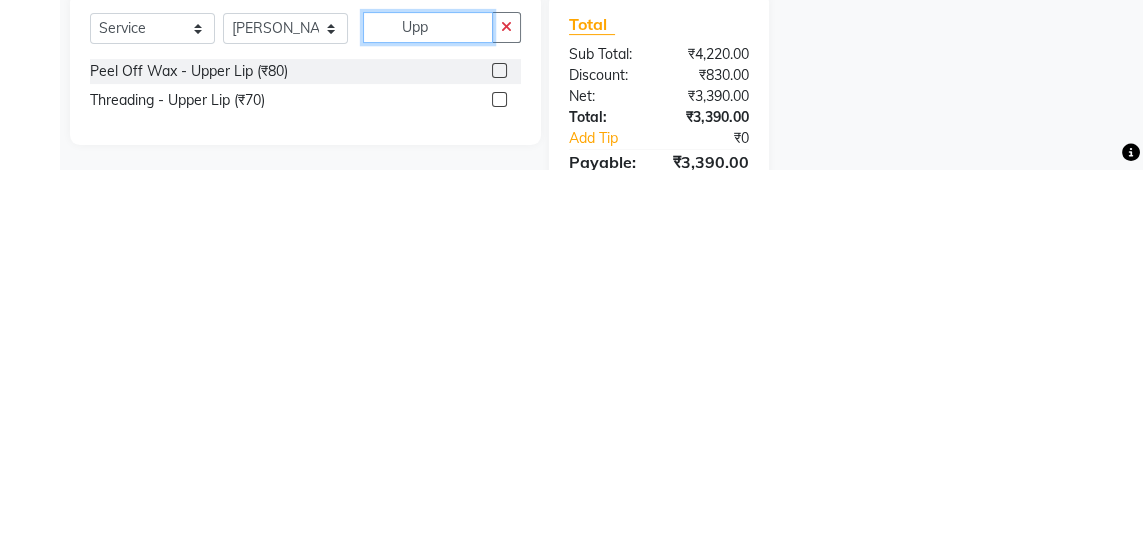 type on "Upp" 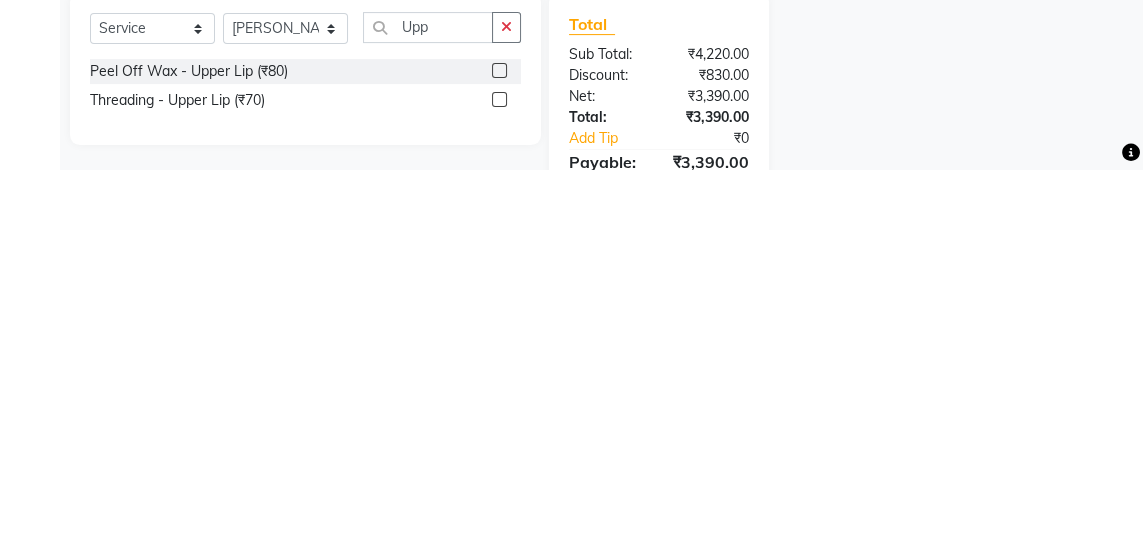 click 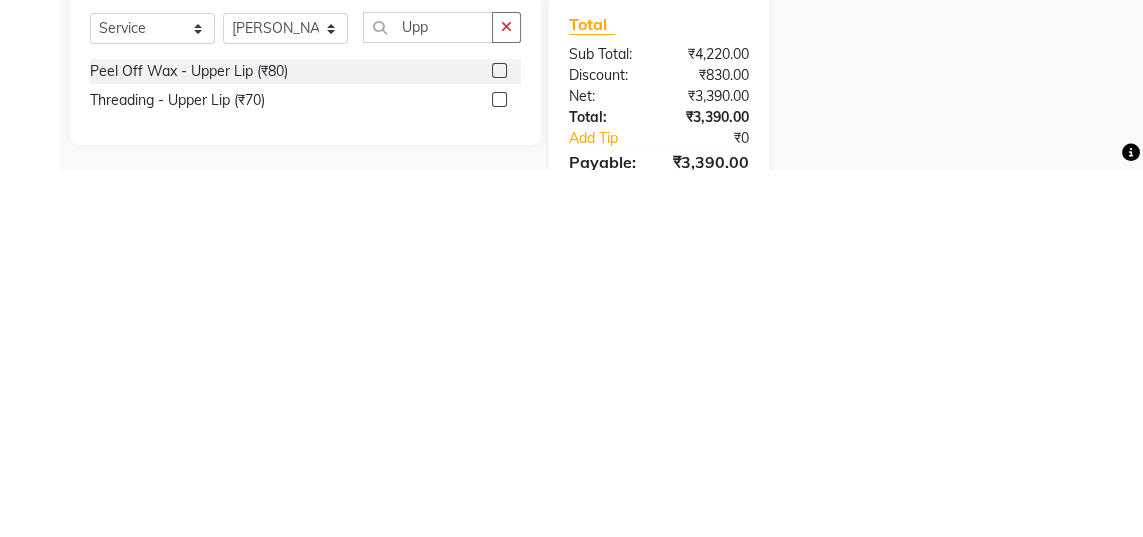 click at bounding box center [498, 468] 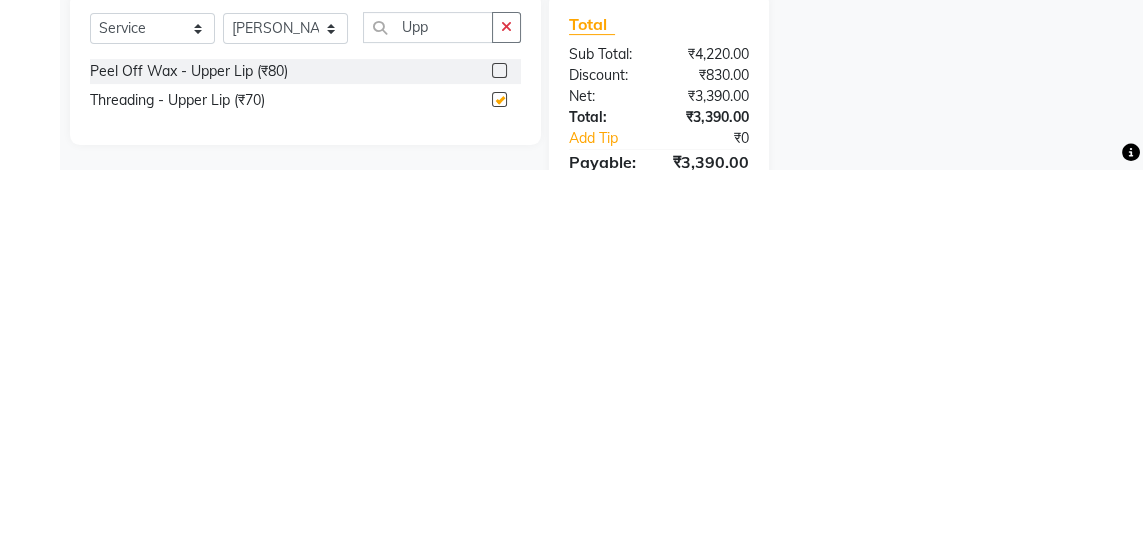 scroll, scrollTop: 382, scrollLeft: 0, axis: vertical 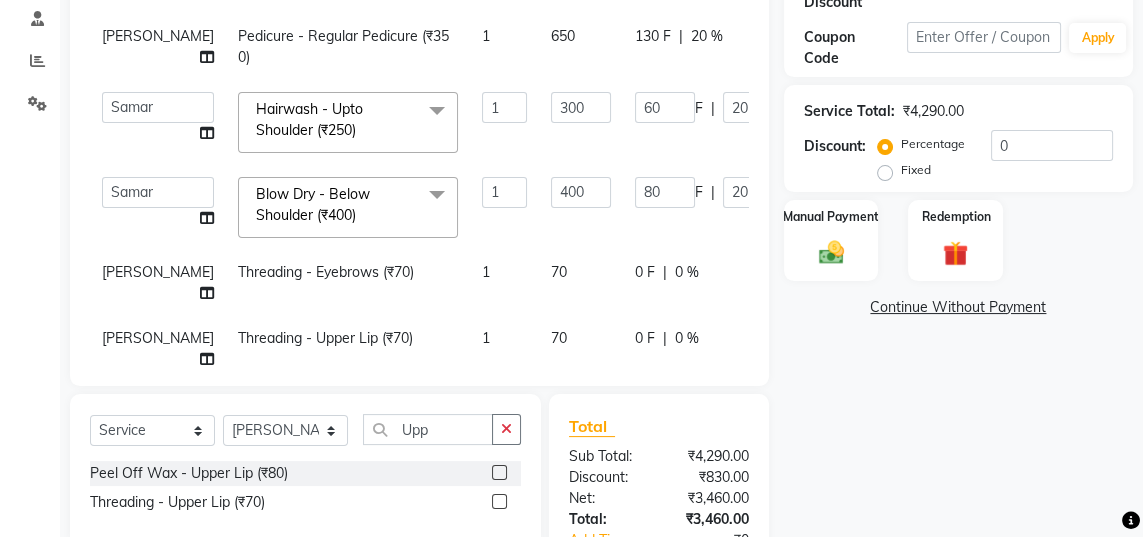 checkbox on "false" 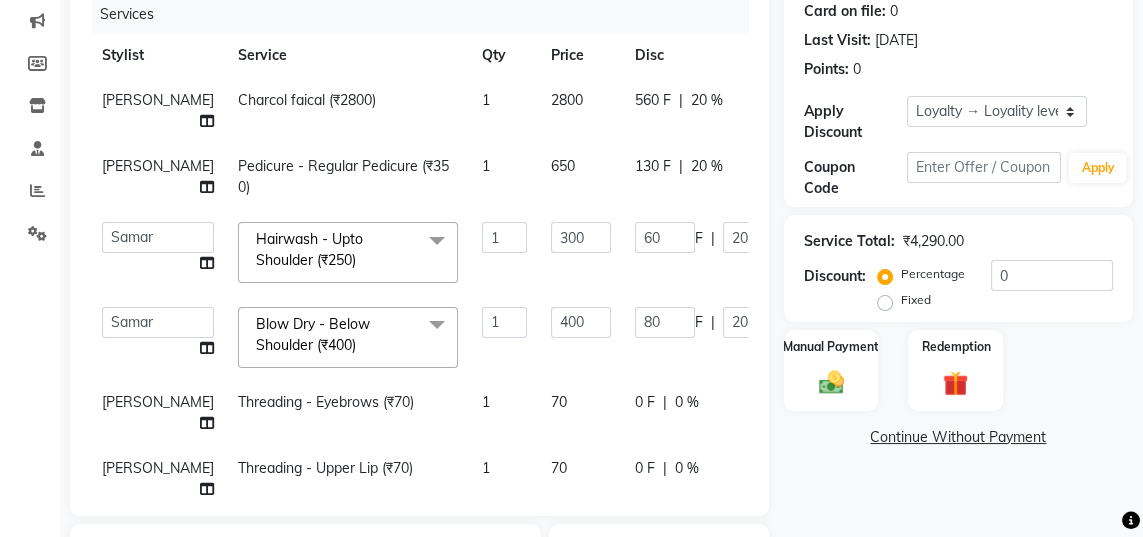 scroll, scrollTop: 252, scrollLeft: 0, axis: vertical 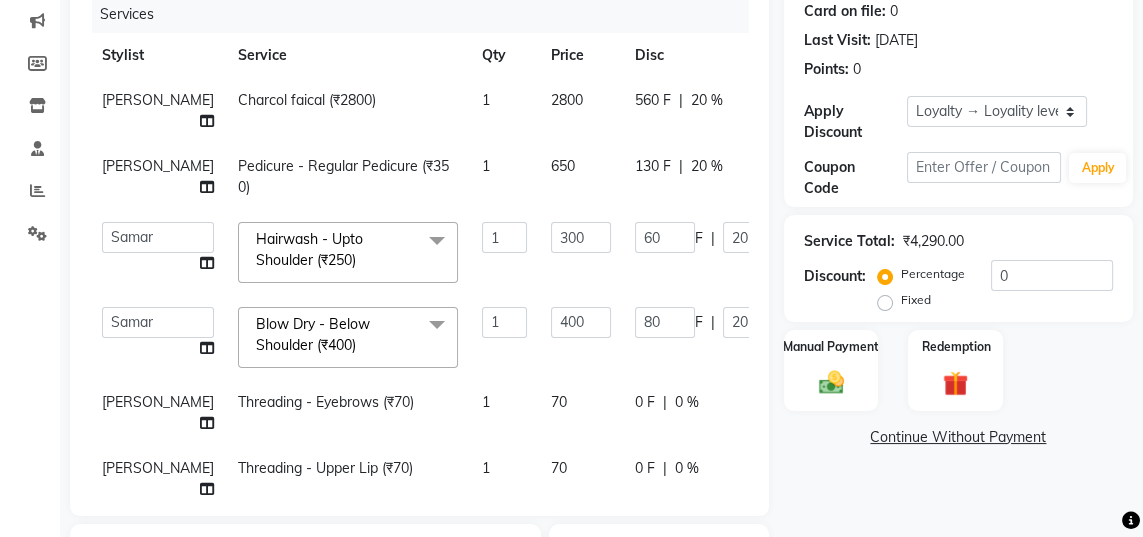 click on "Name: Anu  Membership:  No Active Membership  Total Visits:  6 Card on file:  0 Last Visit:   [DATE] Points:   0  Apply Discount Select  Loyalty → Loyality level 1  Coupon Code Apply Service Total:  ₹4,290.00  Discount:  Percentage   Fixed  0 Manual Payment Redemption  Continue Without Payment" 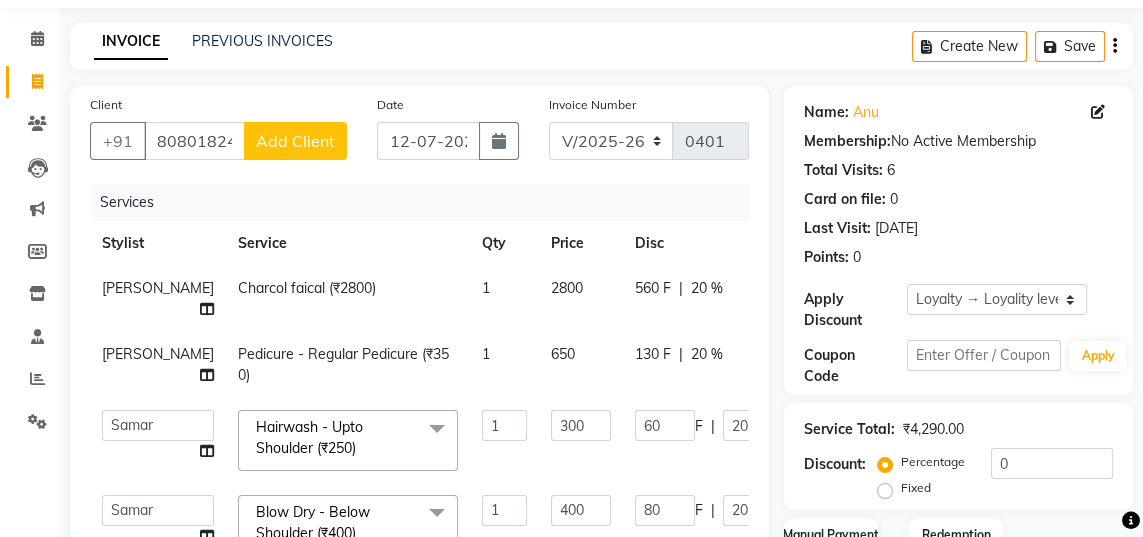 scroll, scrollTop: 49, scrollLeft: 0, axis: vertical 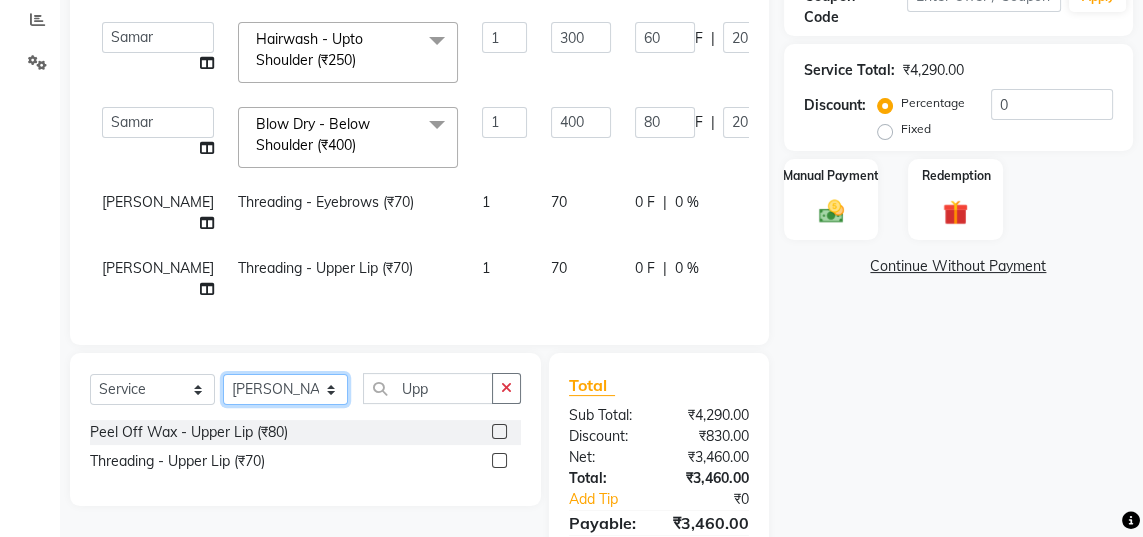 click on "Select Stylist [PERSON_NAME] [PERSON_NAME] [PERSON_NAME]" 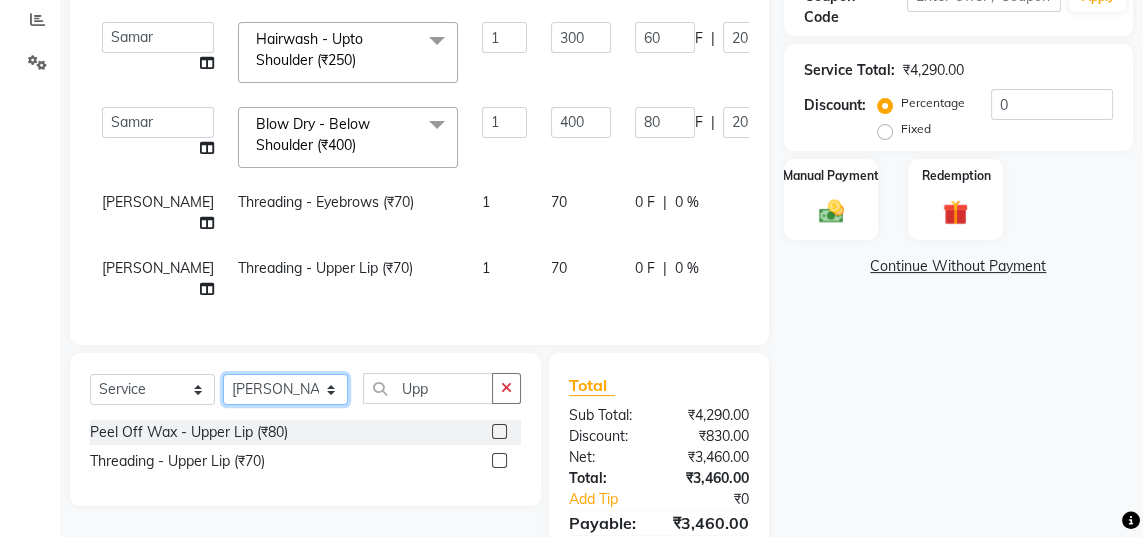select on "84216" 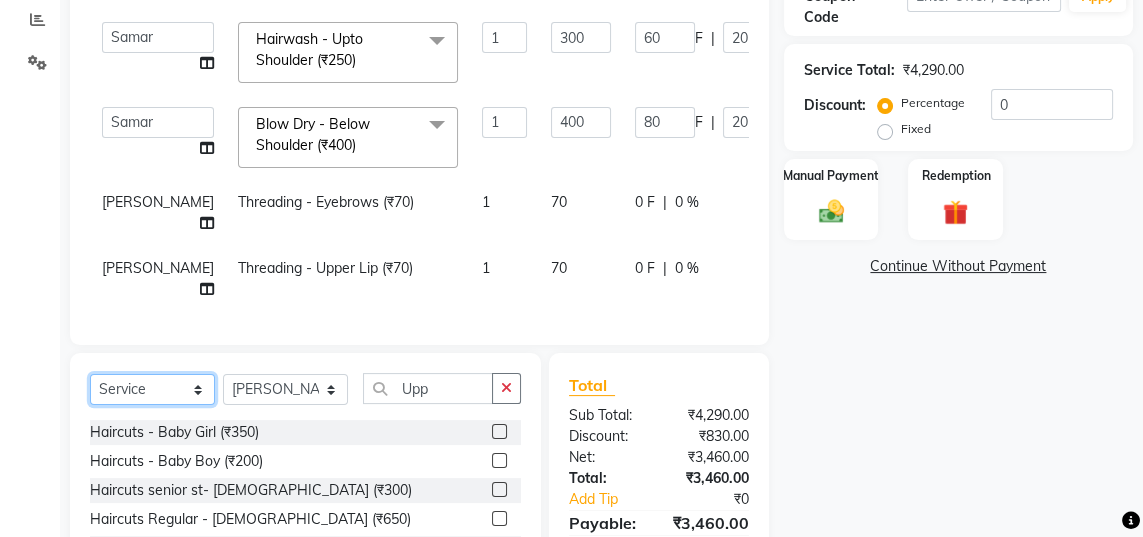 click on "Select  Service  Product  Membership  Package Voucher Prepaid Gift Card" 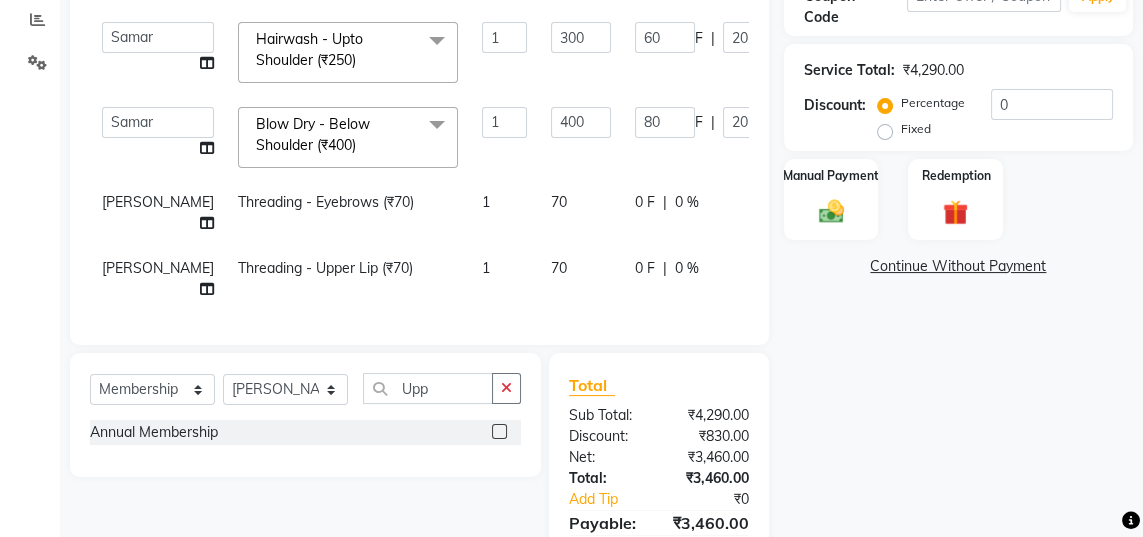 click 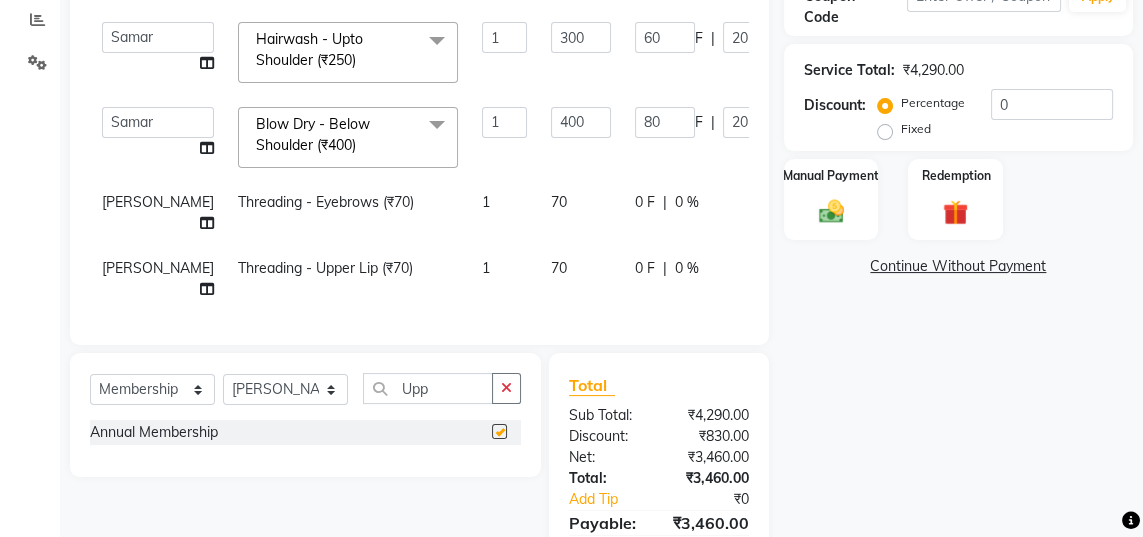 select on "select" 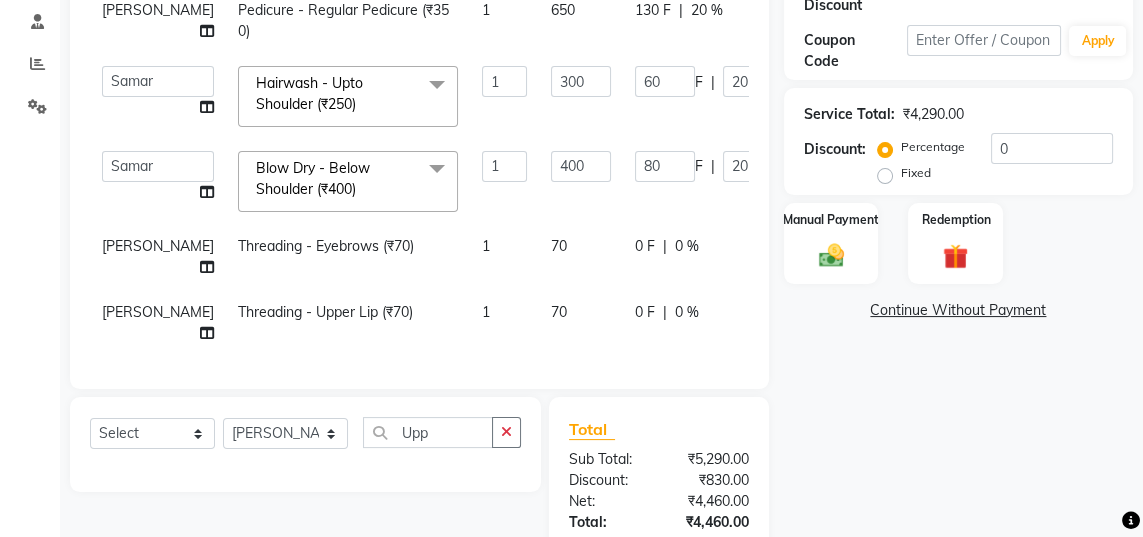 scroll, scrollTop: 423, scrollLeft: 0, axis: vertical 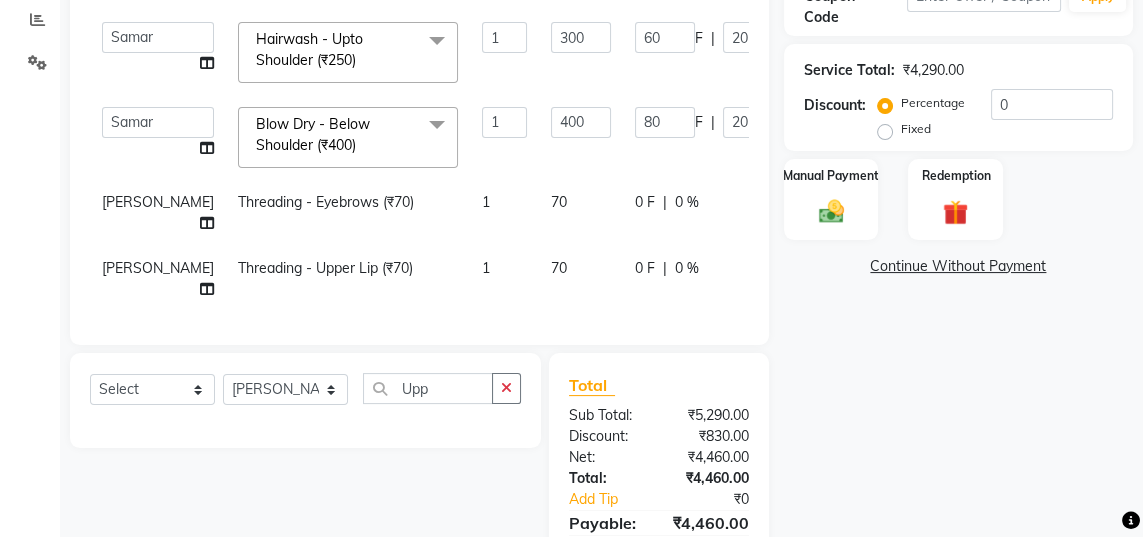 click on "Manual Payment" 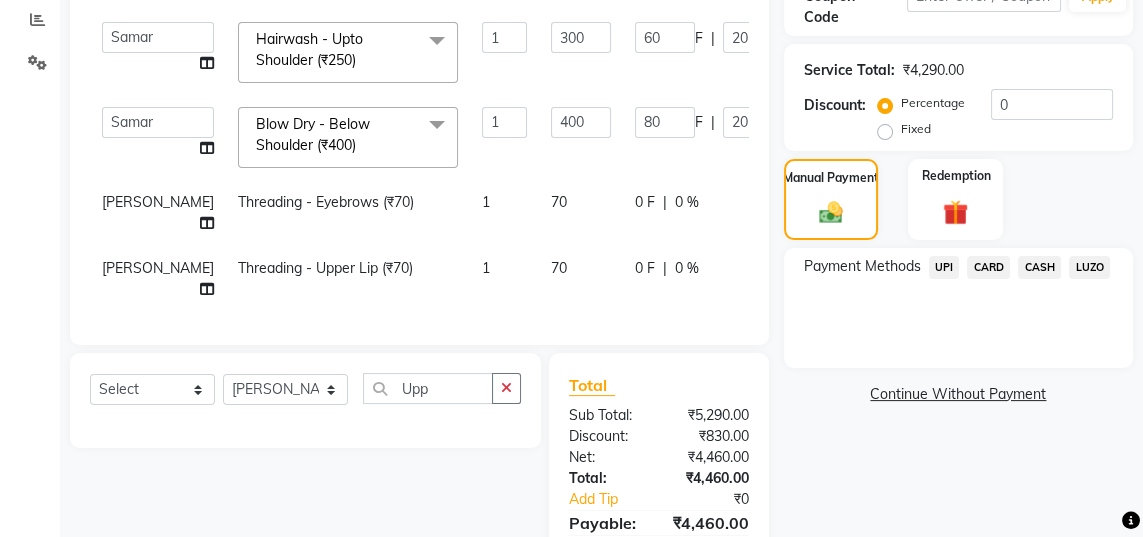 click on "UPI" 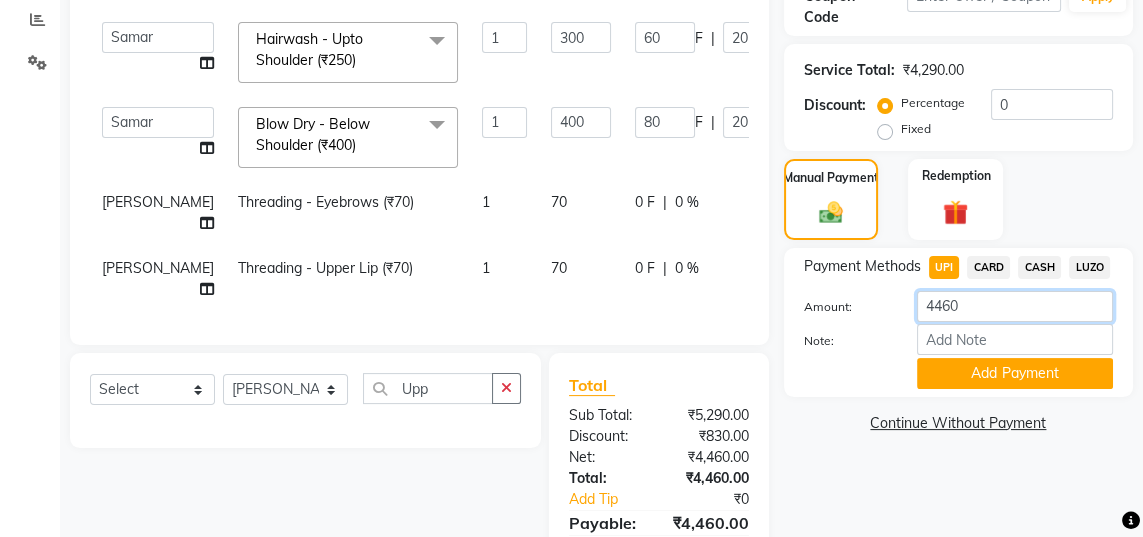click on "4460" 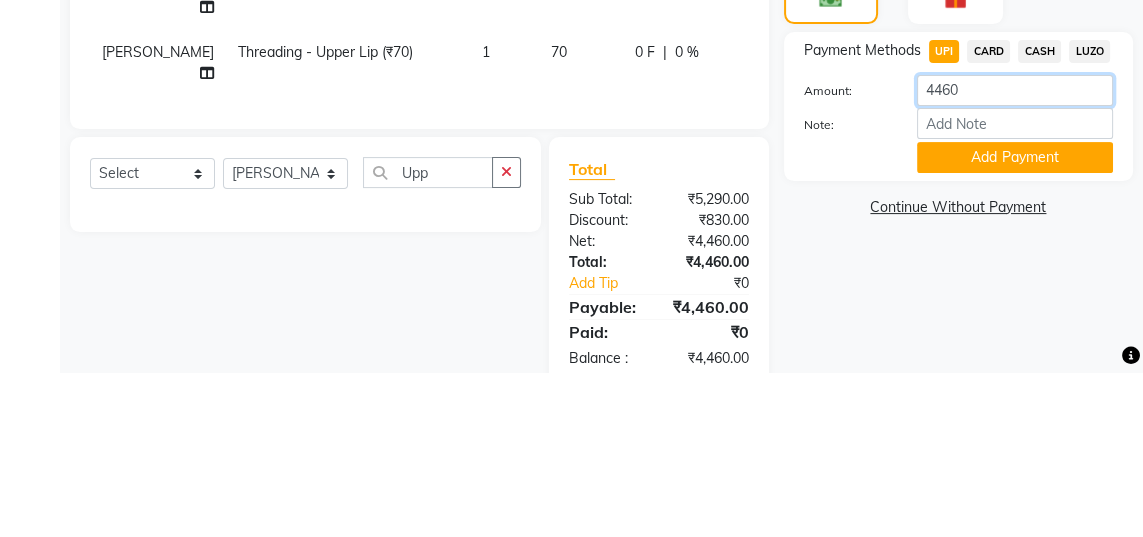 scroll, scrollTop: 474, scrollLeft: 0, axis: vertical 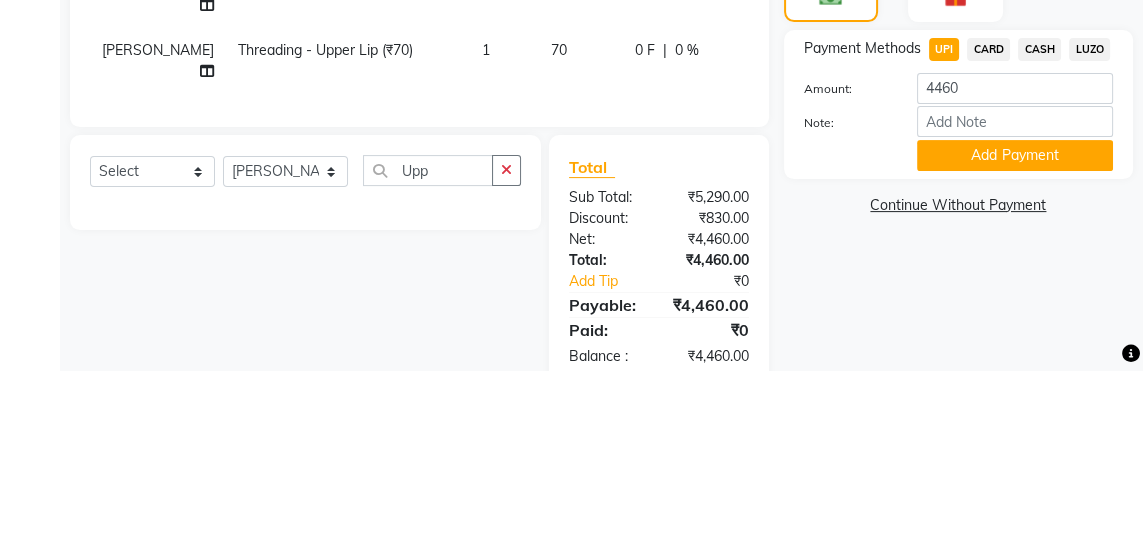 click on "0 F | 0 %" 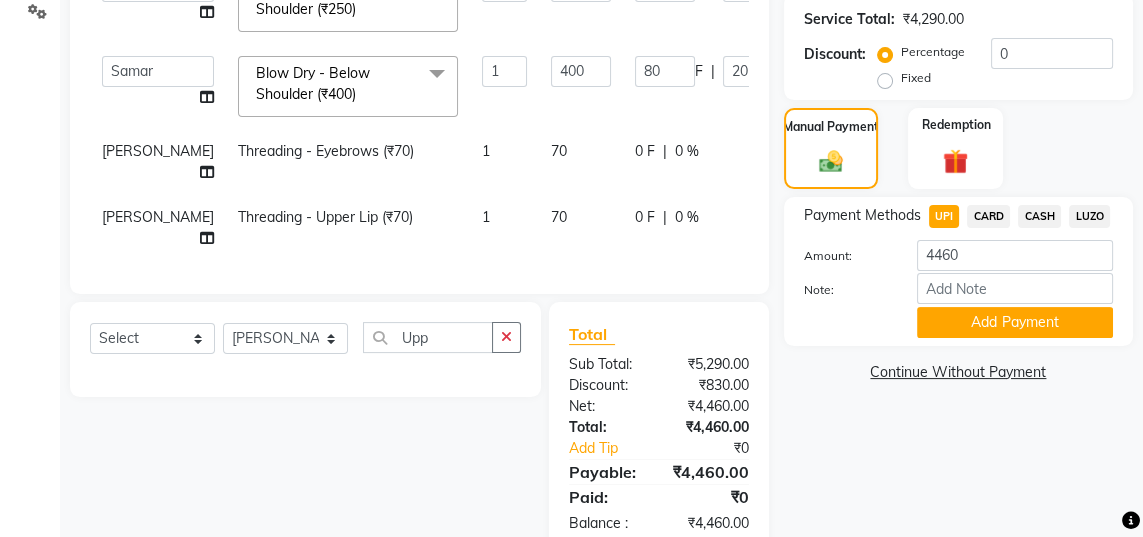 select on "84225" 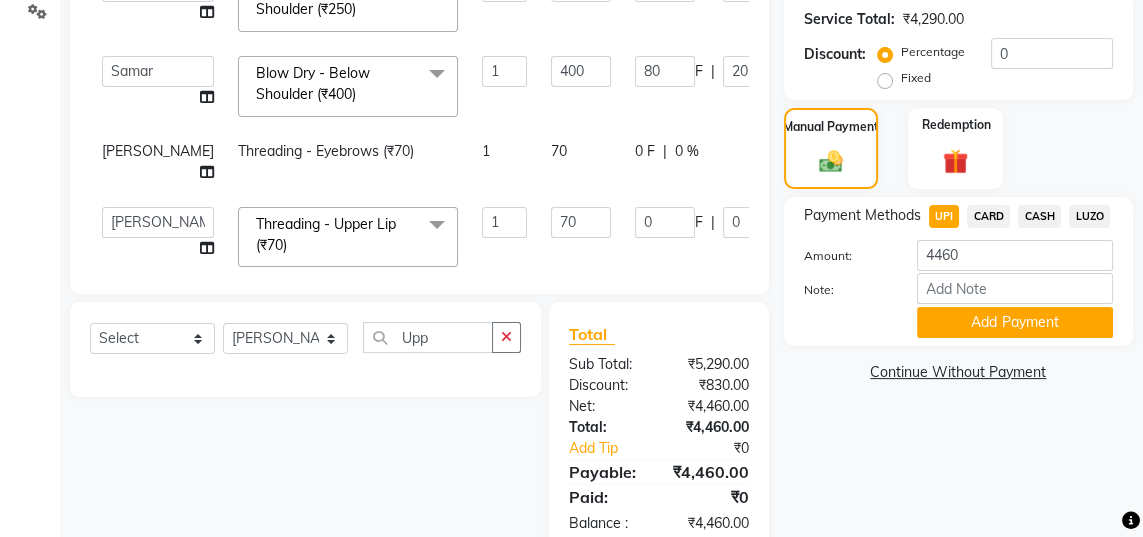 click on "CASH" 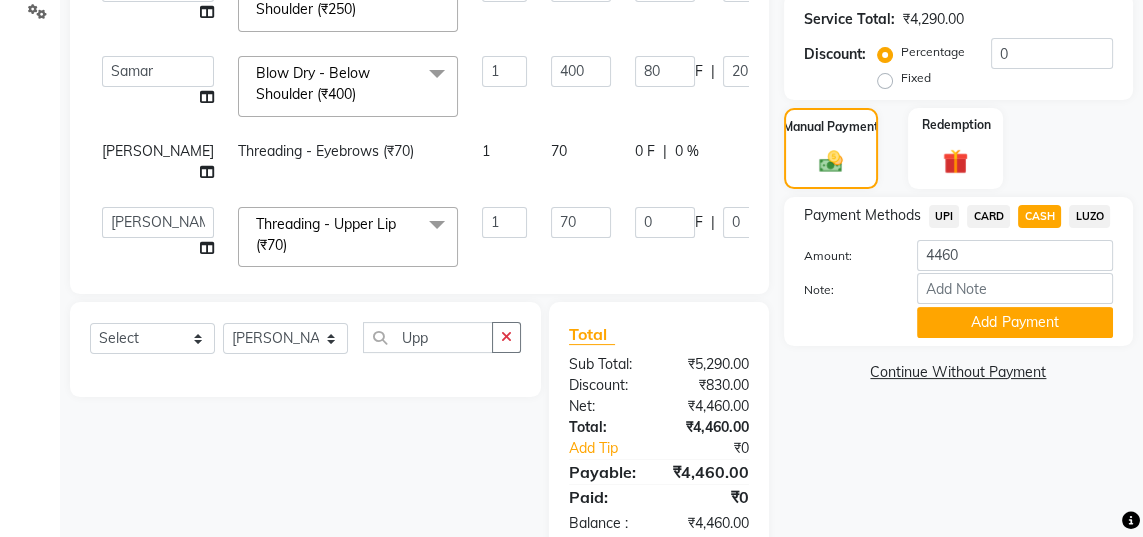 click on "Add Payment" 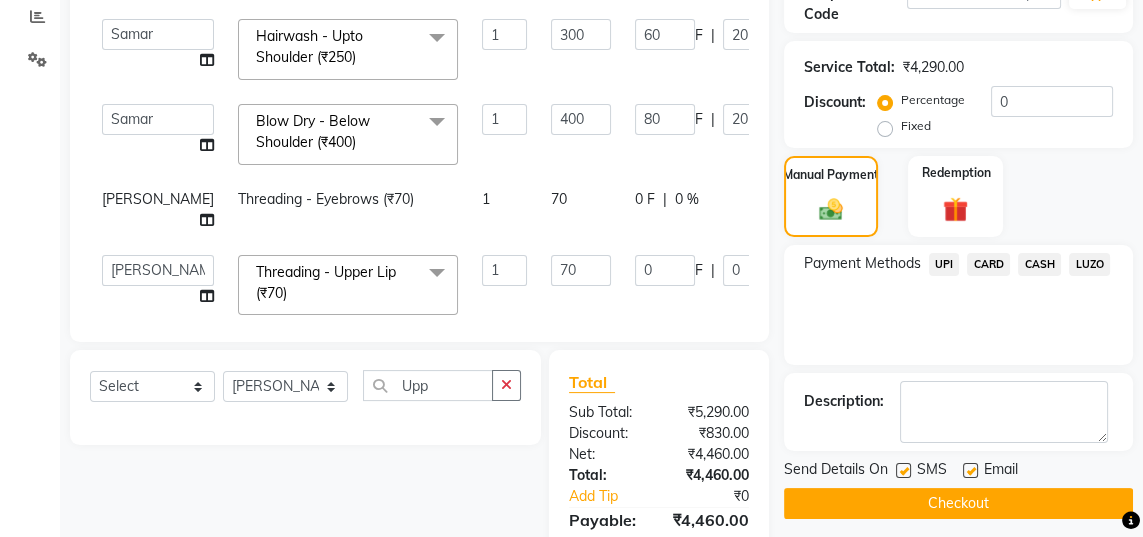 scroll, scrollTop: 406, scrollLeft: 0, axis: vertical 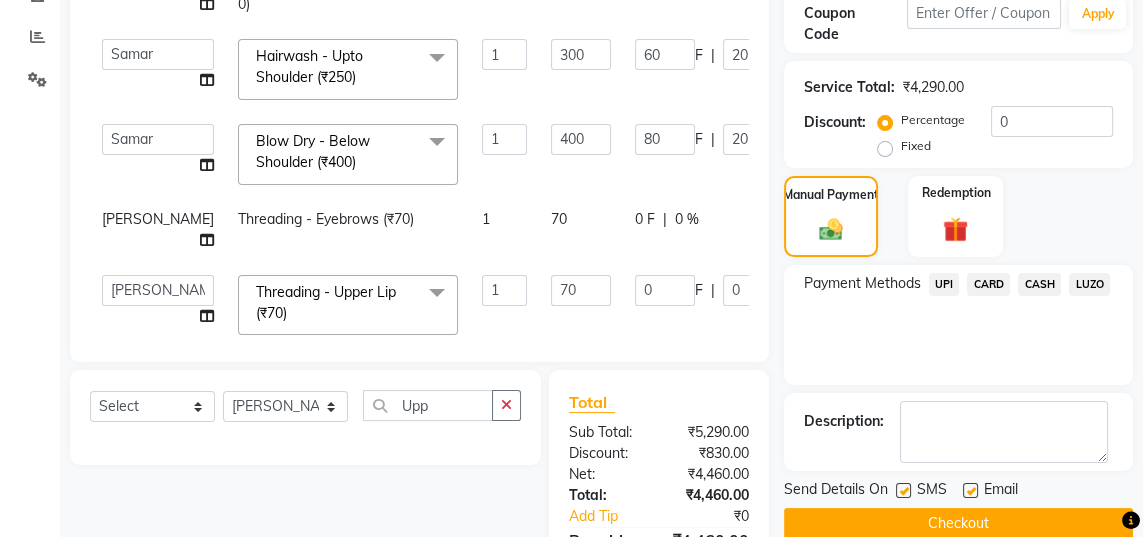 click on "CASH" 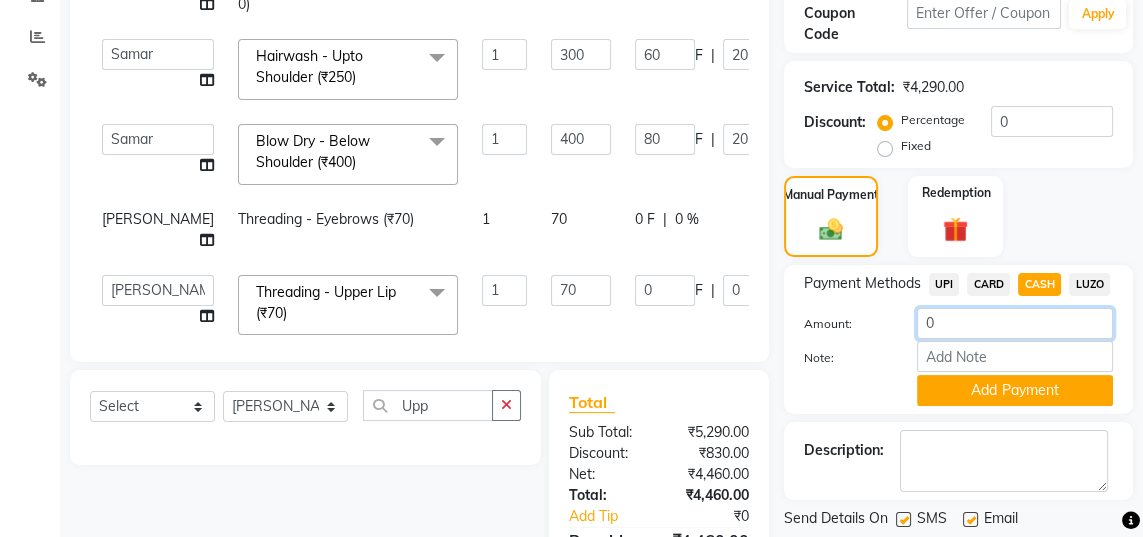 click on "0" 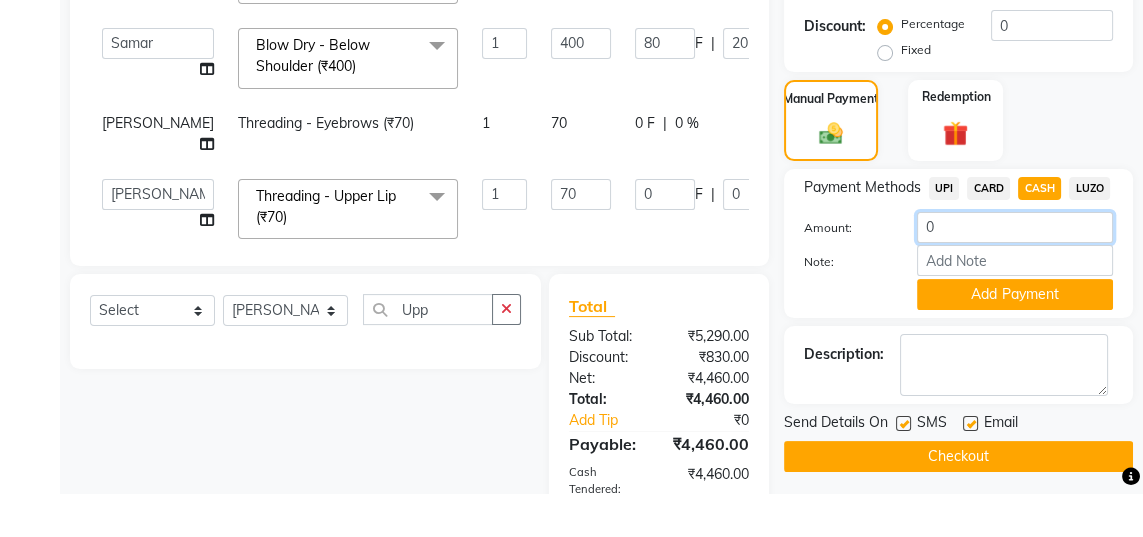 scroll, scrollTop: 458, scrollLeft: 0, axis: vertical 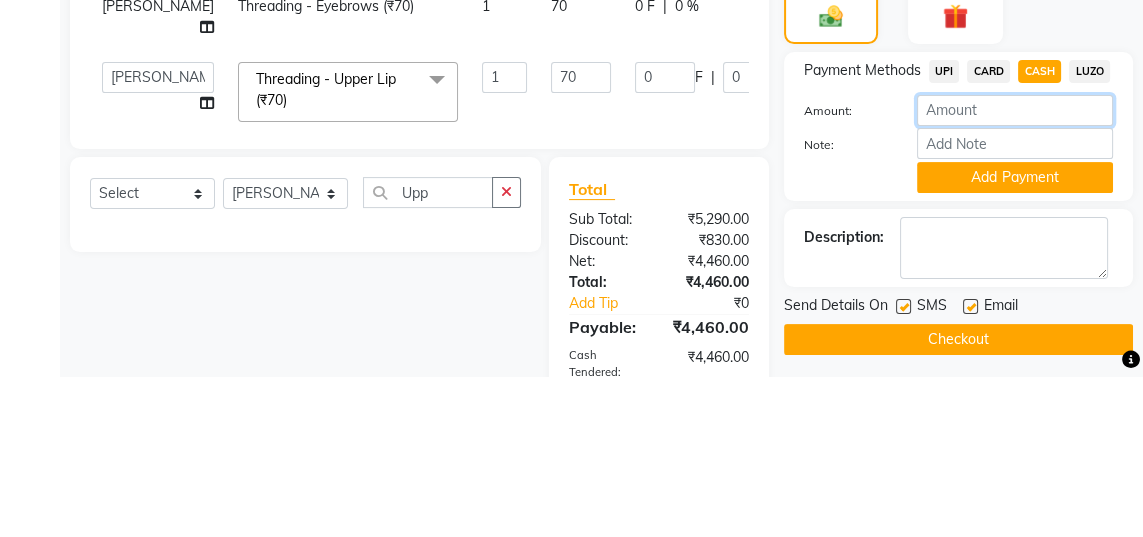 type on "0" 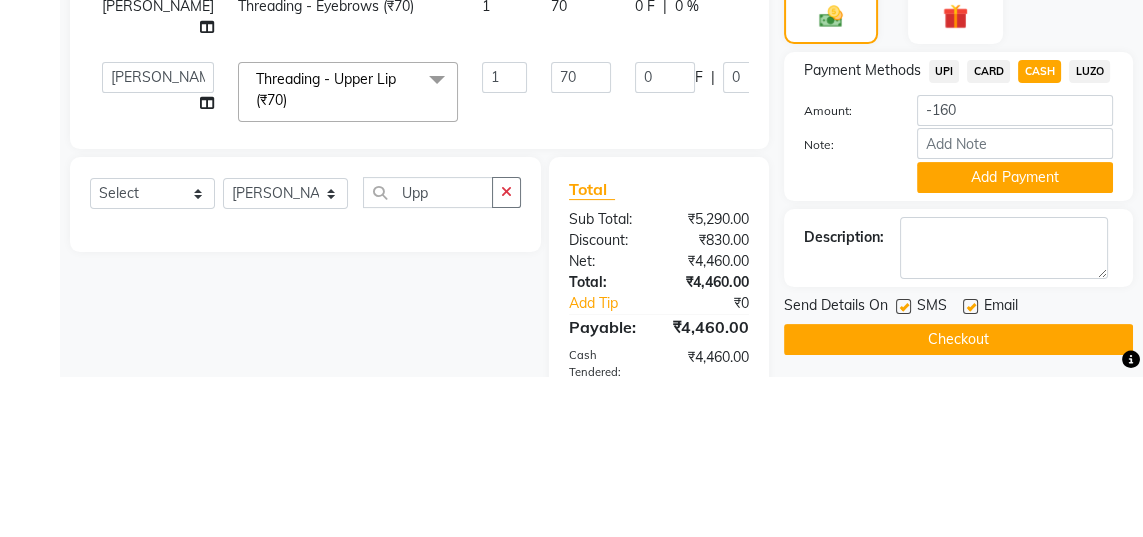 click on "0 F | 0 %" 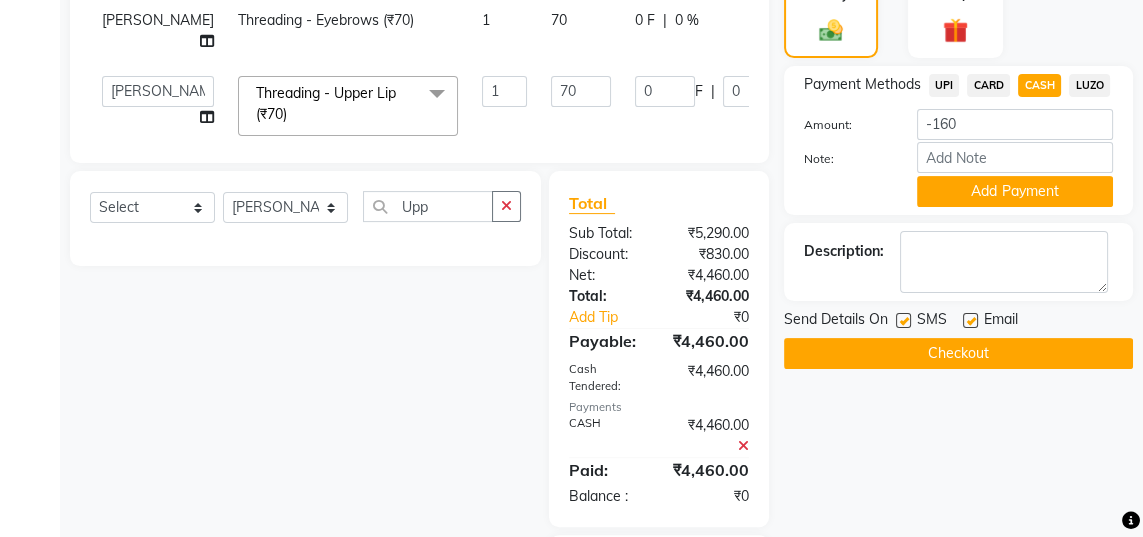 scroll, scrollTop: 621, scrollLeft: 0, axis: vertical 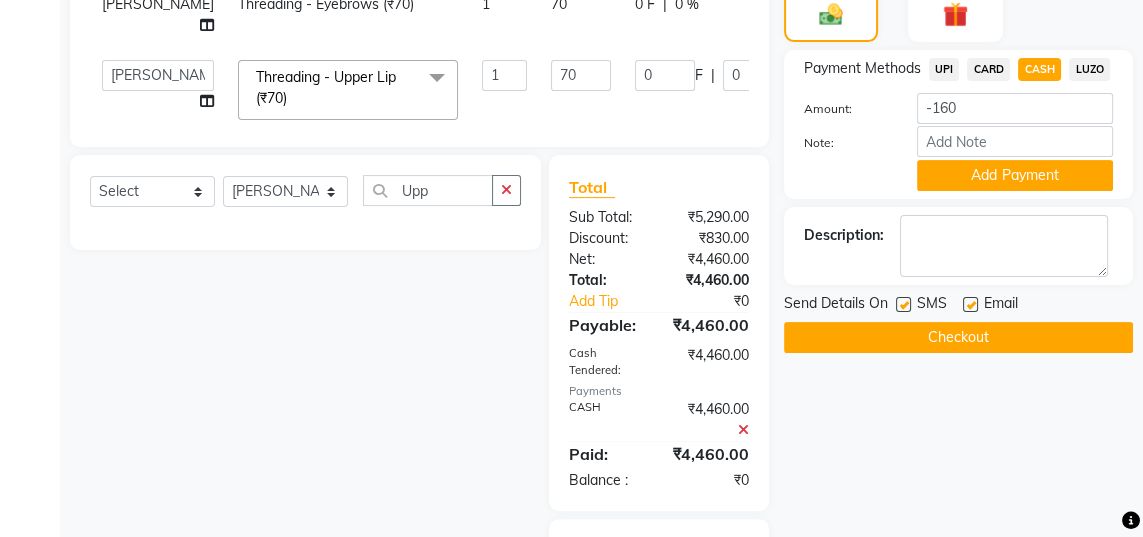 click on "UPI" 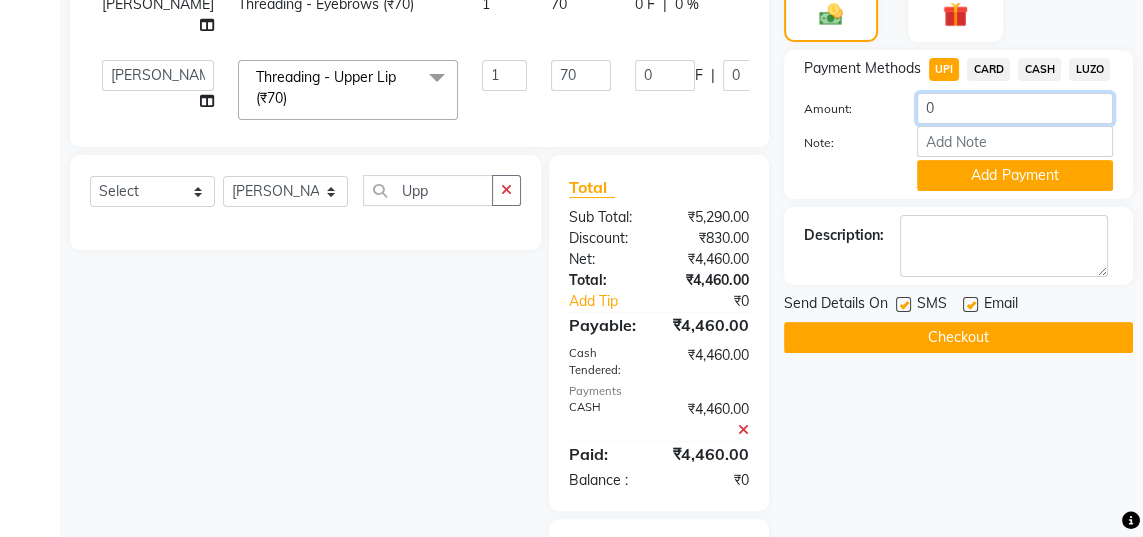 click on "0" 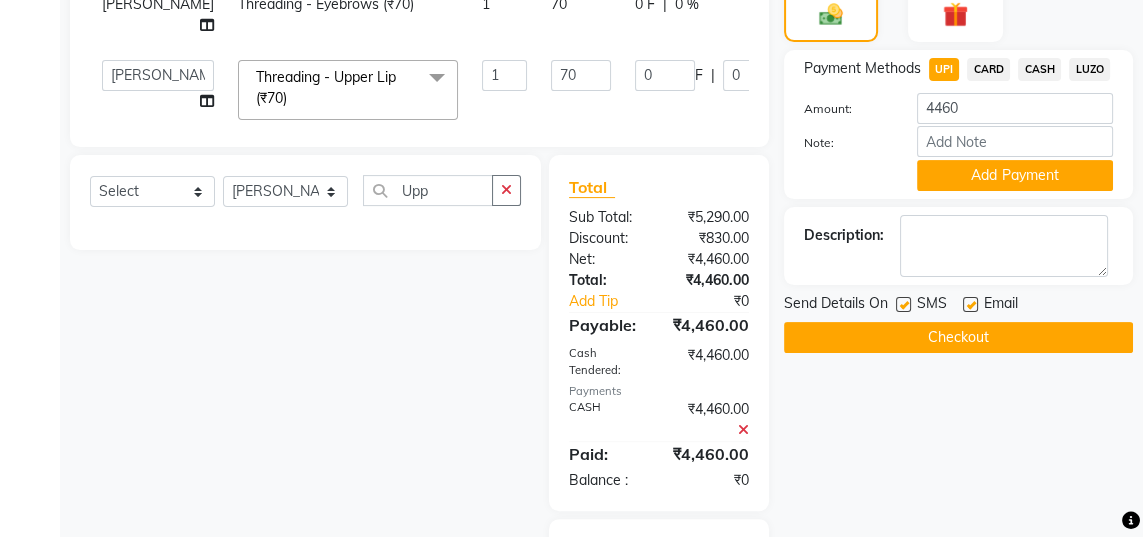 click on "Client [PHONE_NUMBER] Add Client Date [DATE] Invoice Number V/2025 V/[PHONE_NUMBER] Services Stylist Service Qty Price Disc Total Action [PERSON_NAME] Charcol faical (₹2800) 1 2800 560 F | 20 % 2240 [PERSON_NAME] Pedicure - Regular Pedicure (₹350) 1 650 130 F | 20 % 520  Jaya   [PERSON_NAME]   [PERSON_NAME]   [PERSON_NAME]  Hairwash - Upto Shoulder (₹250)  x Haircuts - Baby Girl Haircuts - Baby Boy Haircuts senior st- [DEMOGRAPHIC_DATA] Haircuts Regular - [DEMOGRAPHIC_DATA]  Haircuts - Fringe Face wax full smart bond upto shoulder smart bond below shoulder Haircuts Sr. Stylist - [DEMOGRAPHIC_DATA]  Haircuts Director - [DEMOGRAPHIC_DATA]  Haircuts Sr. Stylist - [DEMOGRAPHIC_DATA] Haircuts Director- [DEMOGRAPHIC_DATA] streaks cystein wash upto shoulder cystien wash below shoulder [MEDICAL_DATA] Nanoplastia Makeup Olaplex Back neck bleach Neck bleach Arms bleach Feet bleach  Back bleach Half leg bleach Full legs bleach  Charcol faical Radiance  Face bleach D tan face  D tan hand D tan feet Sealer Inforcer shampoo Taksh mask Taksh Haircut [DEMOGRAPHIC_DATA] by SD Dandruff treatment  Hairwash+Blowdry-Below shoulder  1 60" 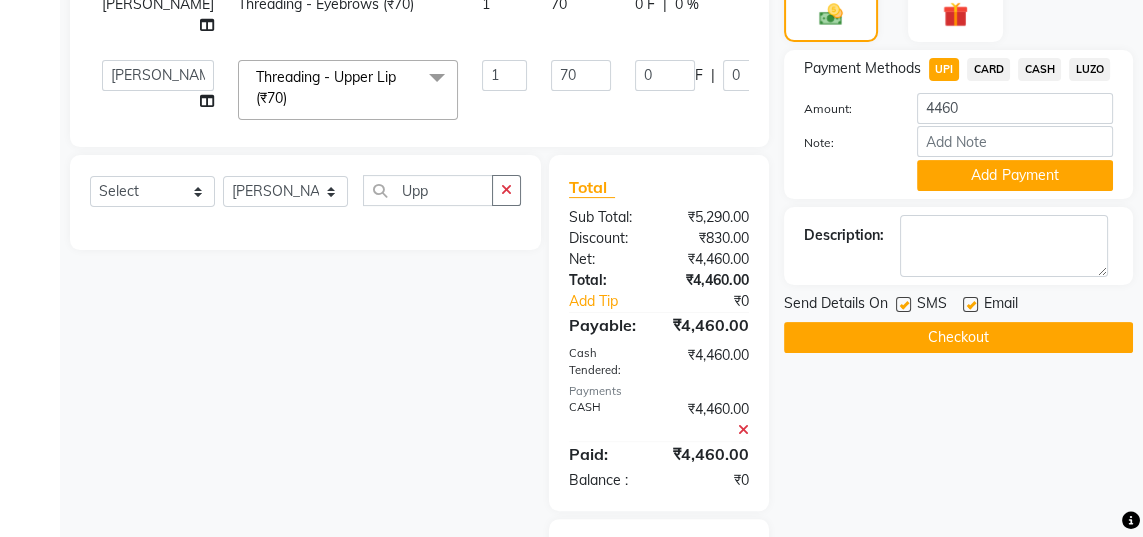 click on "CASH" 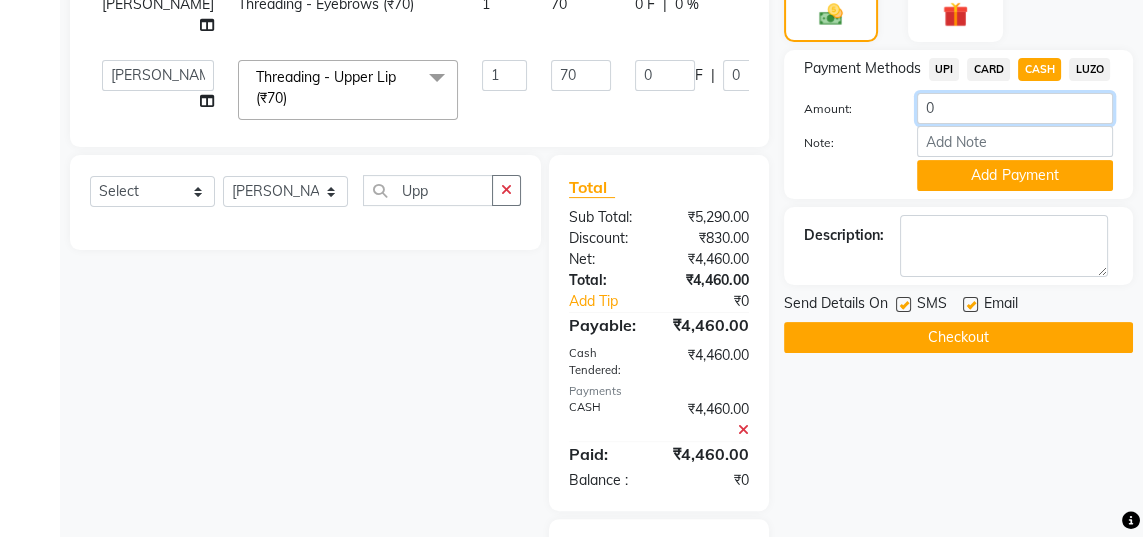 click on "0" 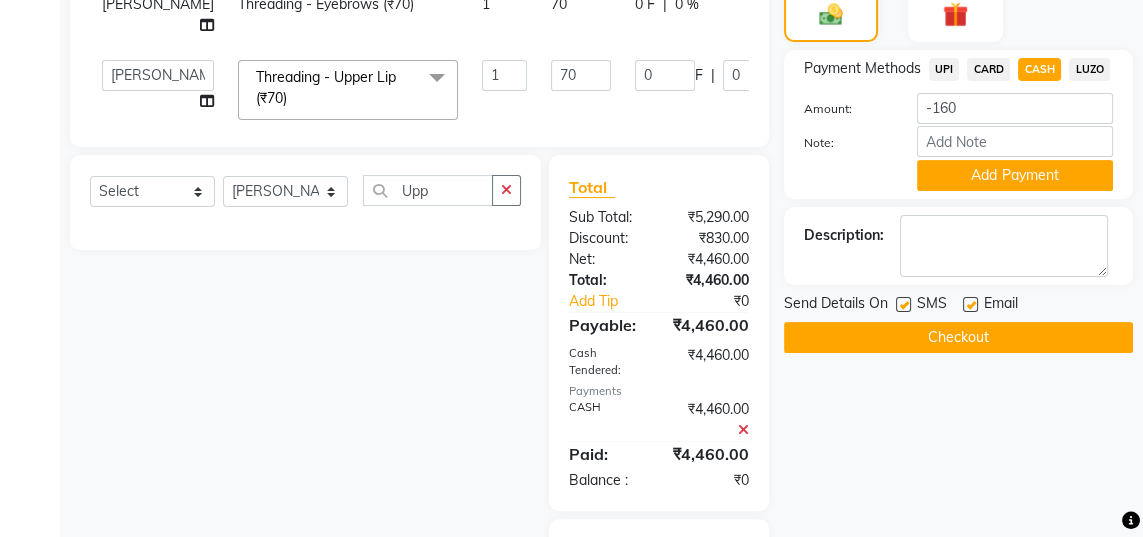 click on "0 F | 0 %" 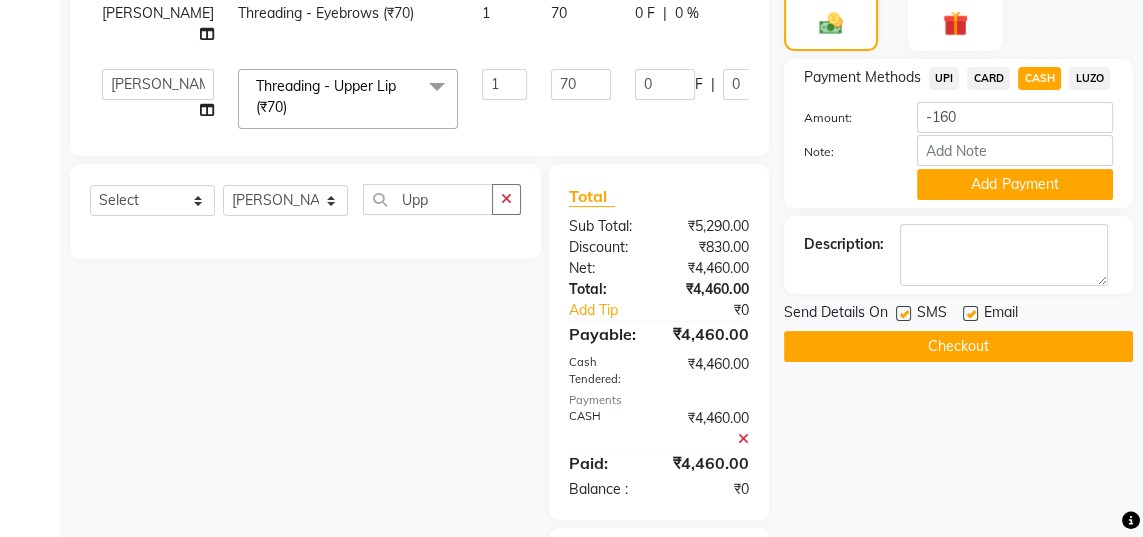 scroll, scrollTop: 611, scrollLeft: 0, axis: vertical 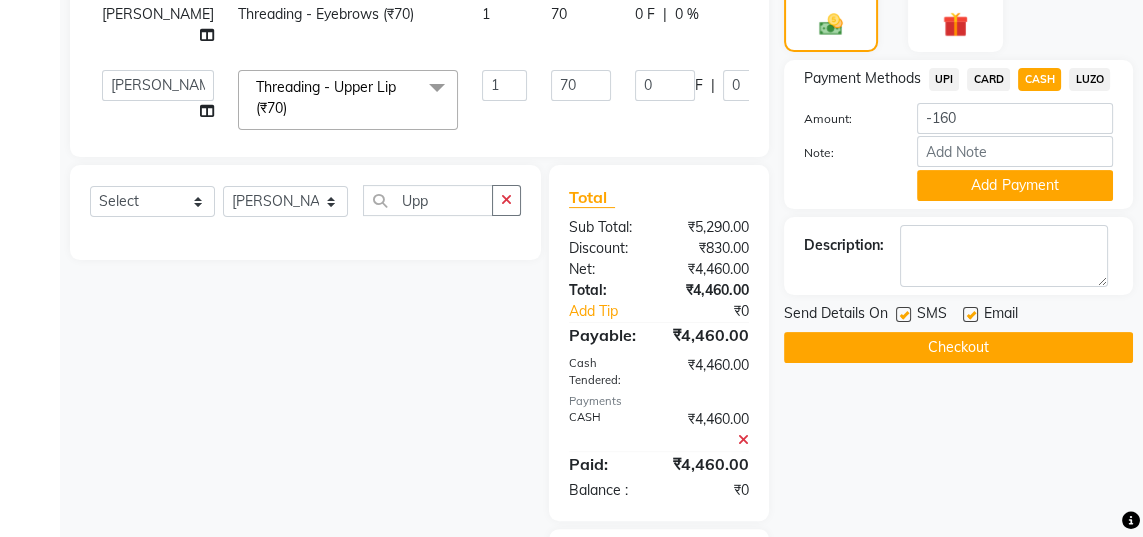 click on "Add Payment" 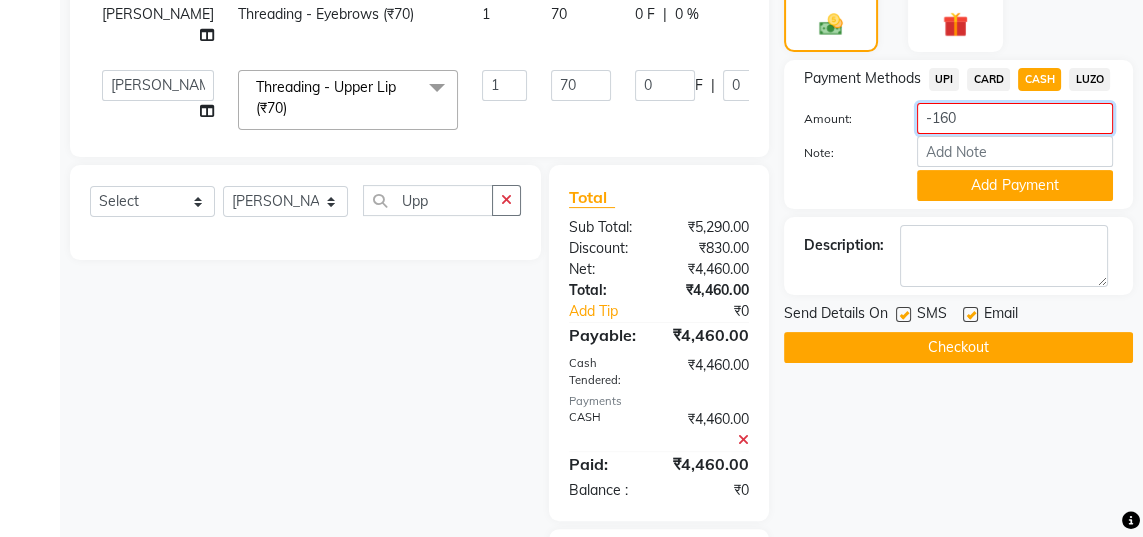 click on "-160" 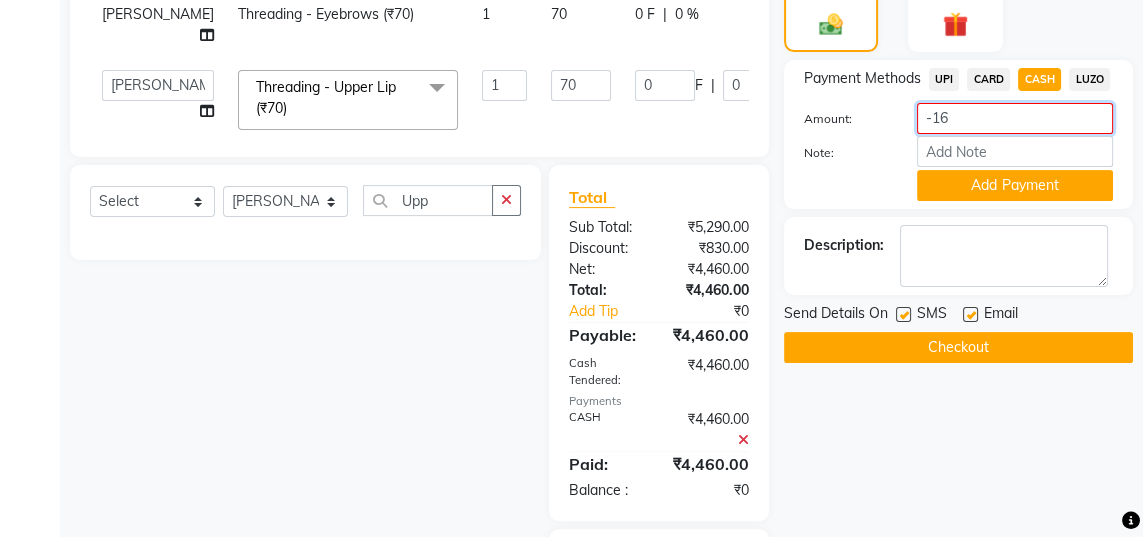 type on "-1" 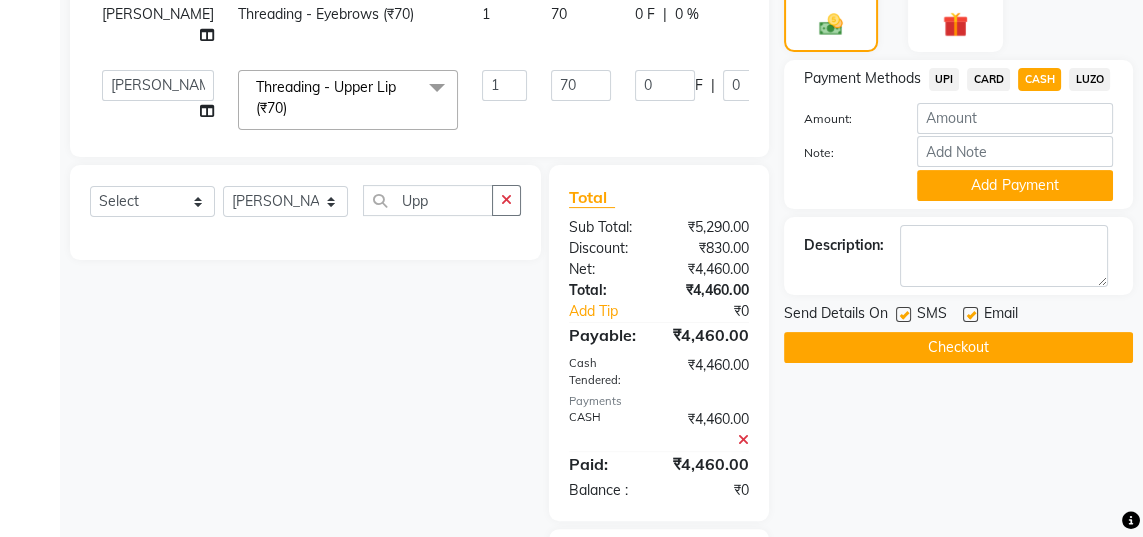 click on "Add Payment" 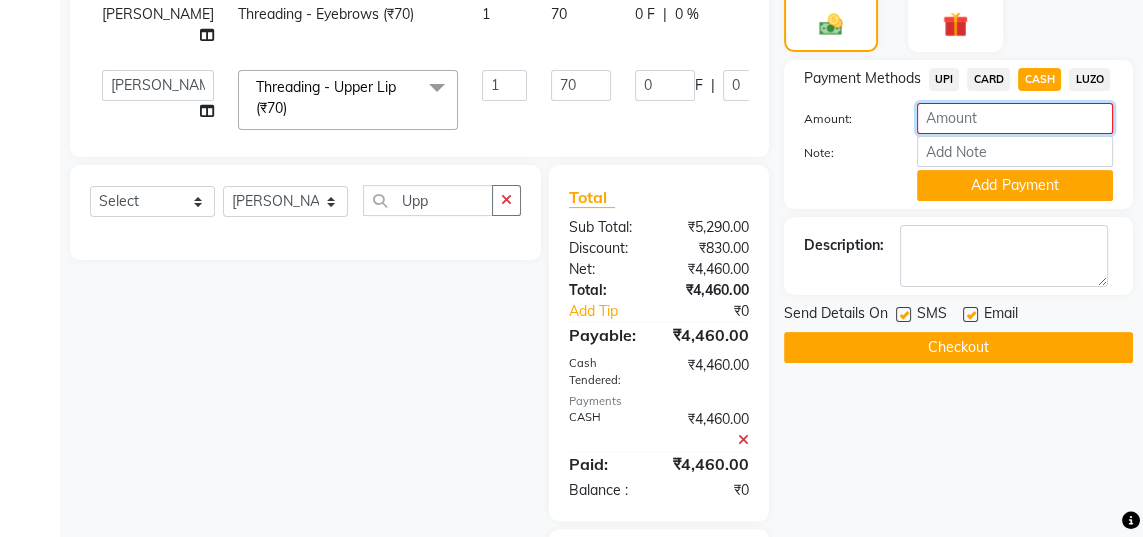 click 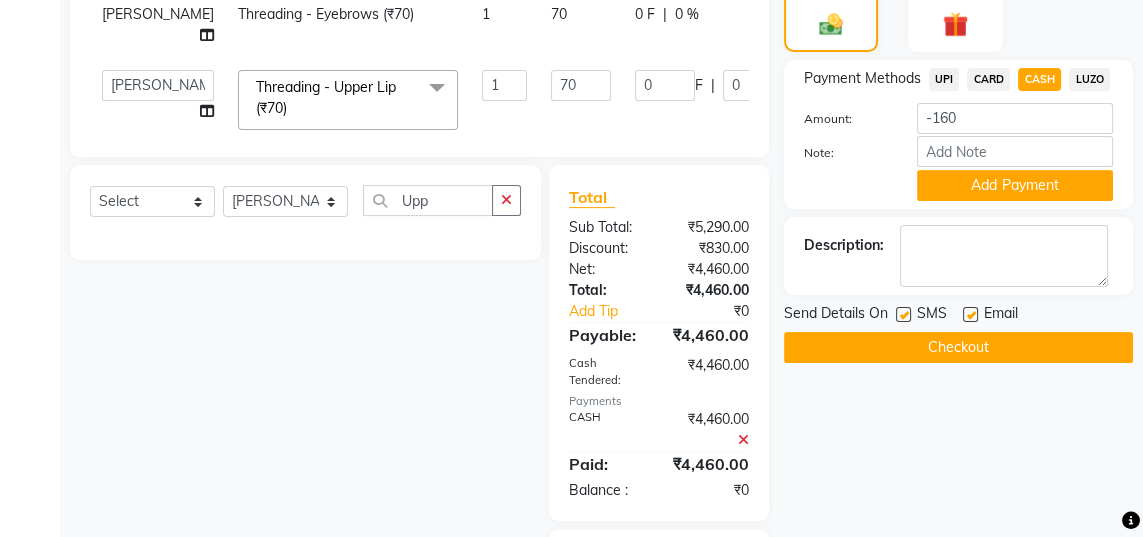 click on "0 F | 0 %" 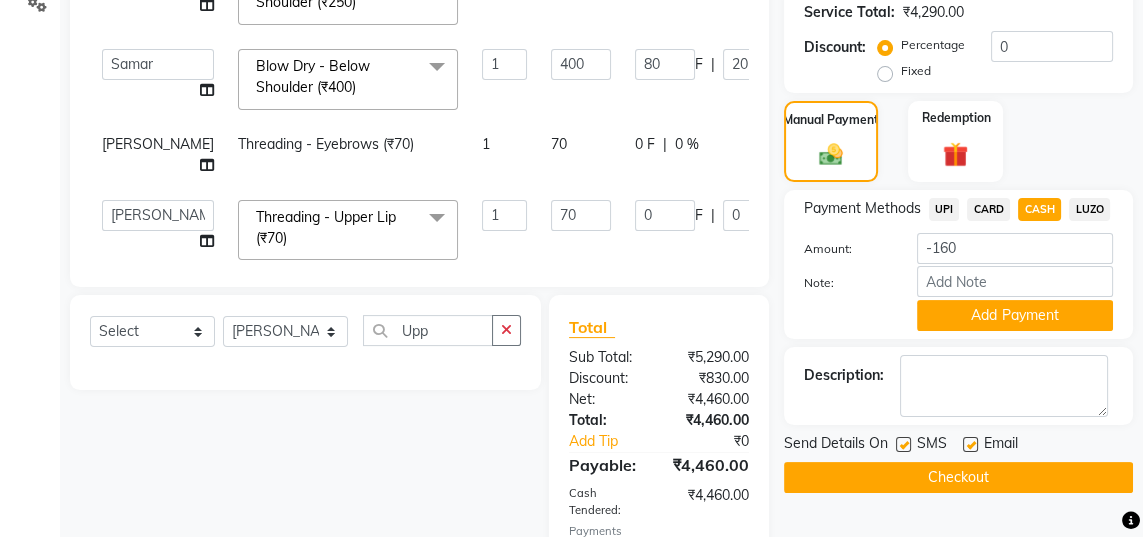 scroll, scrollTop: 468, scrollLeft: 0, axis: vertical 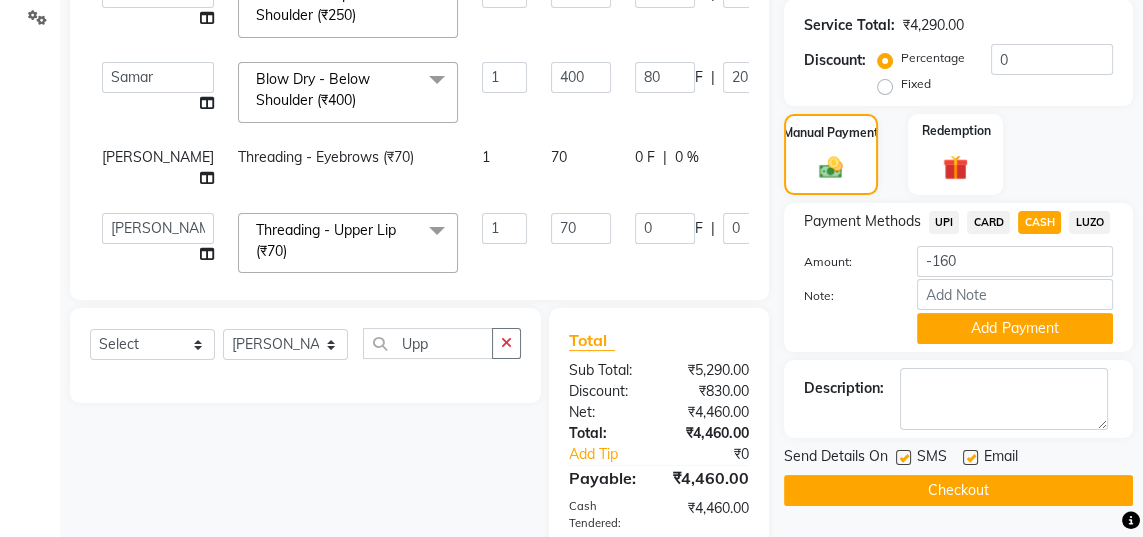 click on "UPI" 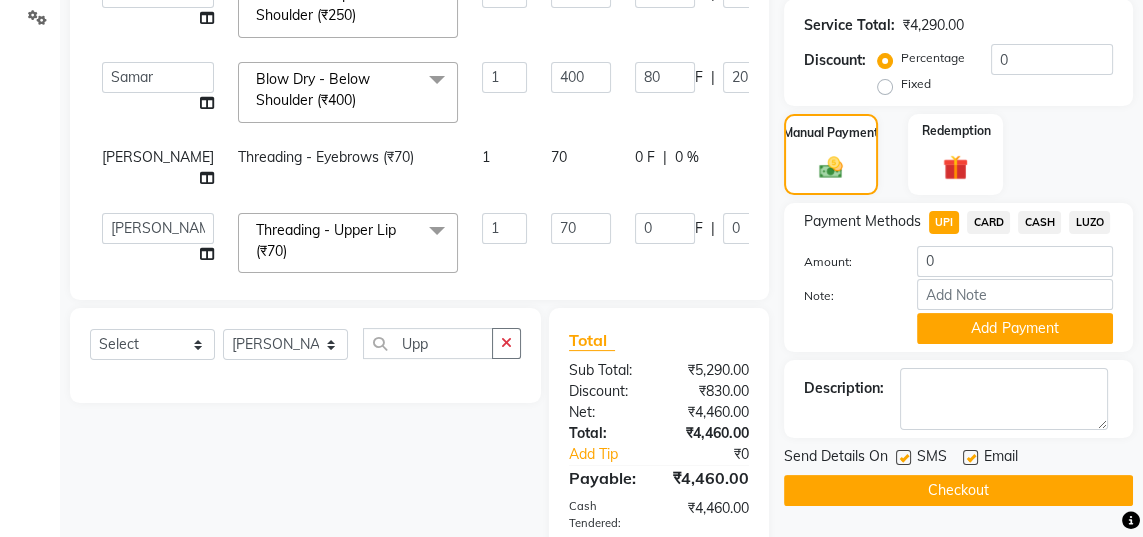 click on "Add Payment" 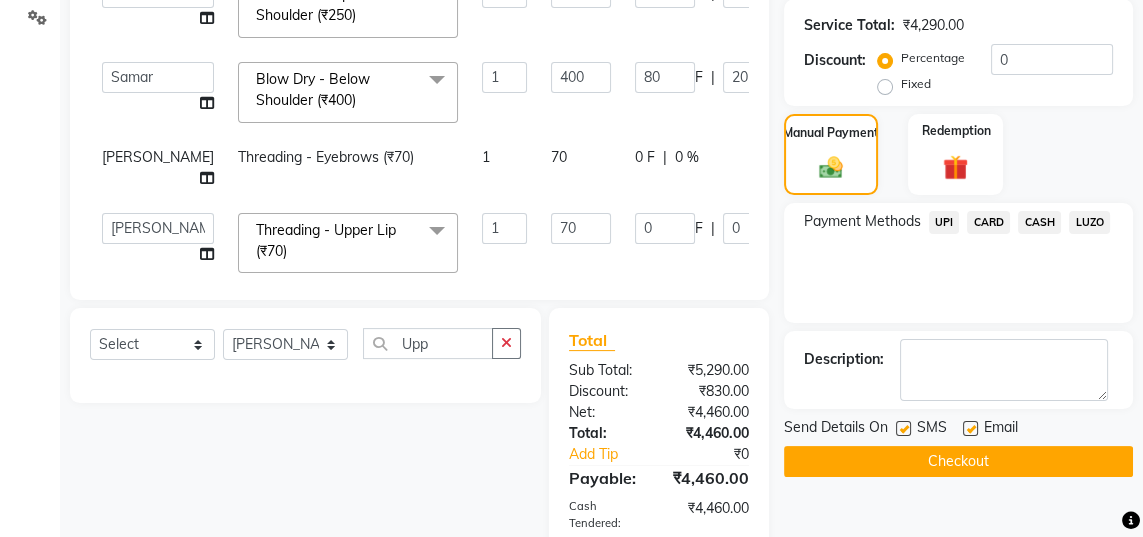 click on "UPI" 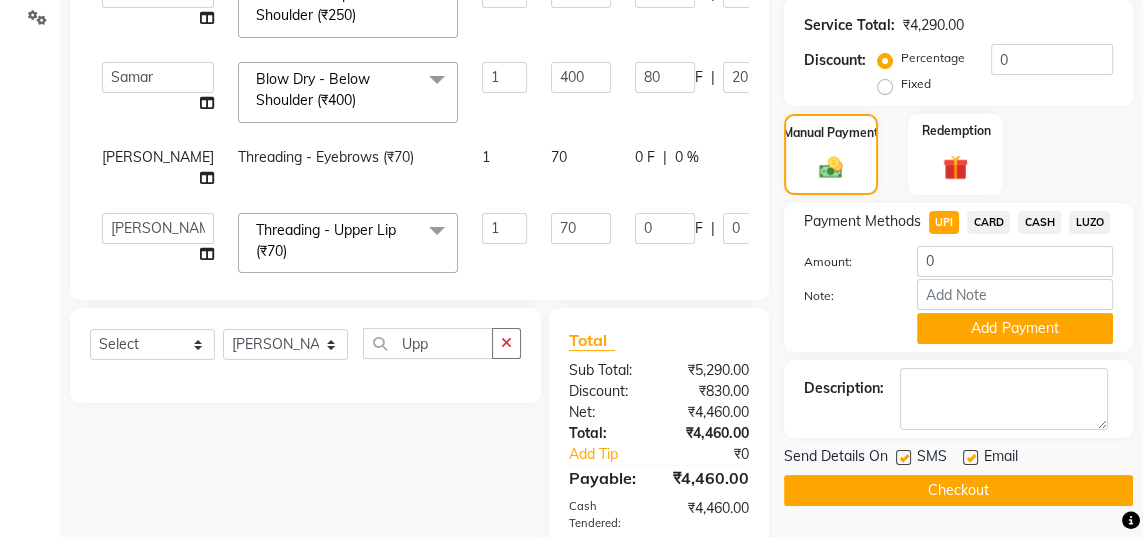 click on "CASH" 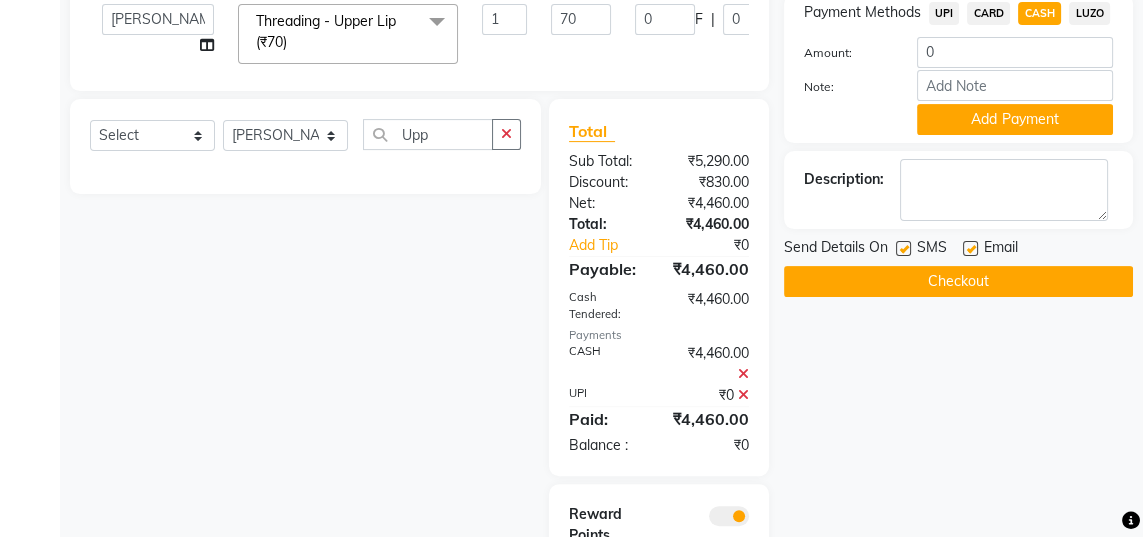 scroll, scrollTop: 709, scrollLeft: 0, axis: vertical 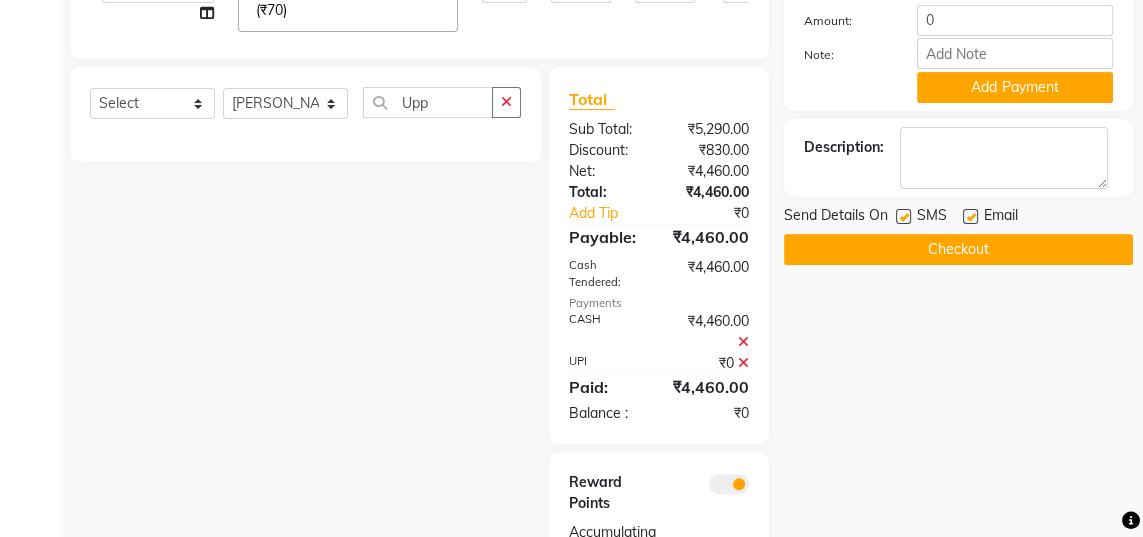 click on "Checkout" 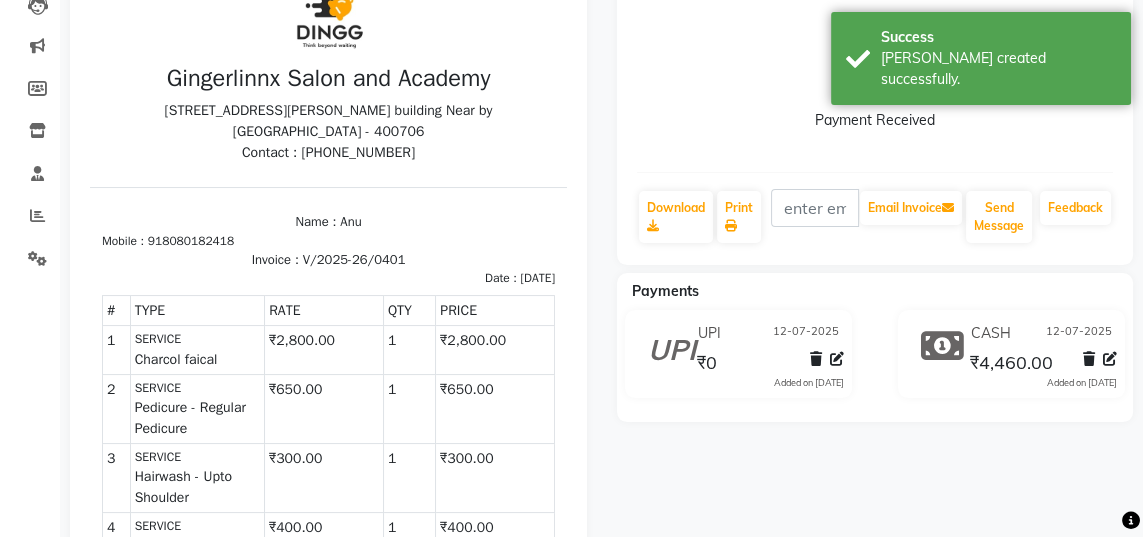 scroll, scrollTop: 228, scrollLeft: 0, axis: vertical 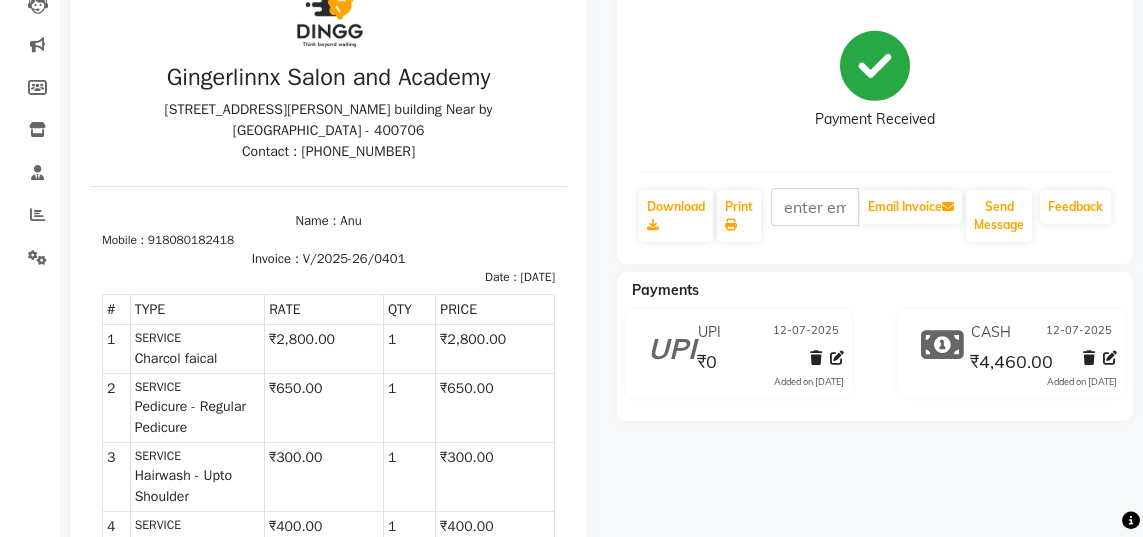 click 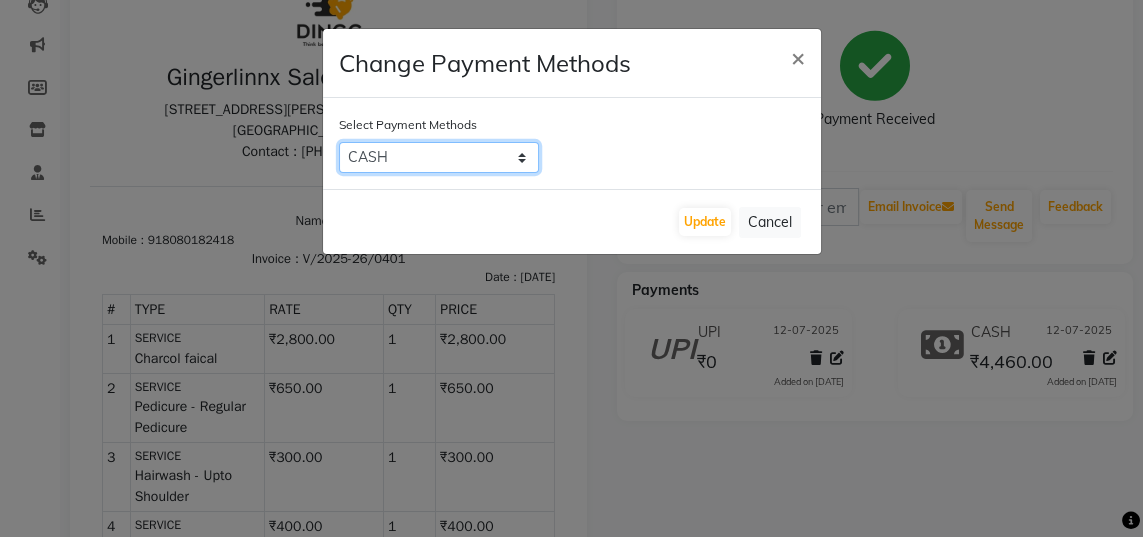 click on "UPI   CARD   CASH   LUZO" 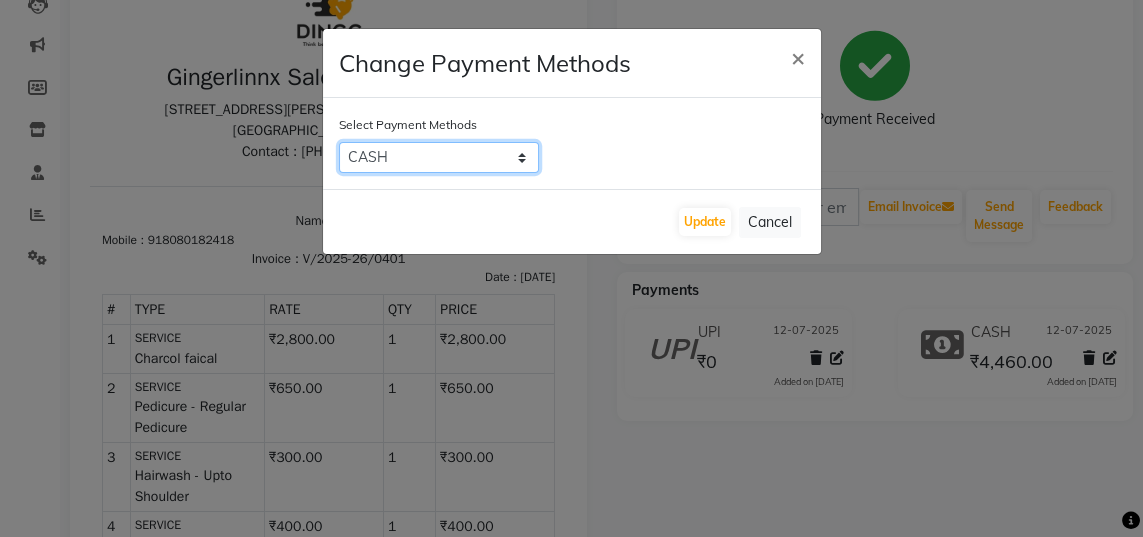 select on "8" 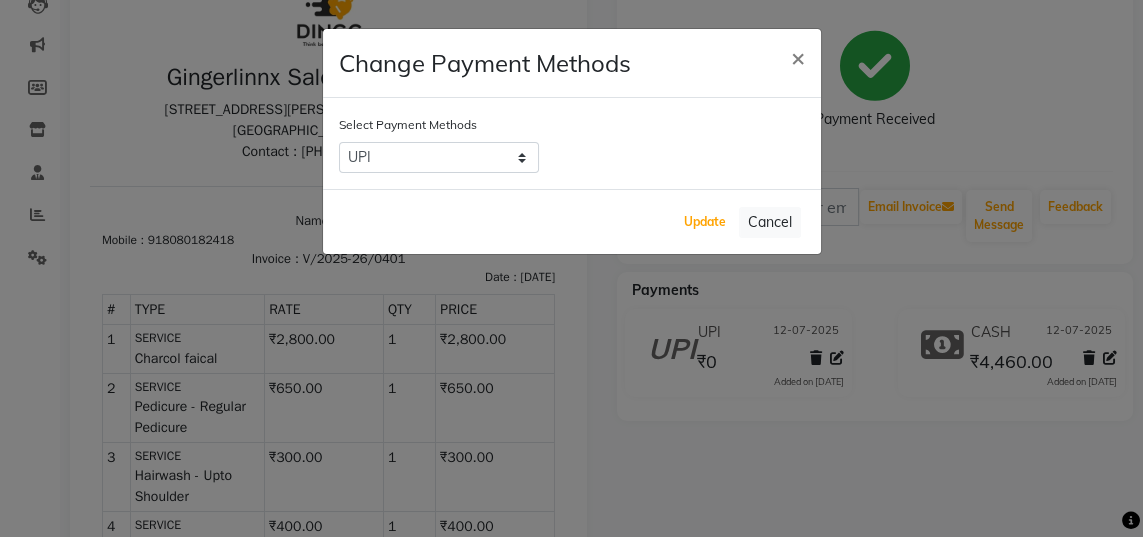 click on "Update" 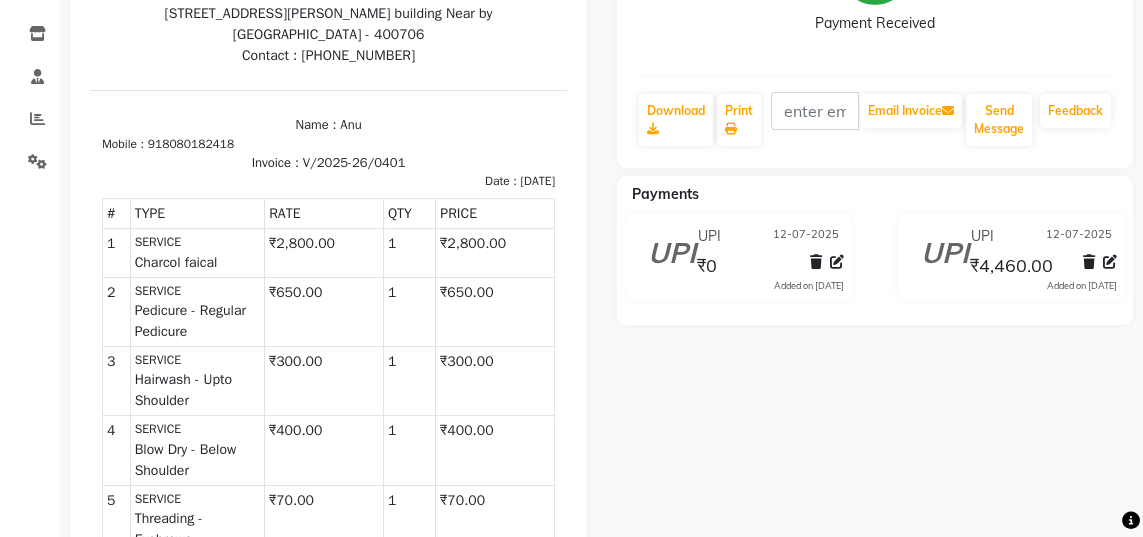 scroll, scrollTop: 0, scrollLeft: 0, axis: both 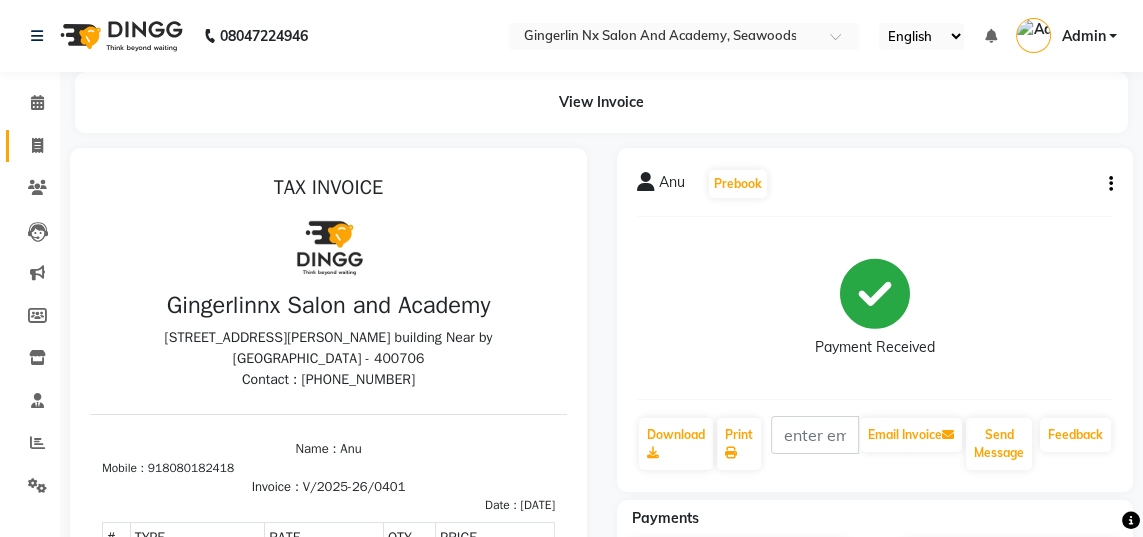 click 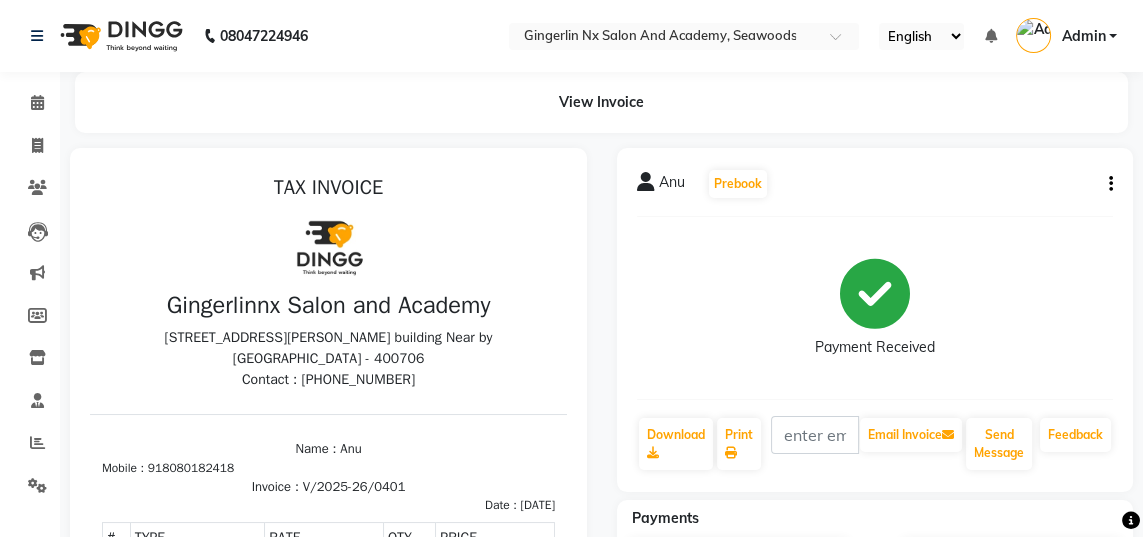 select on "service" 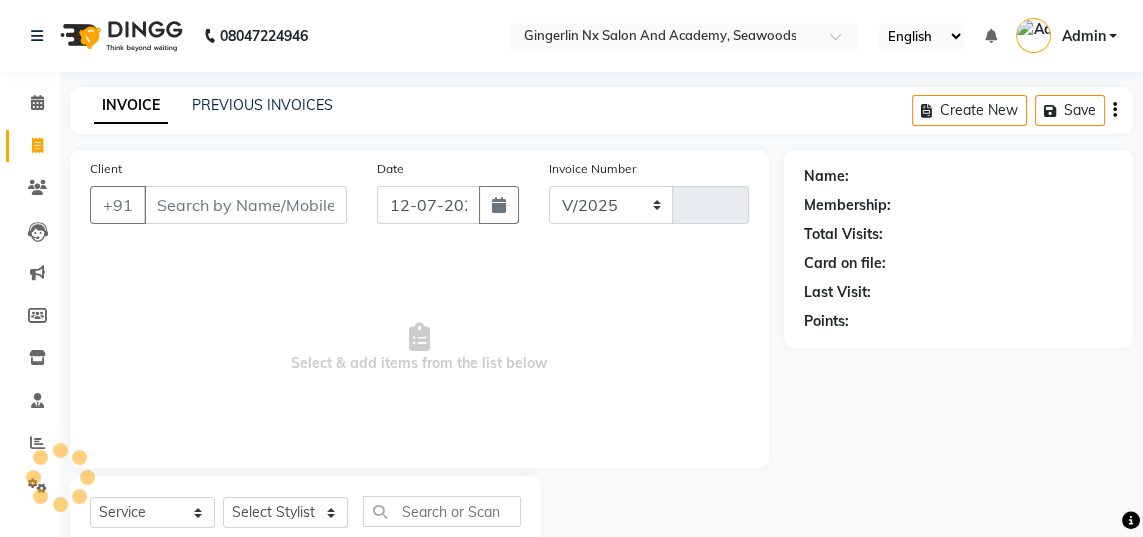 select on "480" 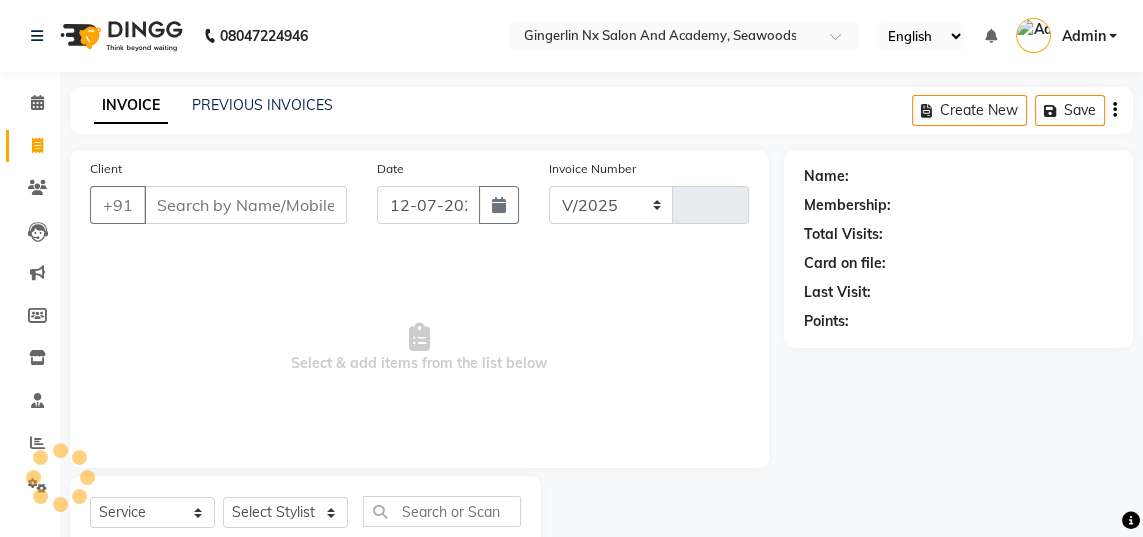 type on "0402" 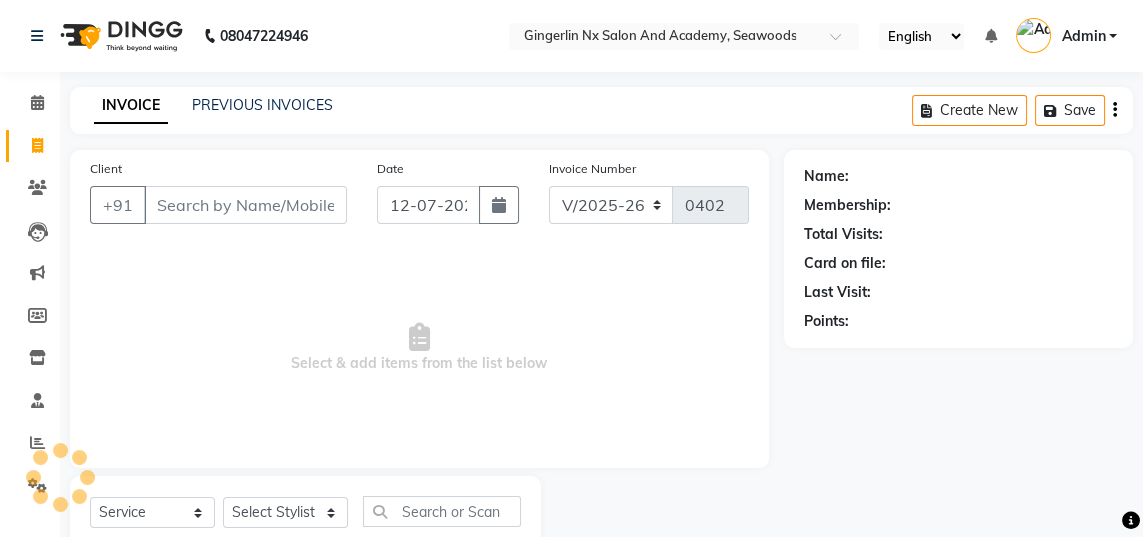 scroll, scrollTop: 63, scrollLeft: 0, axis: vertical 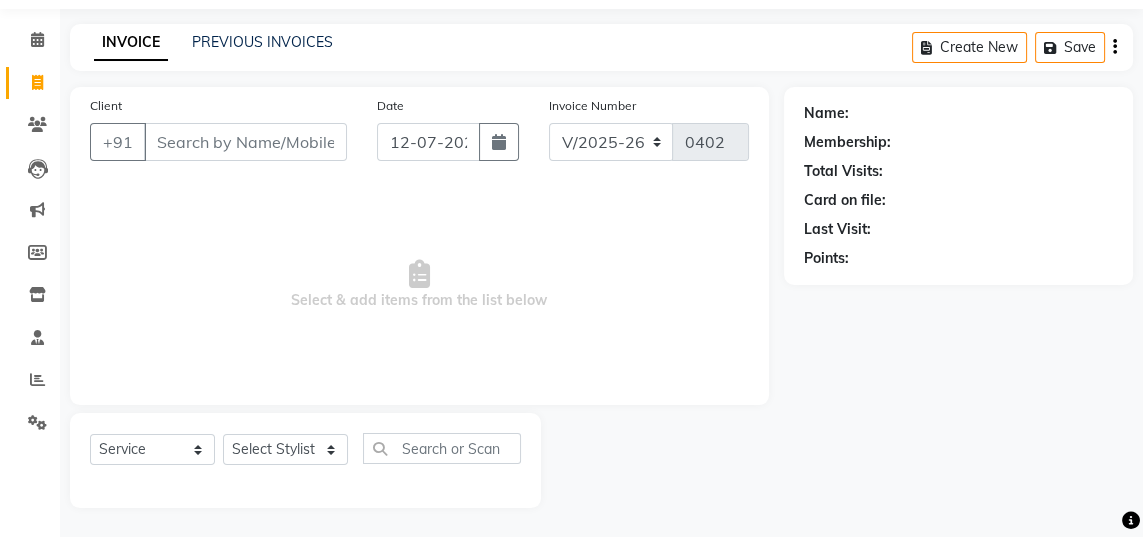 click on "Client" at bounding box center [245, 142] 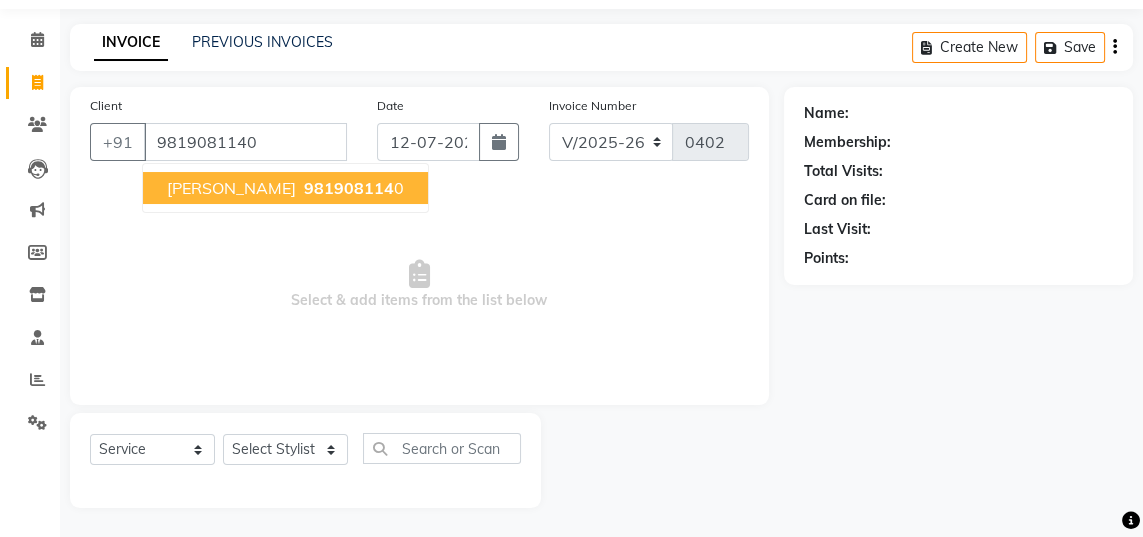 scroll, scrollTop: 0, scrollLeft: 0, axis: both 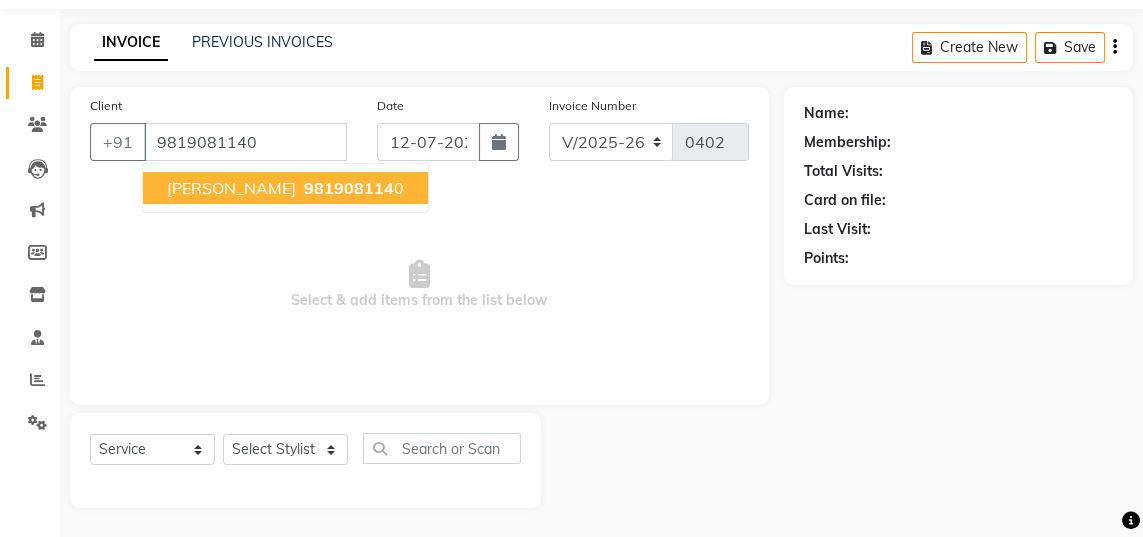 type on "9819081140" 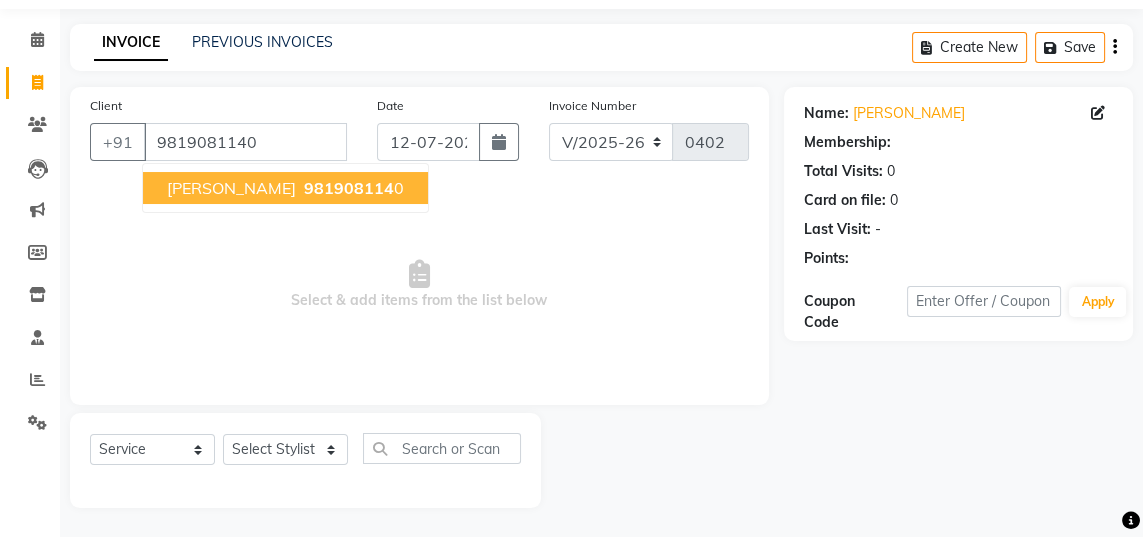 select on "1: Object" 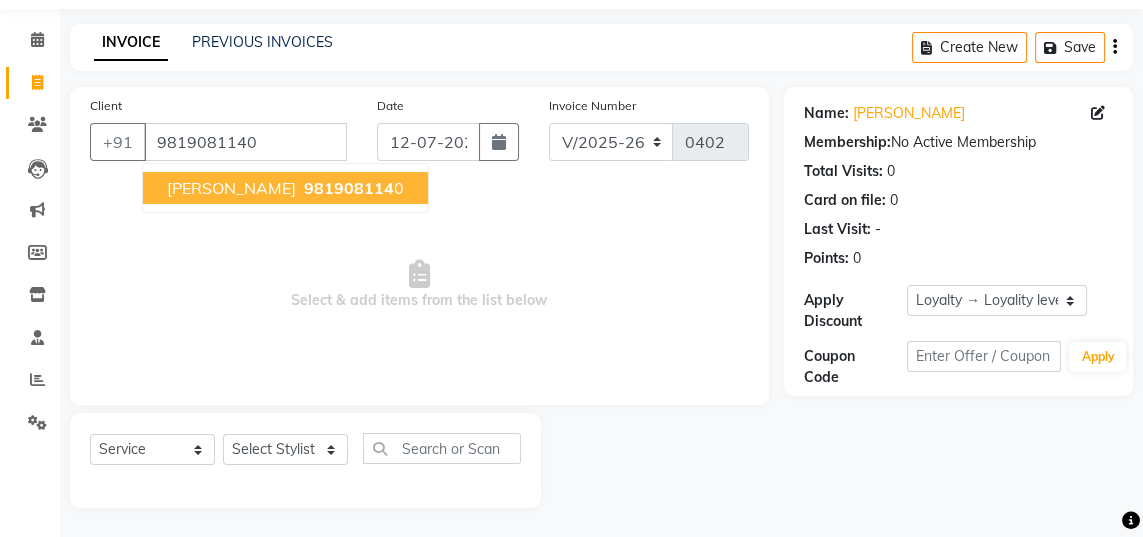 click on "981908114" at bounding box center (349, 188) 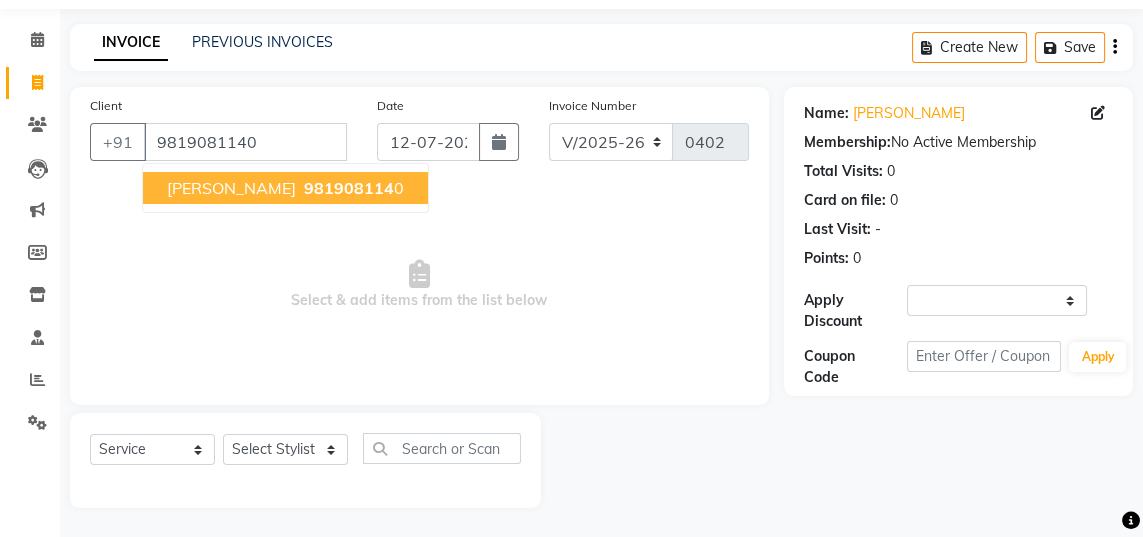 select on "1: Object" 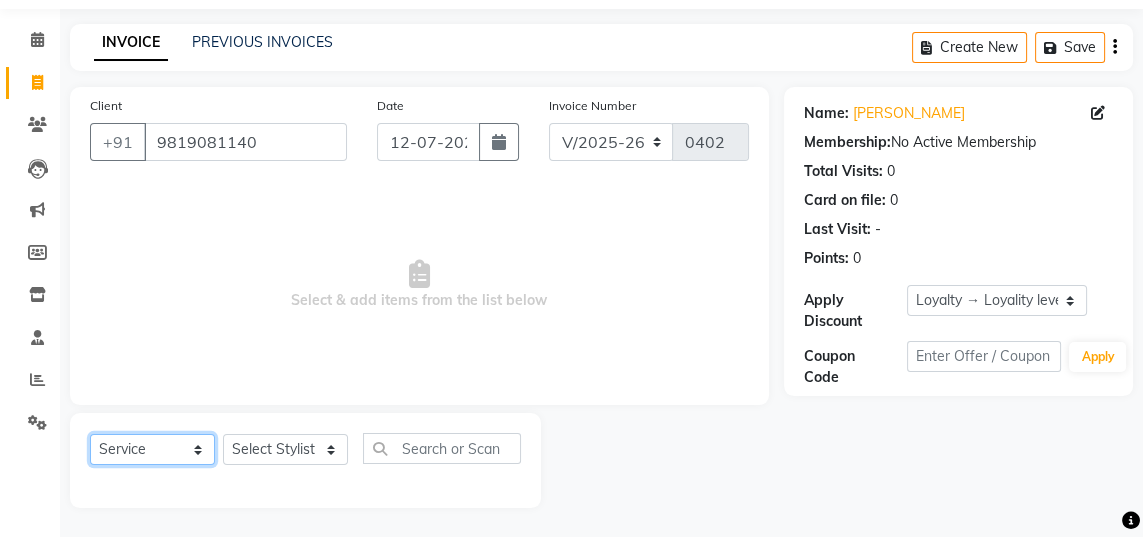 click on "Select  Service  Product  Membership  Package Voucher Prepaid Gift Card" 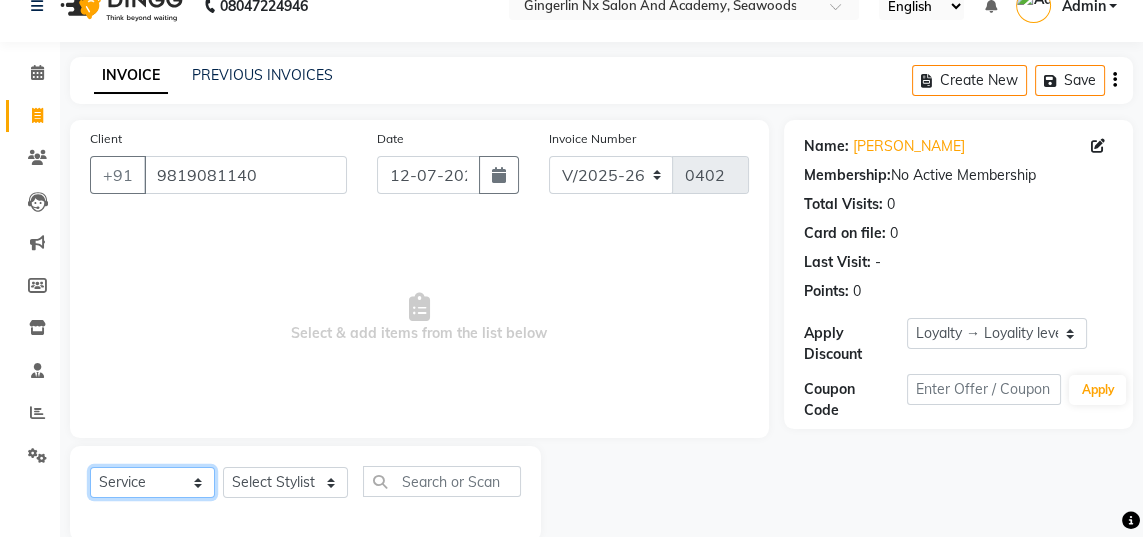 scroll, scrollTop: 0, scrollLeft: 0, axis: both 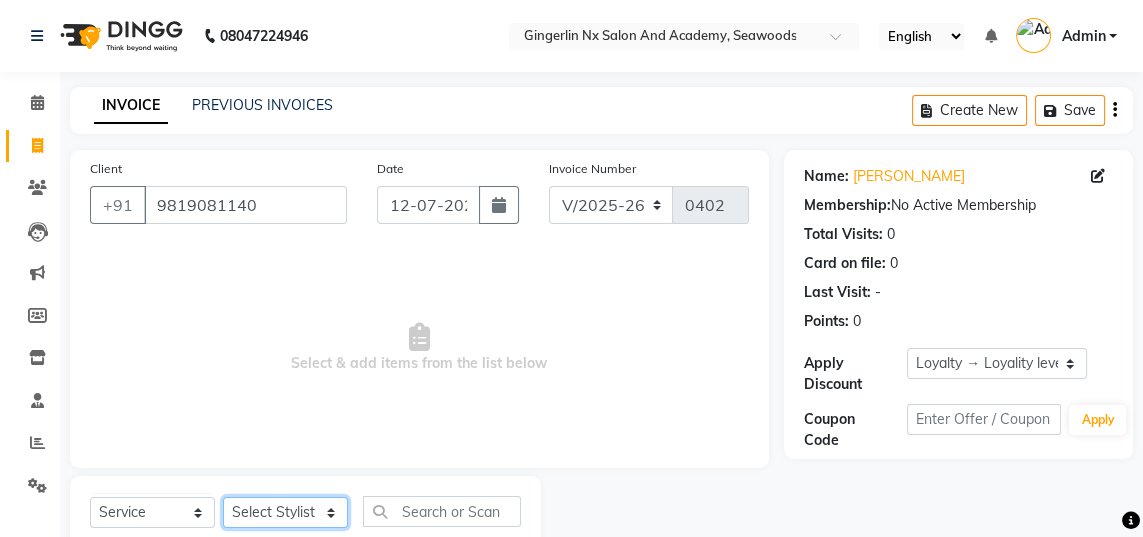 click on "Select Stylist [PERSON_NAME] [PERSON_NAME] [PERSON_NAME]" 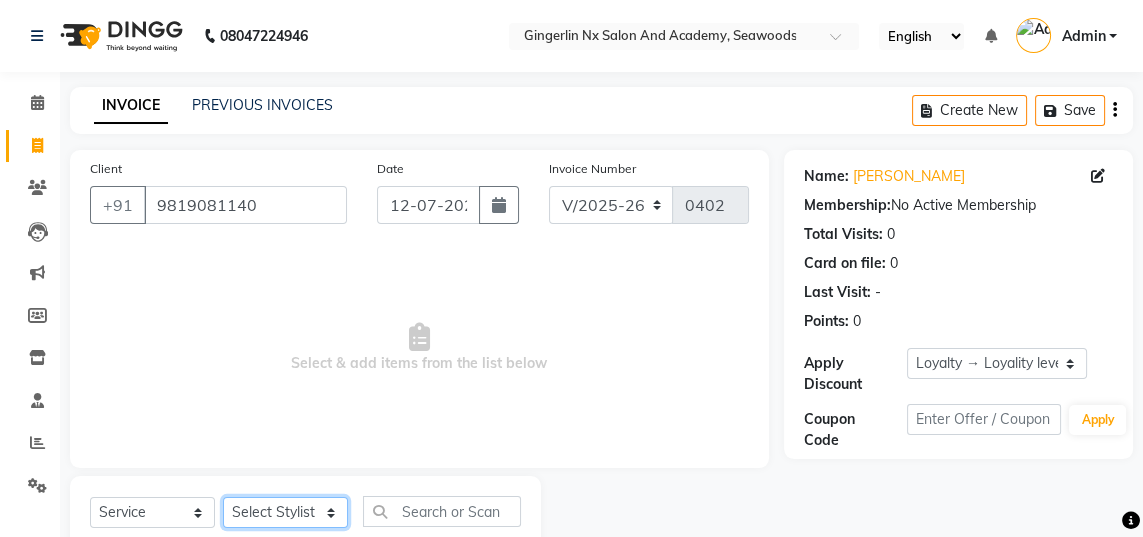 select on "84216" 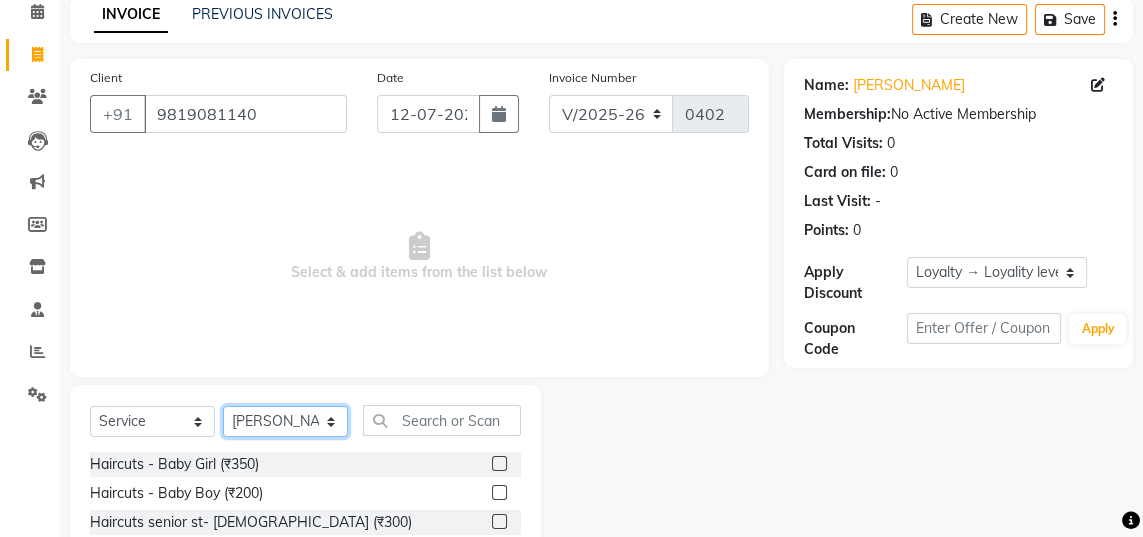 scroll, scrollTop: 167, scrollLeft: 0, axis: vertical 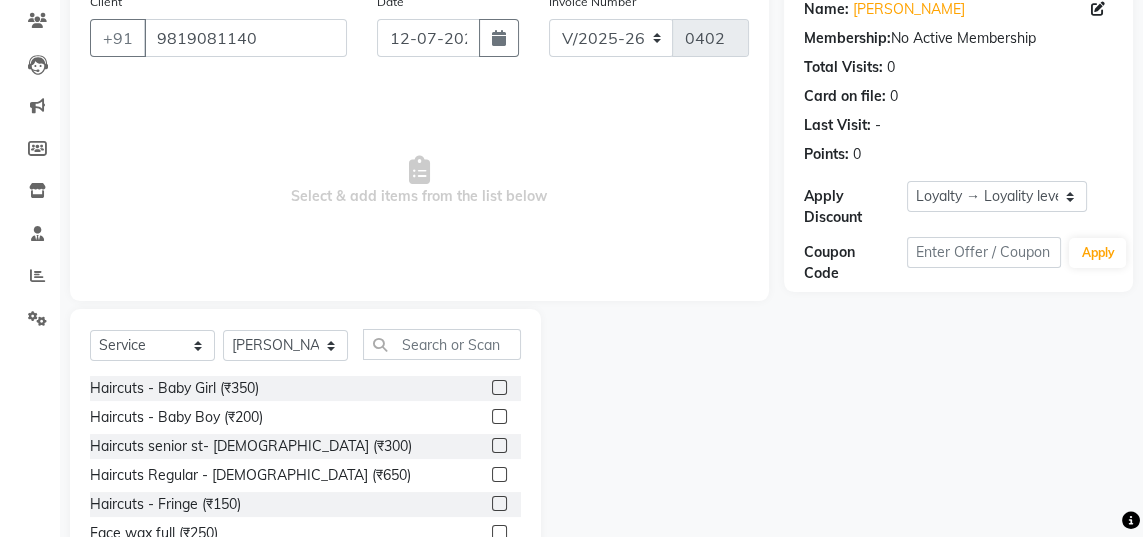 click 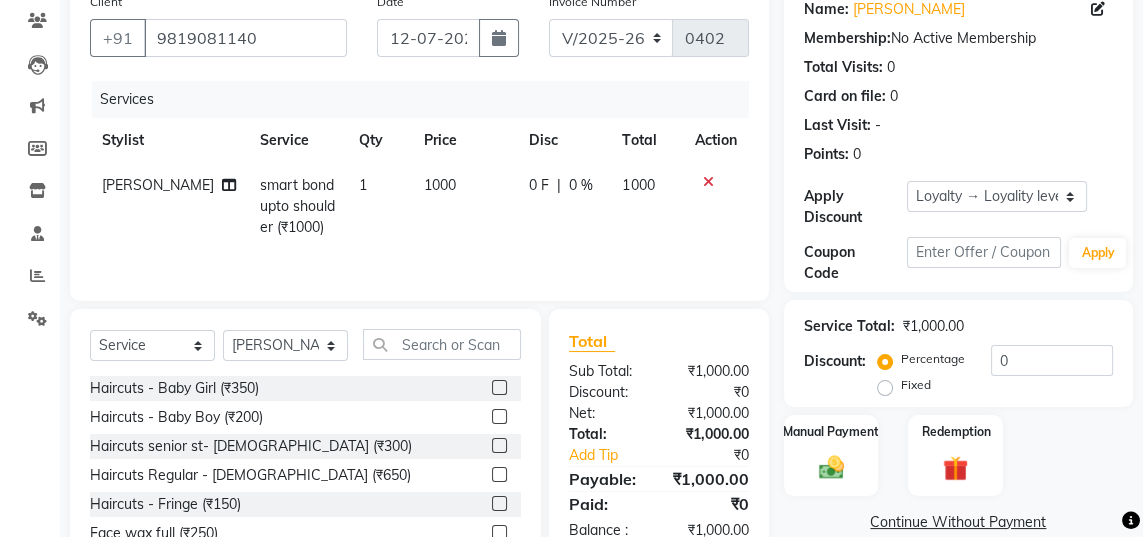 checkbox on "false" 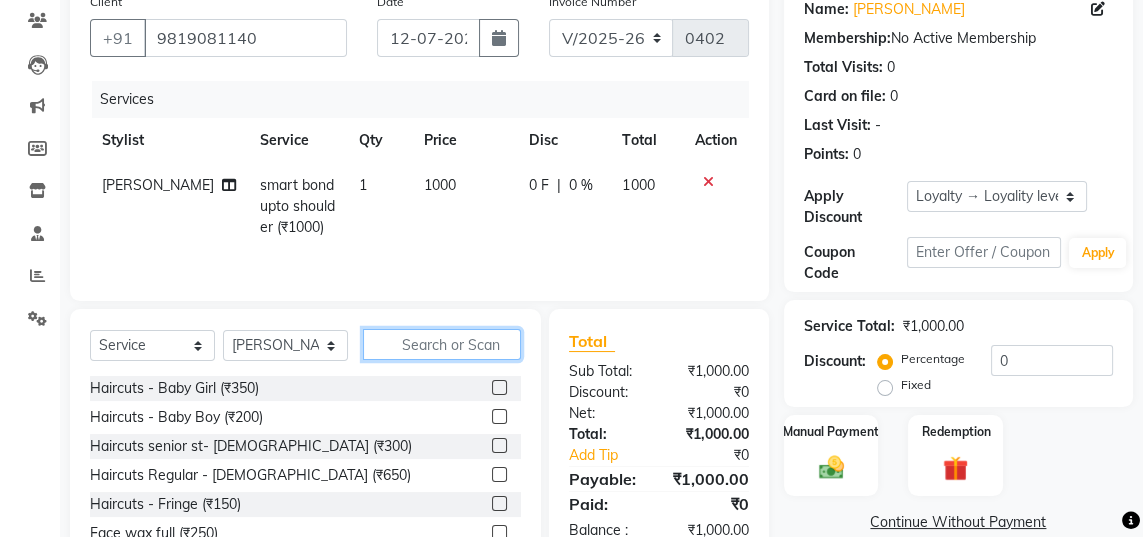 click 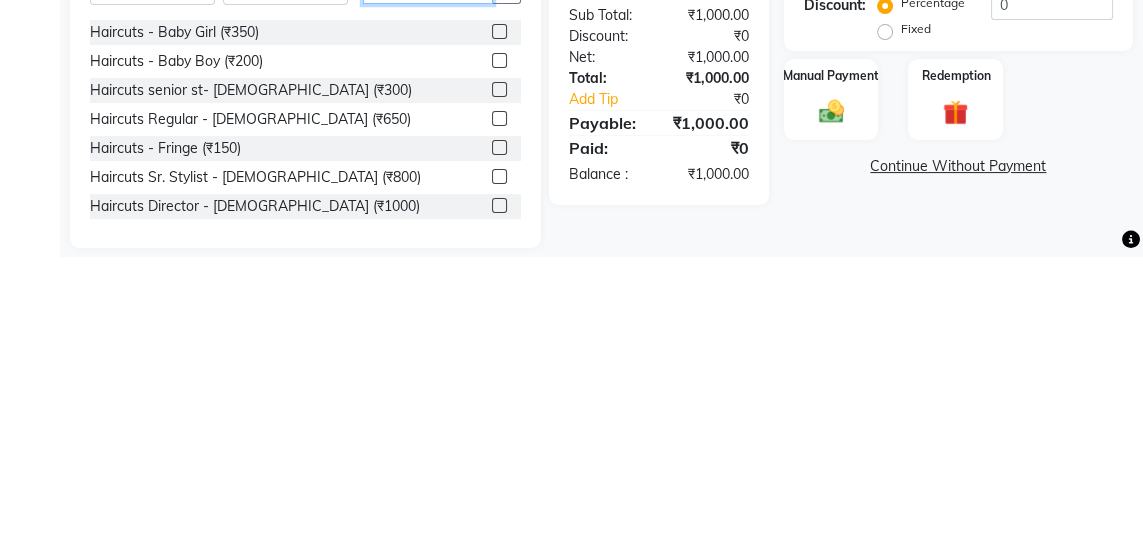 scroll, scrollTop: 242, scrollLeft: 0, axis: vertical 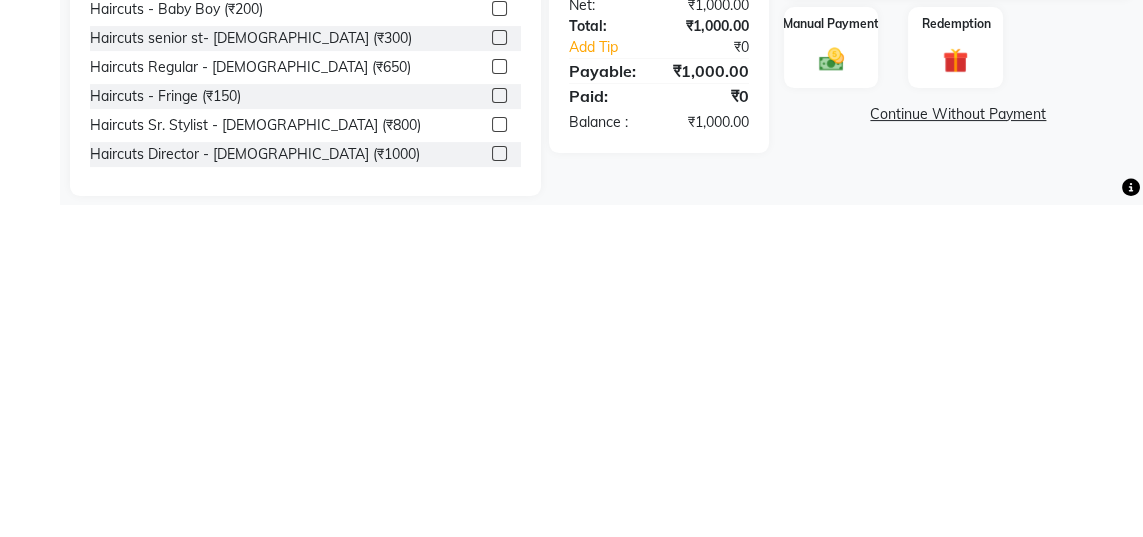 type on "Hair" 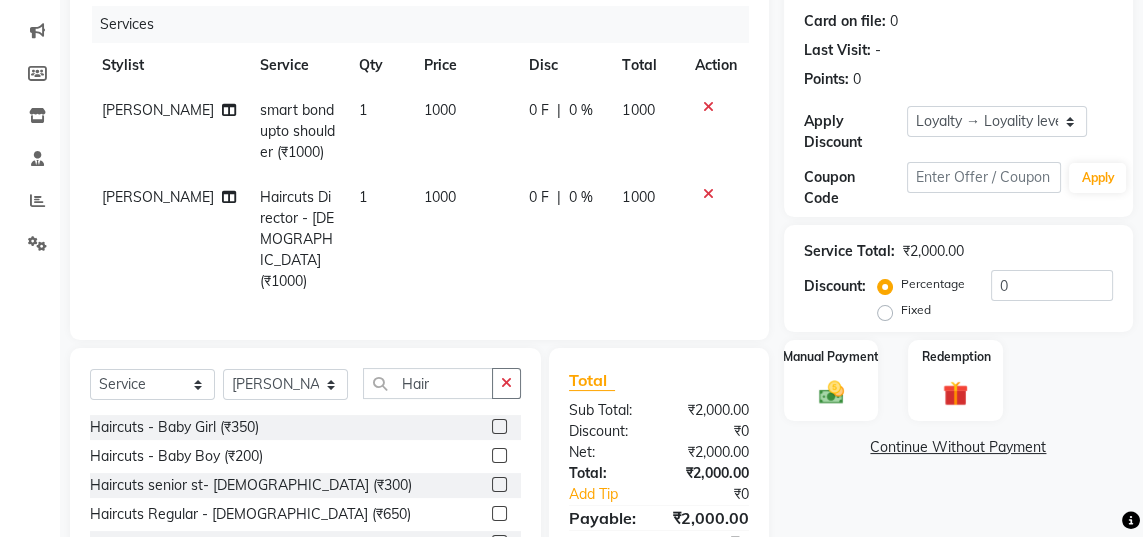 checkbox on "false" 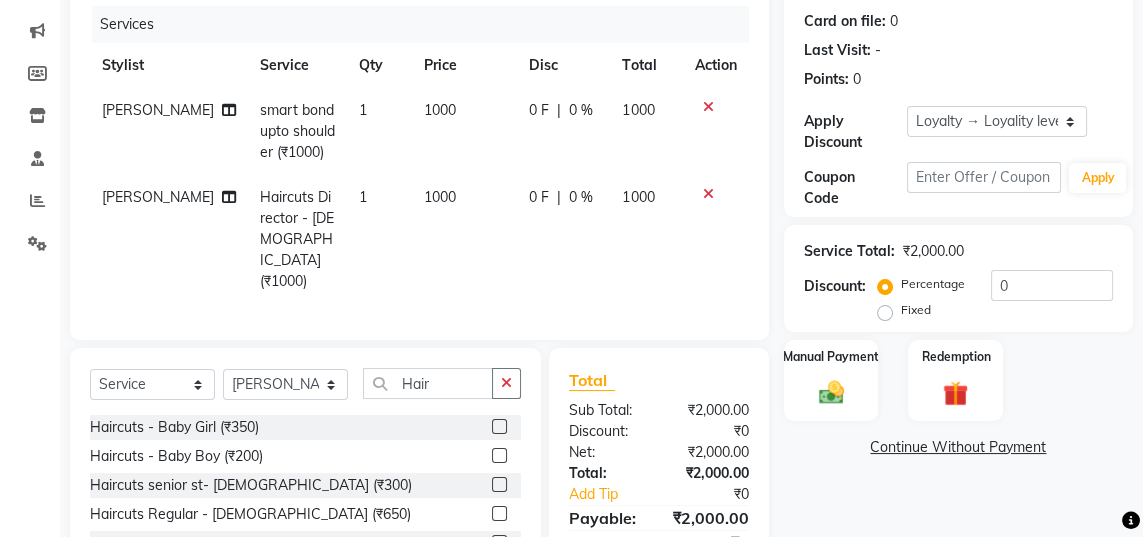 click 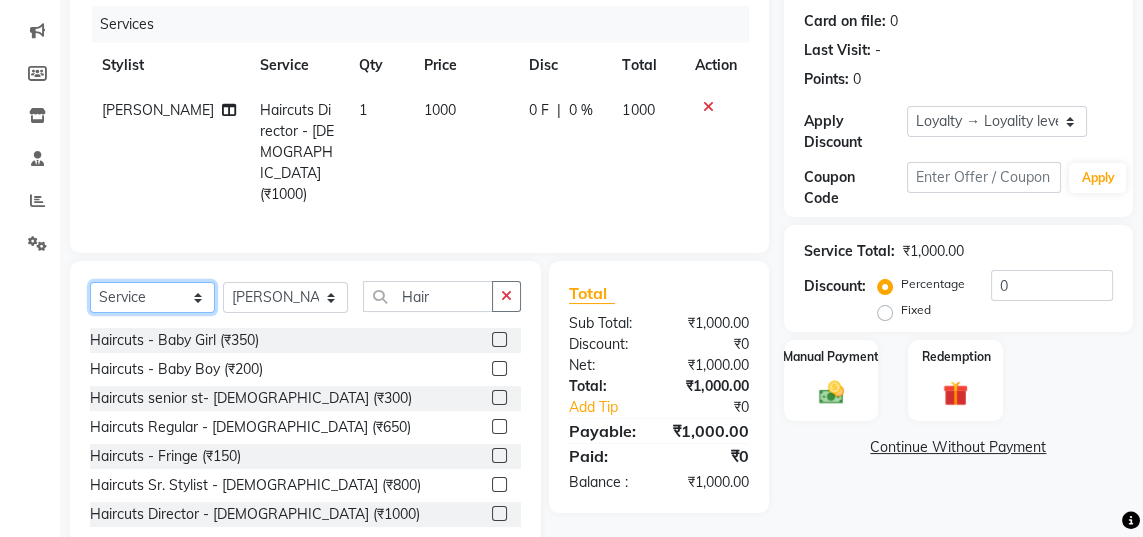 click on "Select  Service  Product  Membership  Package Voucher Prepaid Gift Card" 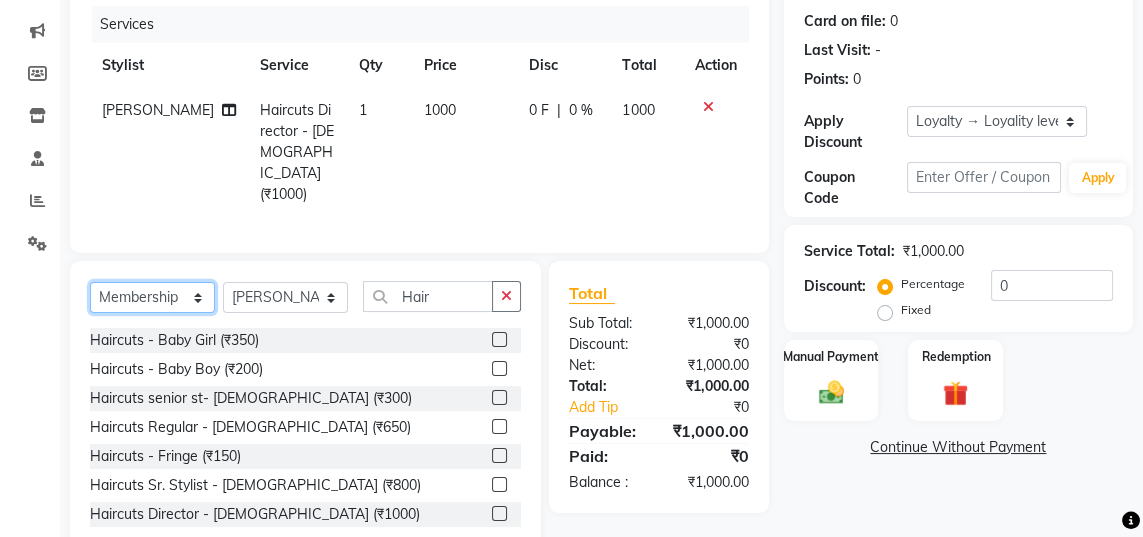 scroll, scrollTop: 219, scrollLeft: 0, axis: vertical 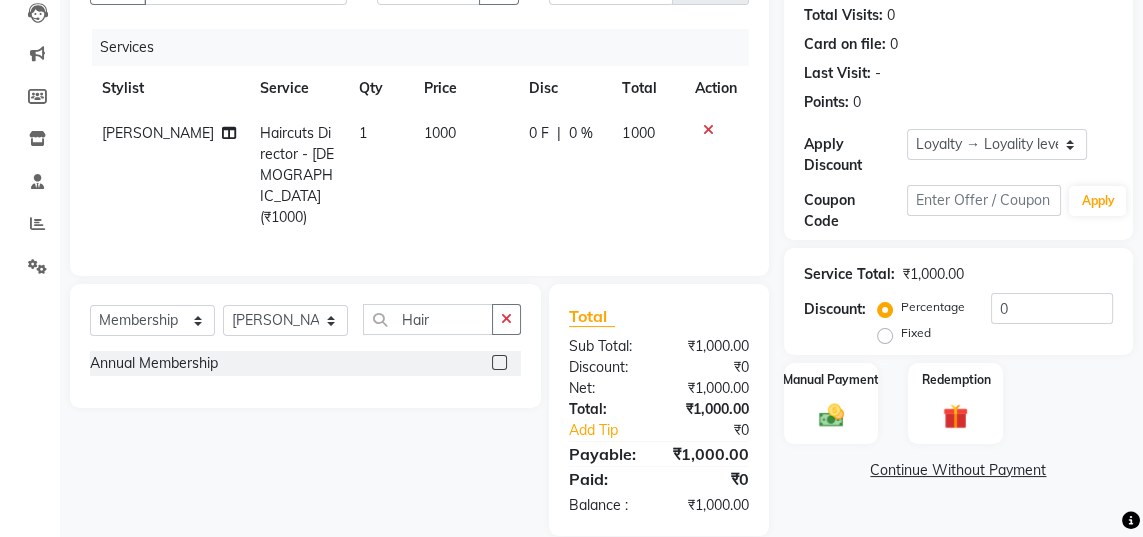 click 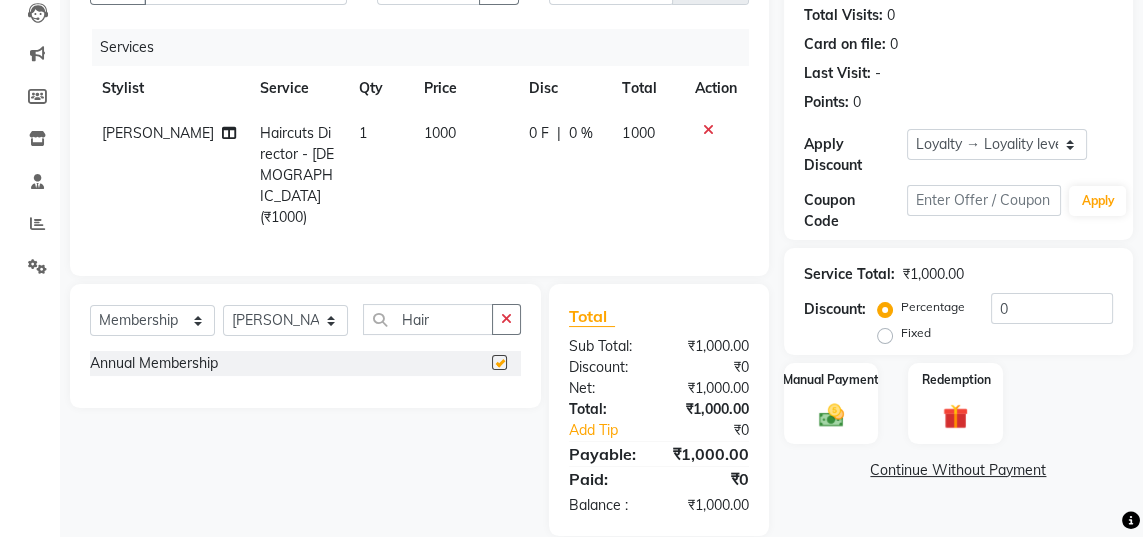 select on "select" 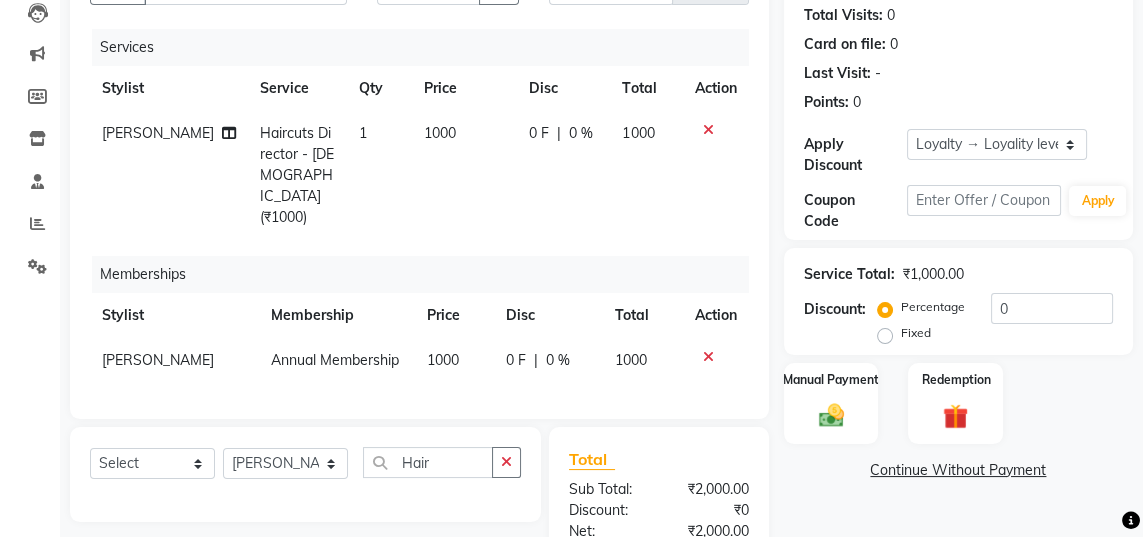 click on "1000" 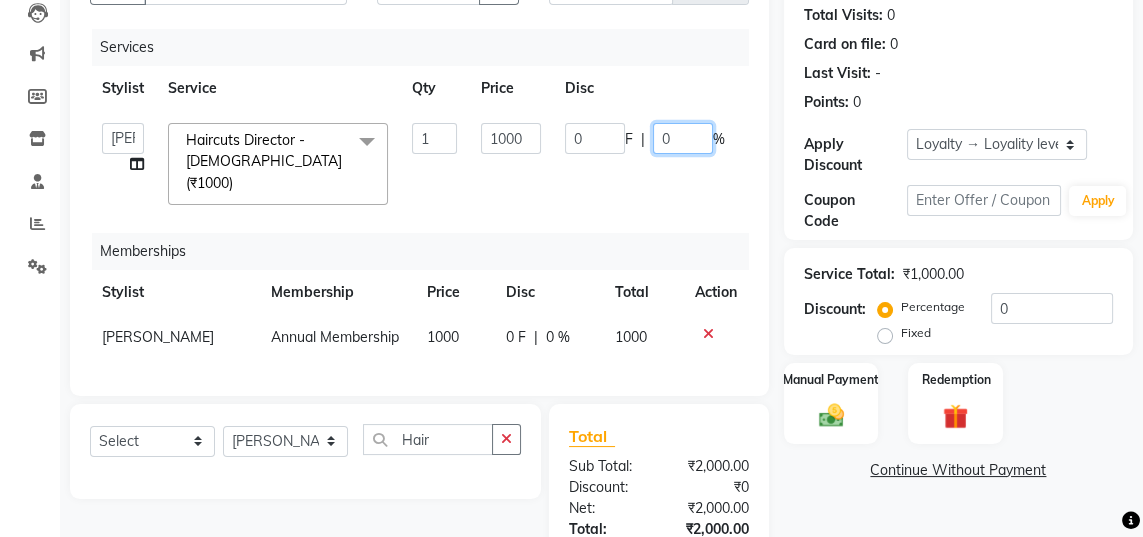 click on "0" 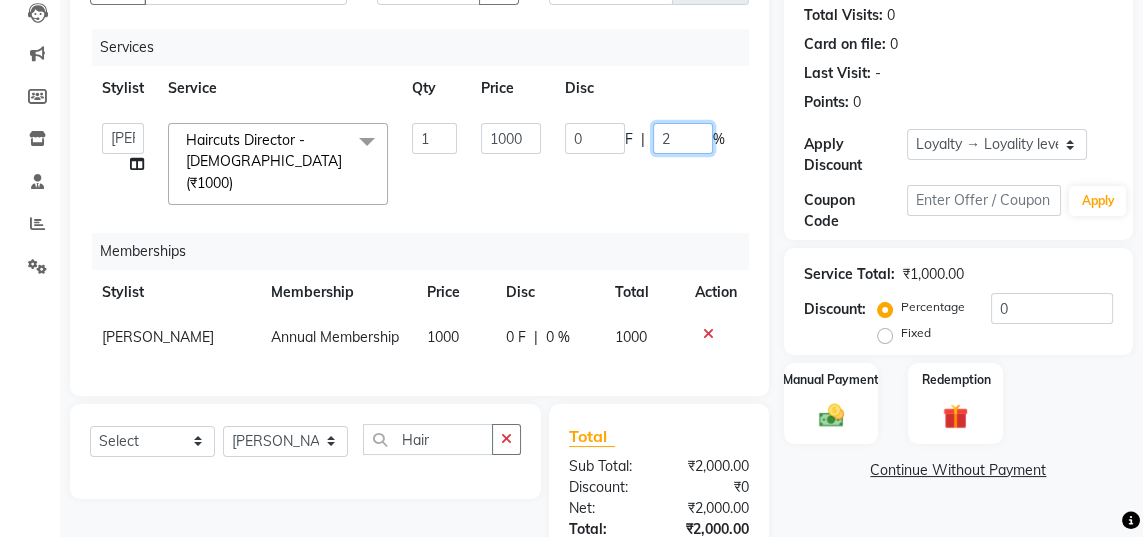 type on "20" 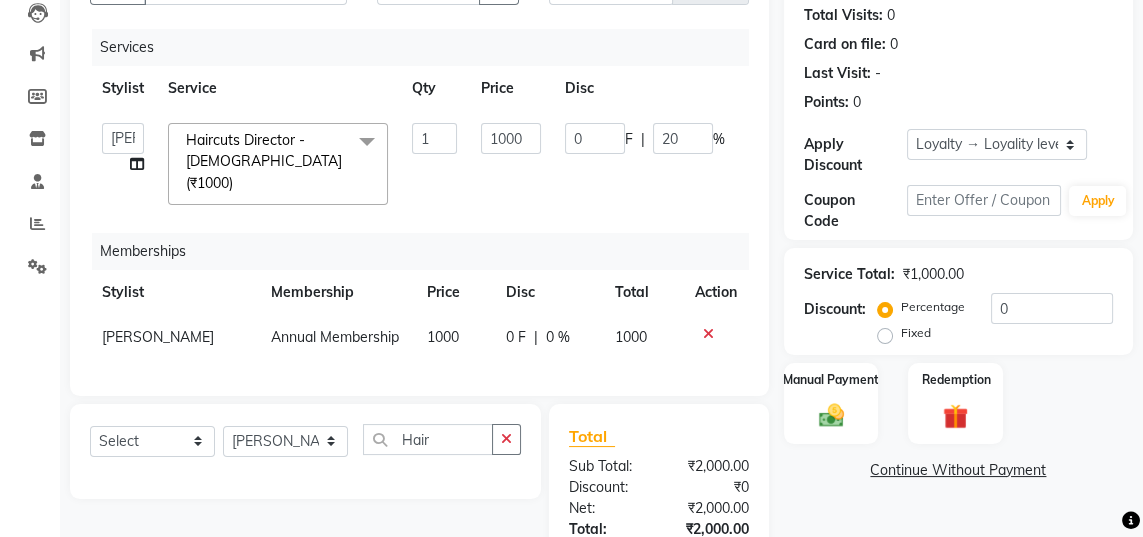 click on "[PERSON_NAME]   [PERSON_NAME]   [PERSON_NAME]  Haircuts Director - [DEMOGRAPHIC_DATA]  (₹1000)  x Haircuts - Baby Girl (₹350) Haircuts - Baby Boy (₹200) Haircuts senior st- [DEMOGRAPHIC_DATA] (₹300) Haircuts Regular - [DEMOGRAPHIC_DATA]  (₹650) Haircuts - Fringe (₹150) Face wax full (₹250) smart bond upto shoulder (₹1000) smart bond below shoulder (₹1200) Haircuts Sr. Stylist - [DEMOGRAPHIC_DATA]  (₹800) Haircuts Director - [DEMOGRAPHIC_DATA]  (₹1000) Haircuts Sr. Stylist - [DEMOGRAPHIC_DATA] (₹300) Haircuts Director- [DEMOGRAPHIC_DATA] (₹500) streaks (₹250) cystein wash upto shoulder (₹350) cystien wash below shoulder (₹350) [MEDICAL_DATA] (₹5000) Nanoplastia (₹6000) Makeup (₹2500) Olaplex (₹1500) Back neck bleach (₹400) Neck bleach (₹400) Arms bleach (₹600) Feet bleach  (₹300) Back bleach (₹600) Half leg bleach (₹600) Full legs bleach  (₹800) Charcol faical (₹2800) Radiance  (₹2500) Face bleach (₹400) D tan face  (₹850) D tan hand (₹1200) D tan feet (₹500) Sealer (₹1300) Inforcer shampoo (₹990) Taksh mask (₹1080) Taksh (₹990)" 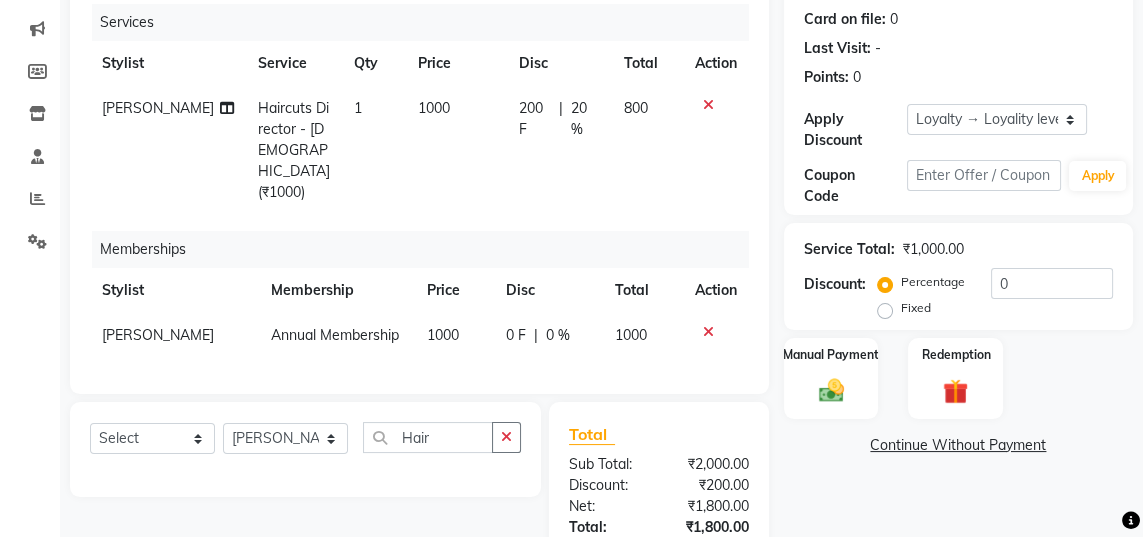 scroll, scrollTop: 251, scrollLeft: 0, axis: vertical 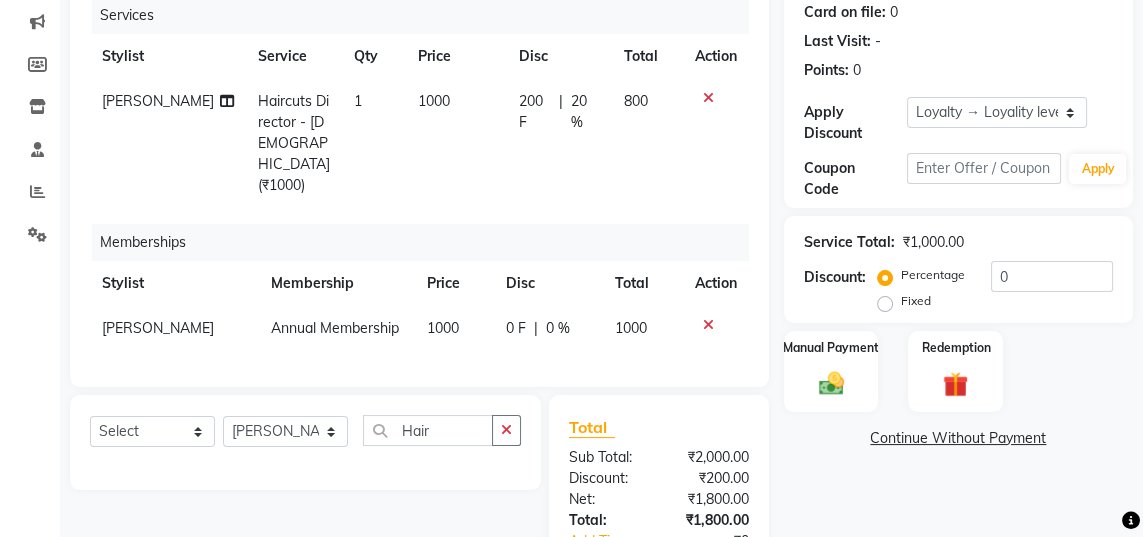 click on "Manual Payment" 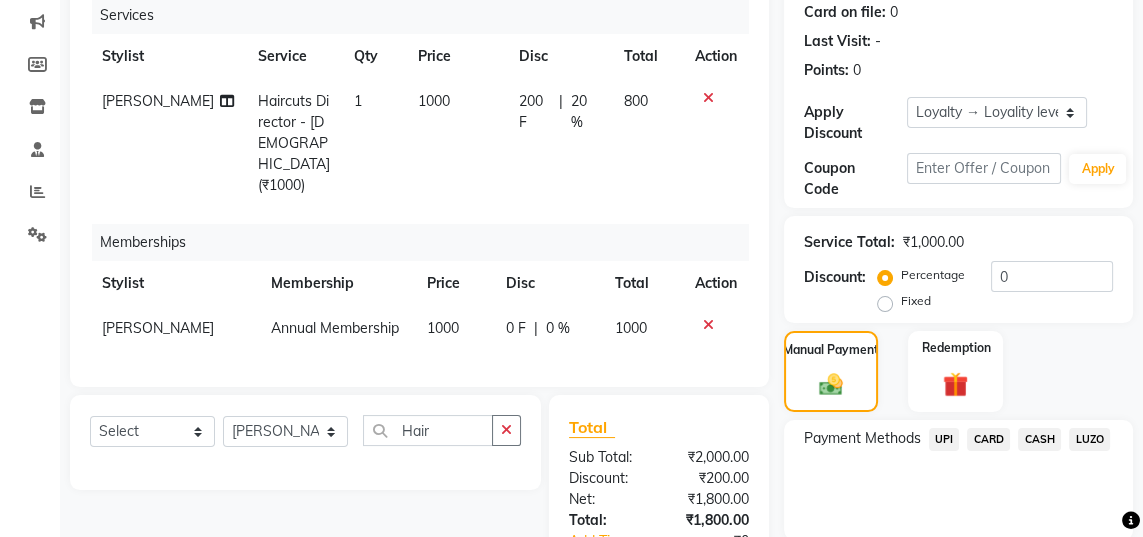 click on "UPI" 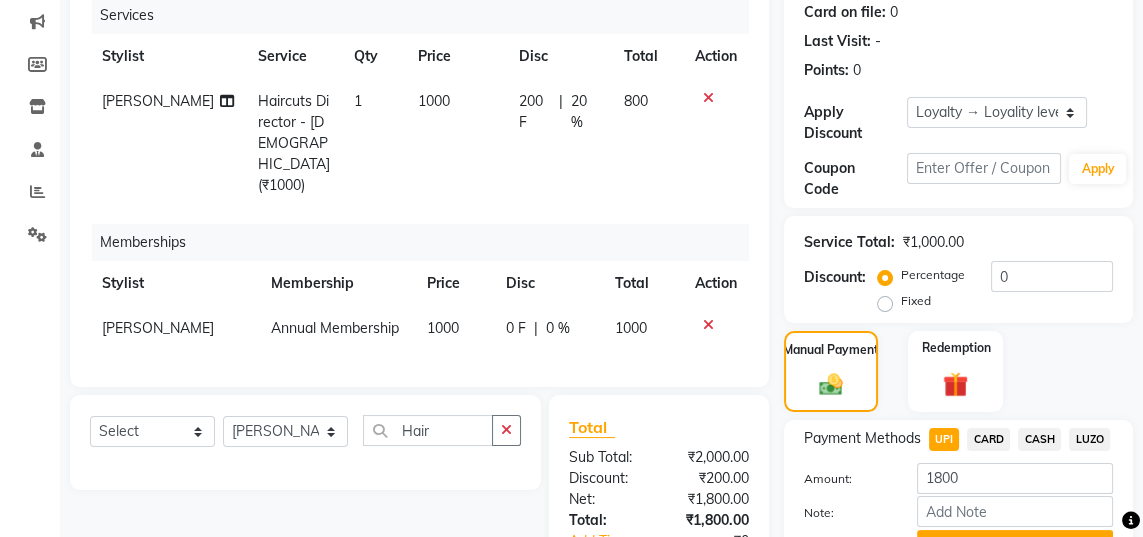 click on "Add Payment" 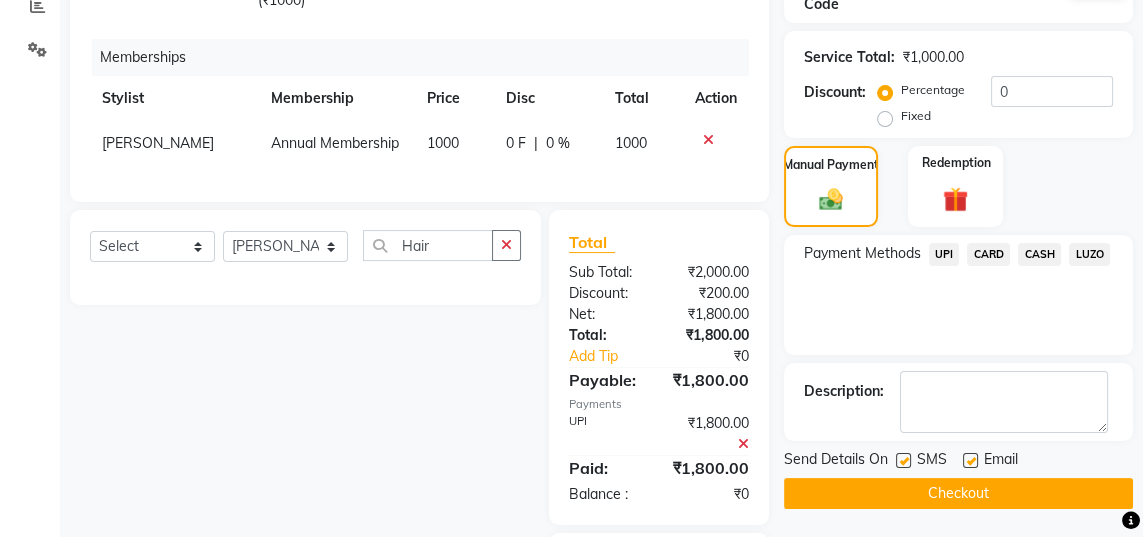 scroll, scrollTop: 454, scrollLeft: 0, axis: vertical 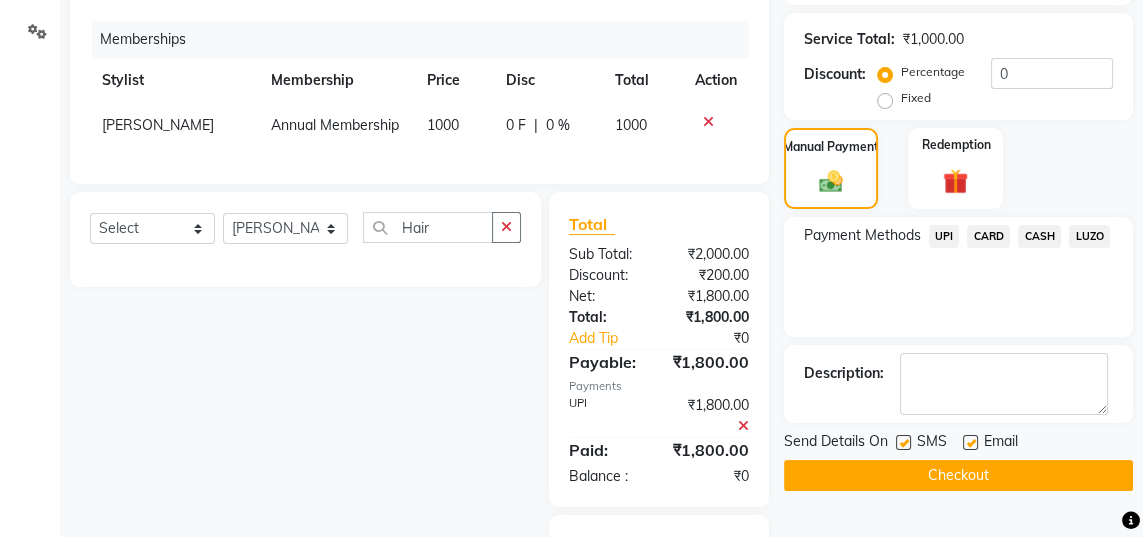 click on "Checkout" 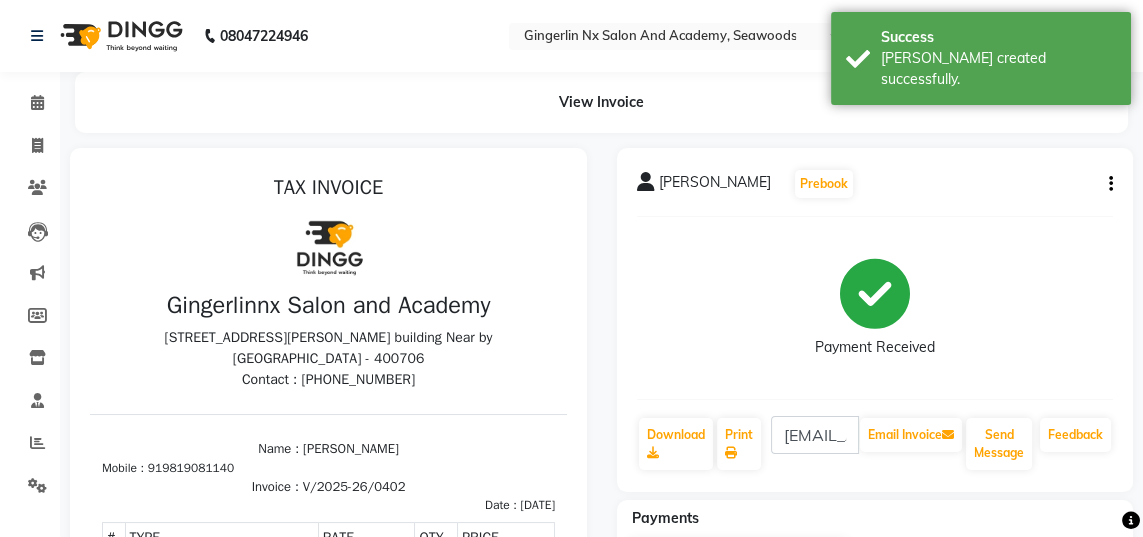 scroll, scrollTop: 0, scrollLeft: 0, axis: both 